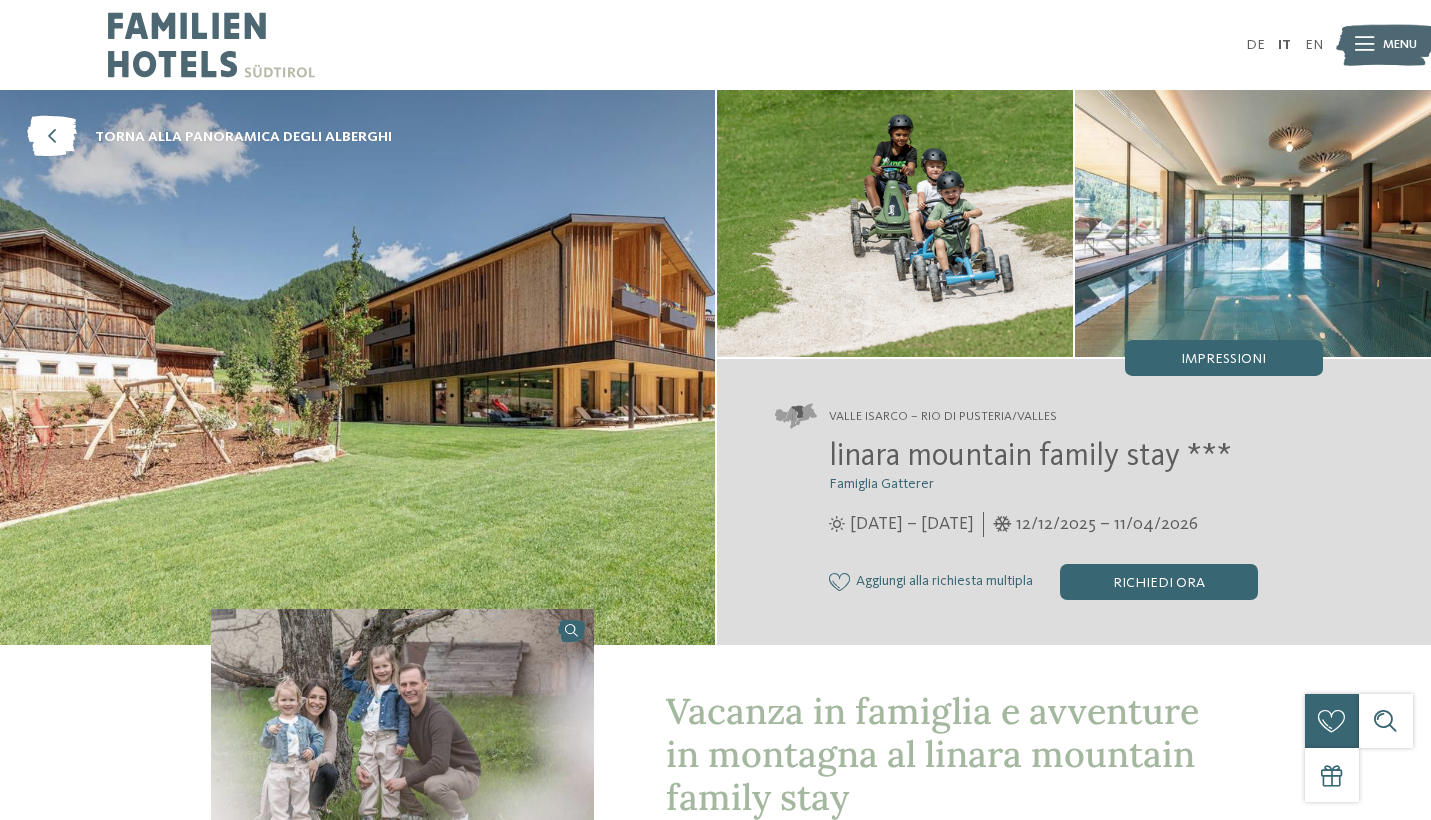 scroll, scrollTop: 0, scrollLeft: 0, axis: both 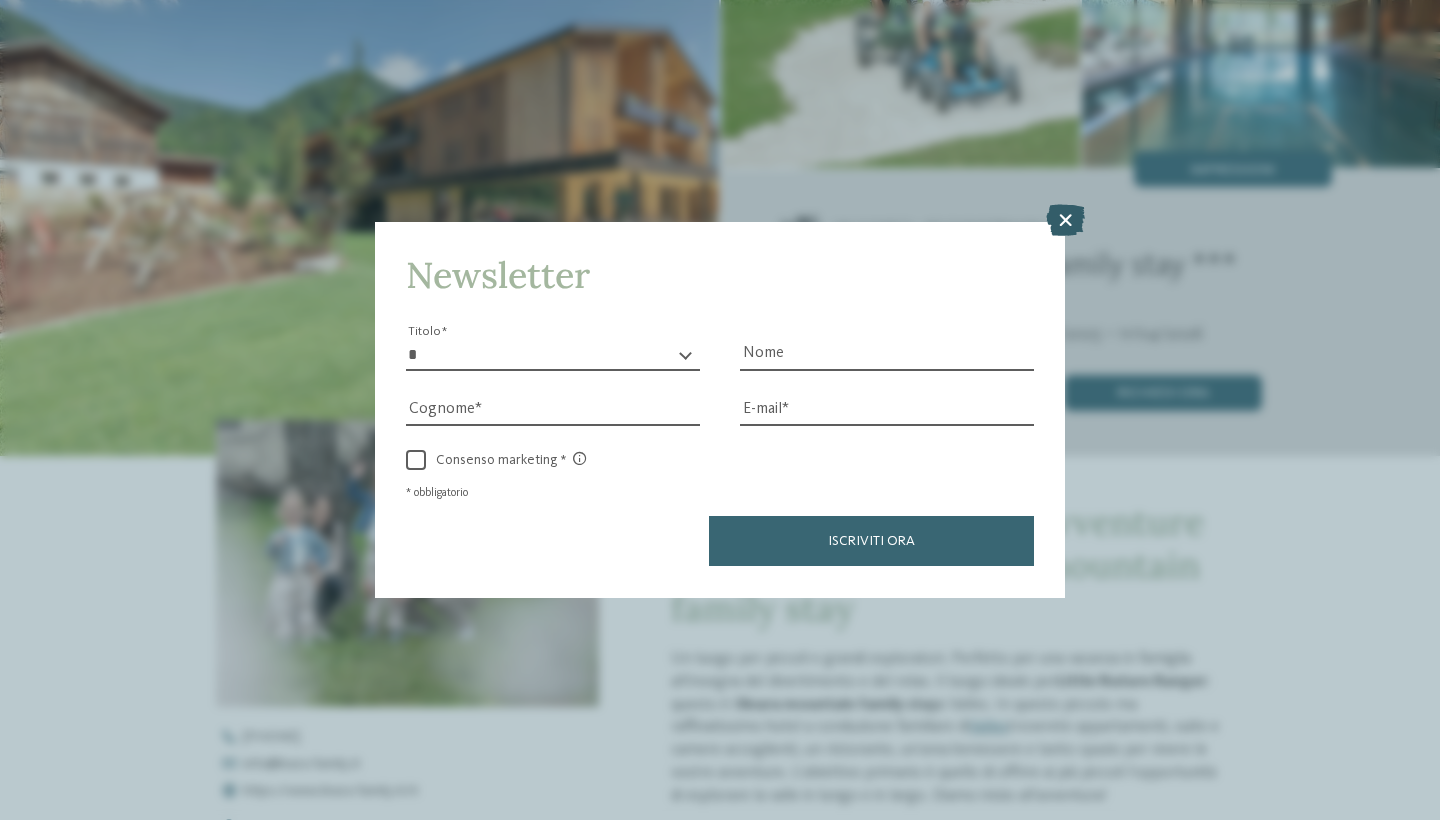 click at bounding box center [1065, 221] 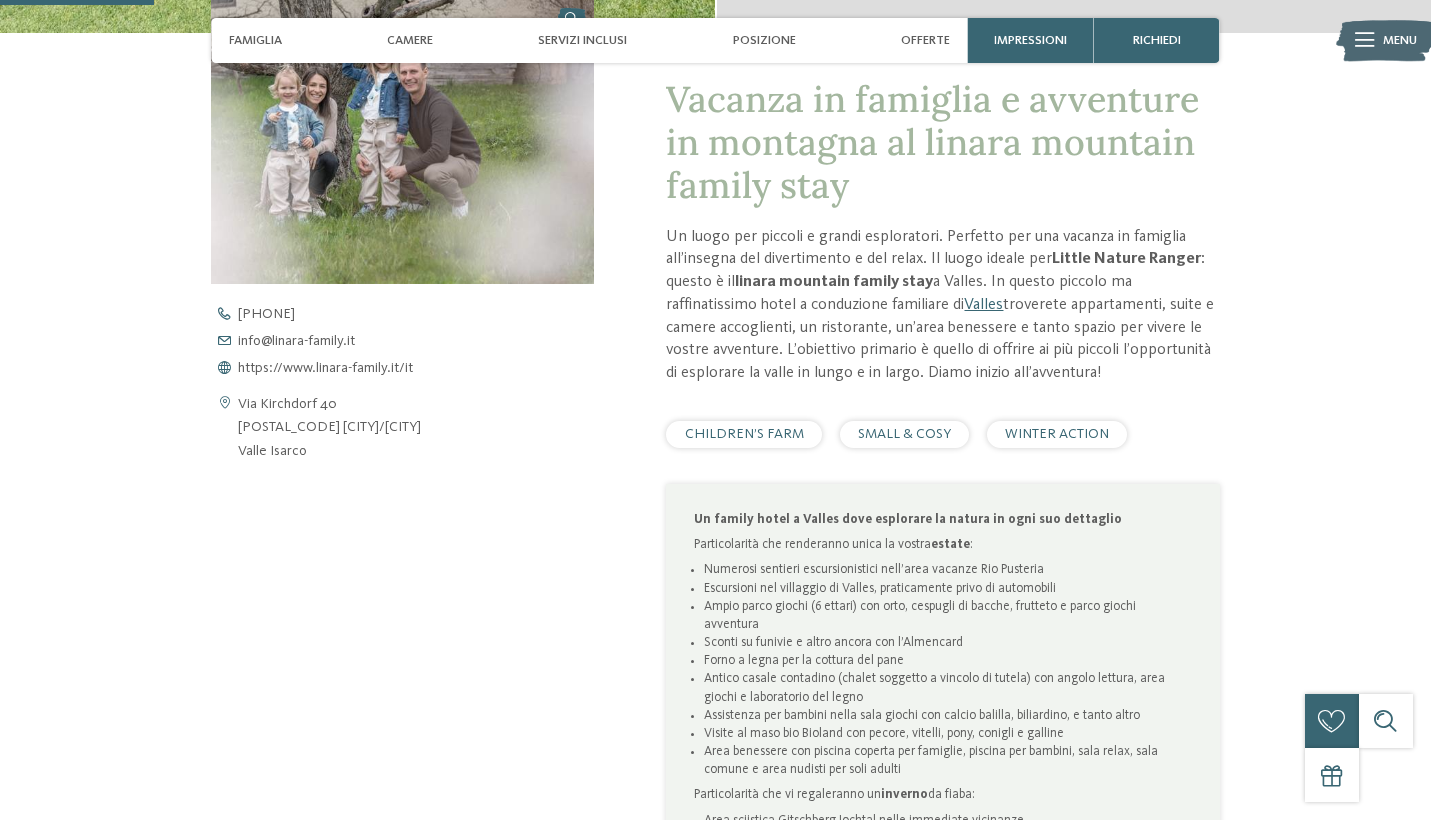 scroll, scrollTop: 615, scrollLeft: 0, axis: vertical 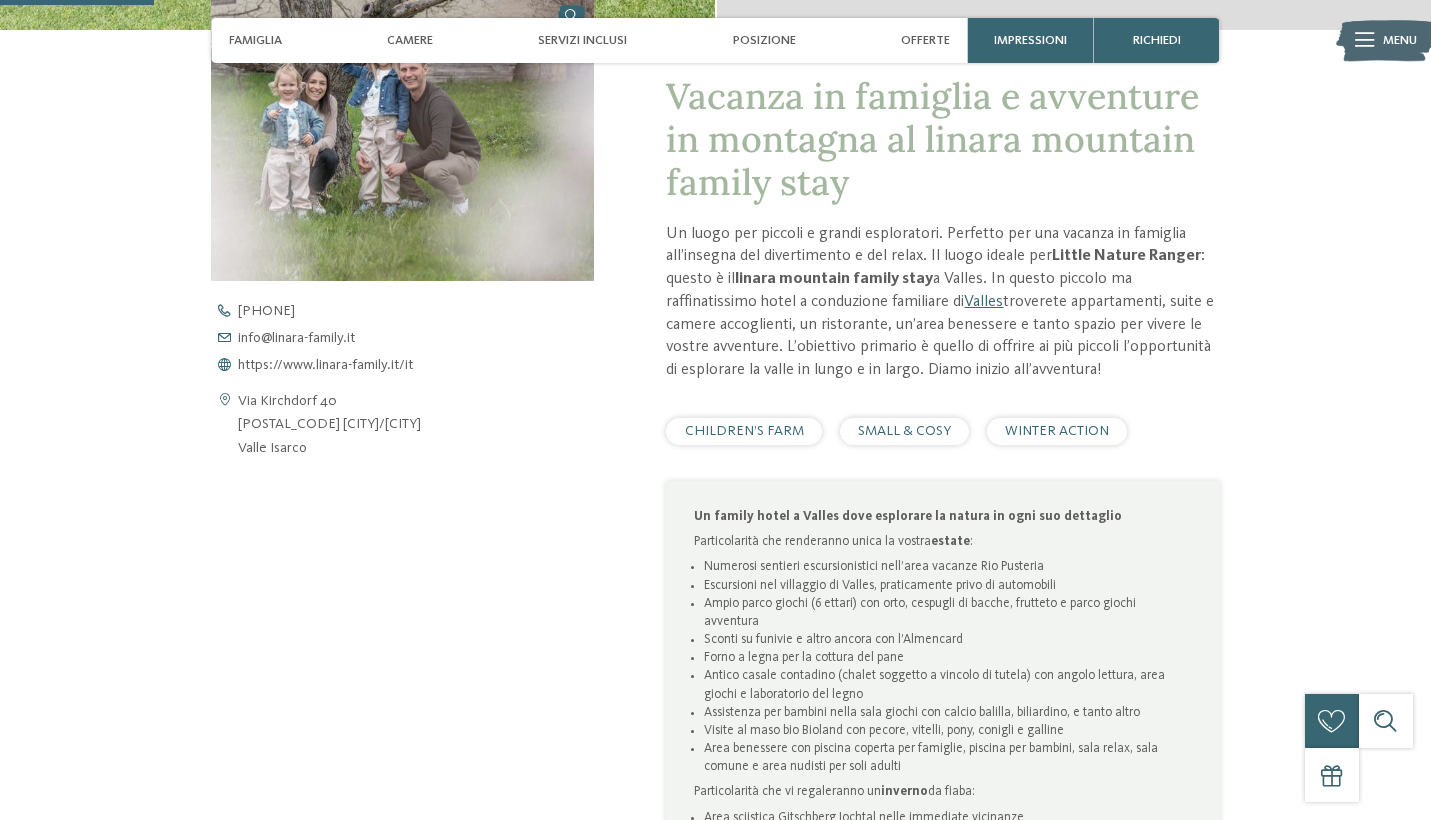click on "CHILDREN’S FARM" at bounding box center [744, 431] 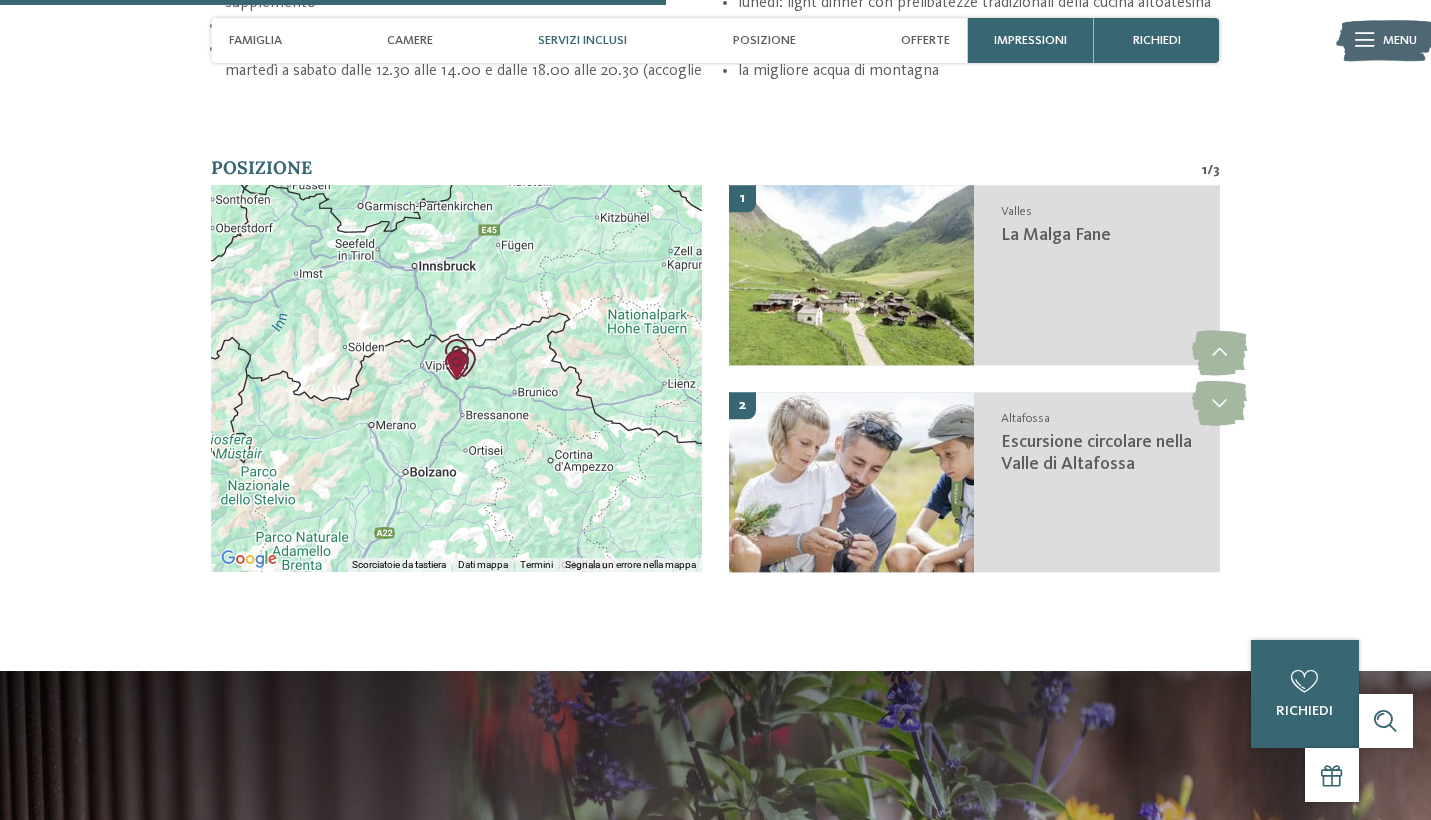 scroll, scrollTop: 2566, scrollLeft: 0, axis: vertical 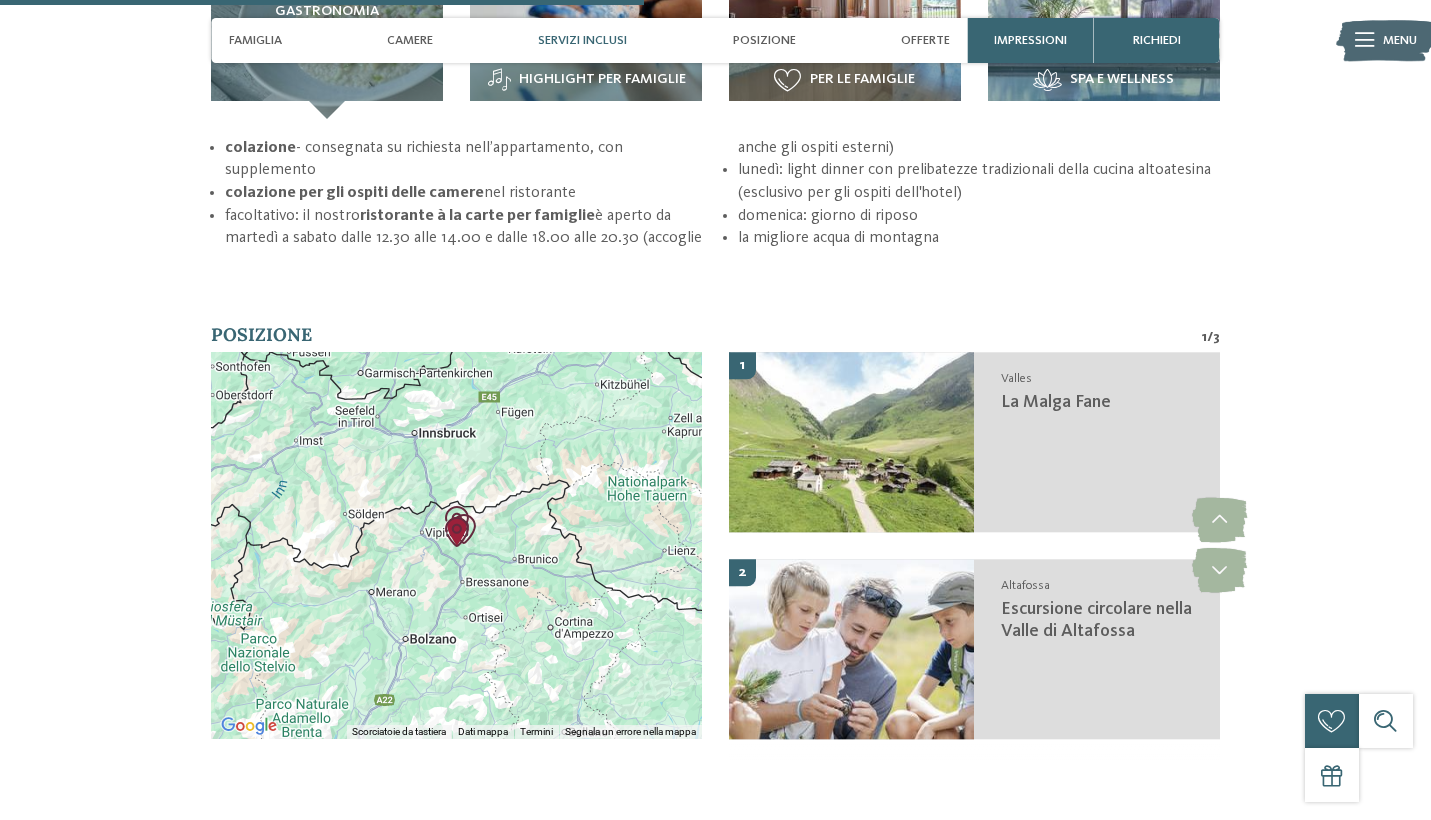 click at bounding box center (456, 545) 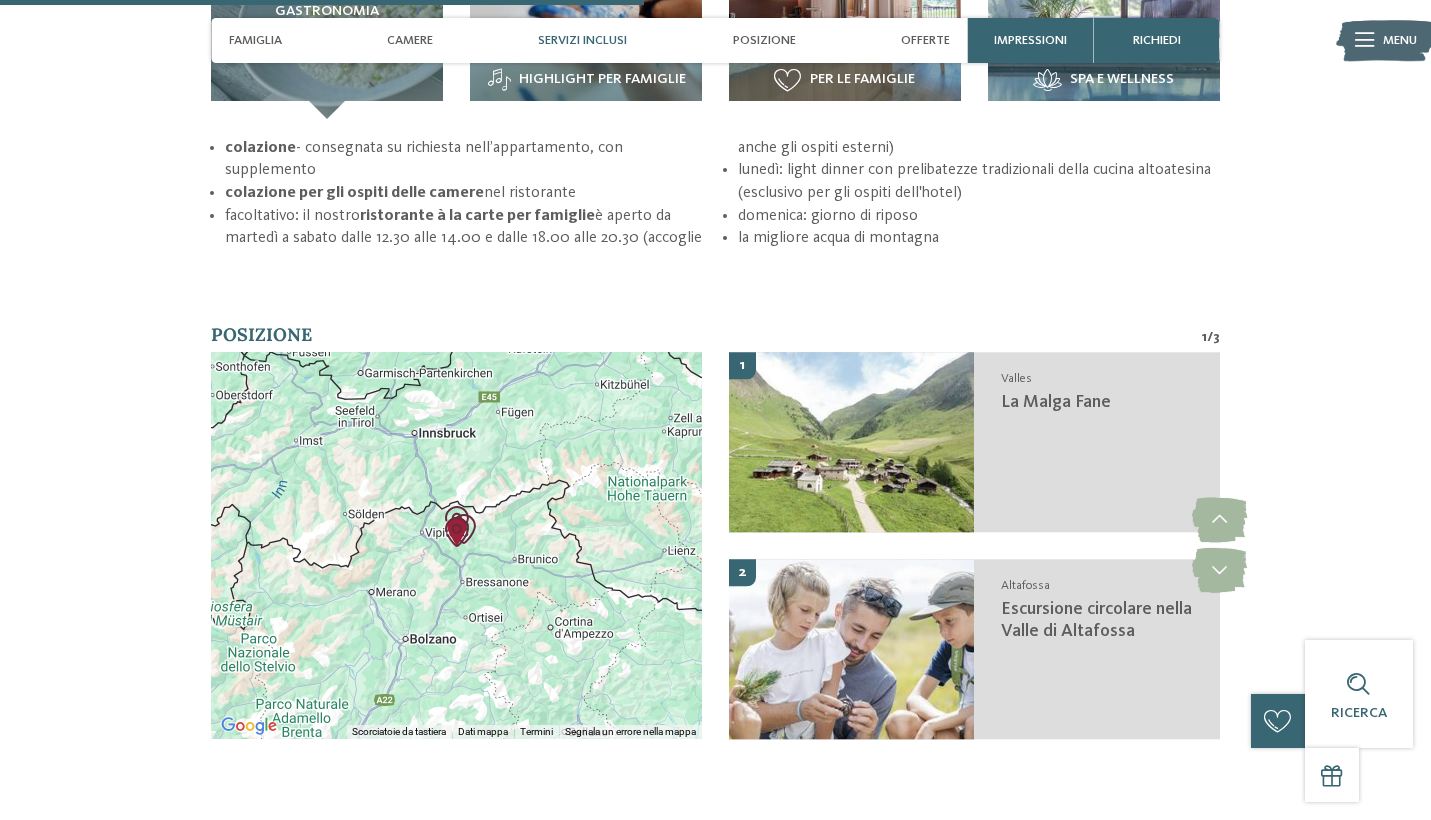 click at bounding box center (457, 532) 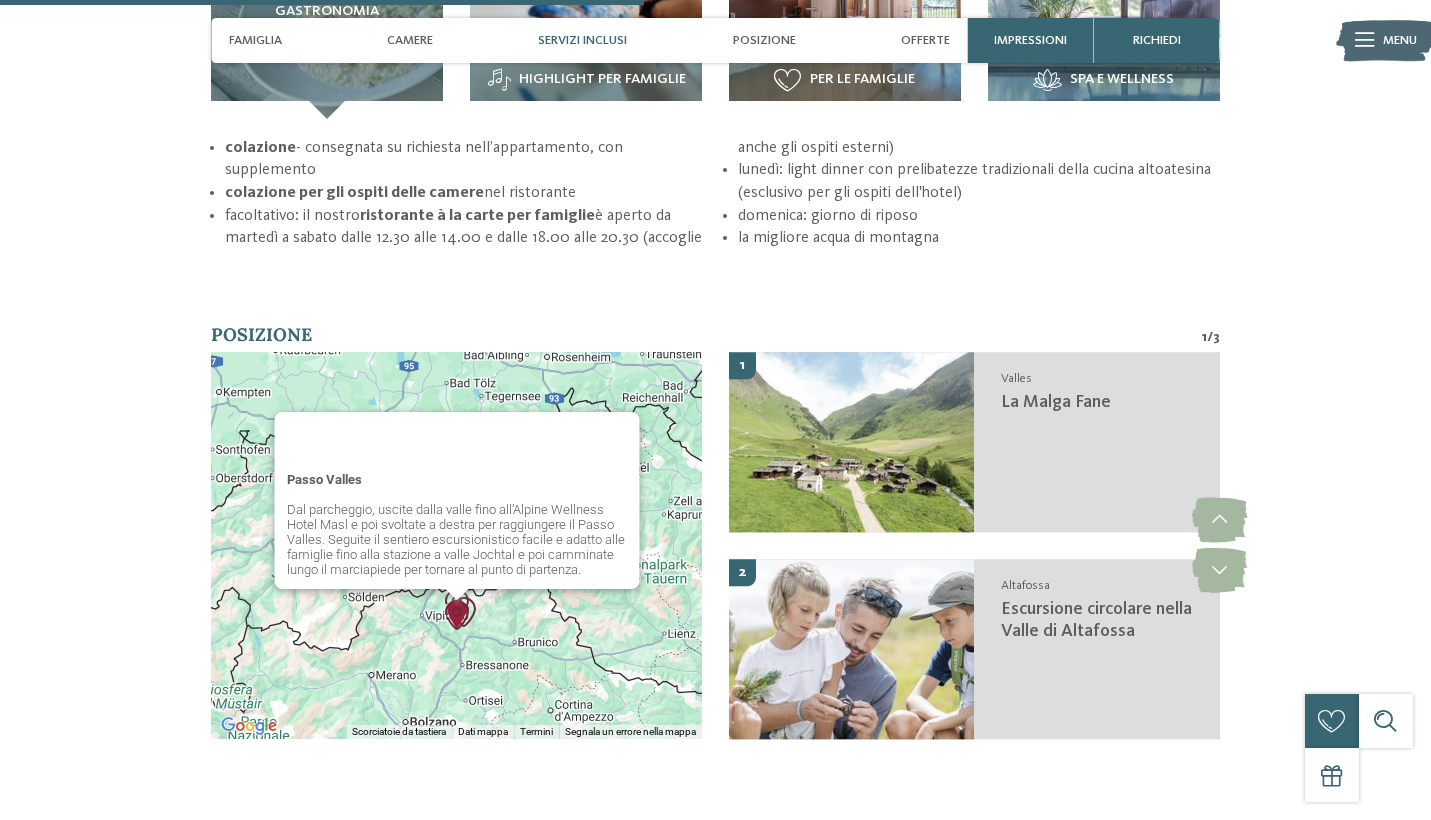 click on "Passo Valles
Dal parcheggio, uscite dalla valle fino all’Alpine Wellness Hotel Masl e poi svoltate a destra per raggiungere il Passo Valles. Seguite il sentiero escursionistico facile e adatto alle famiglie fino alla stazione a valle Jochtal e poi camminate lungo il marciapiede per tornare al punto di partenza.
Scorciatoie da tastiera Dati mappa Dati mappa ©2025 GeoBasis-DE/BKG (©2009), Google 20 km  Termini Segnala un errore nella mappa" at bounding box center [715, 544] 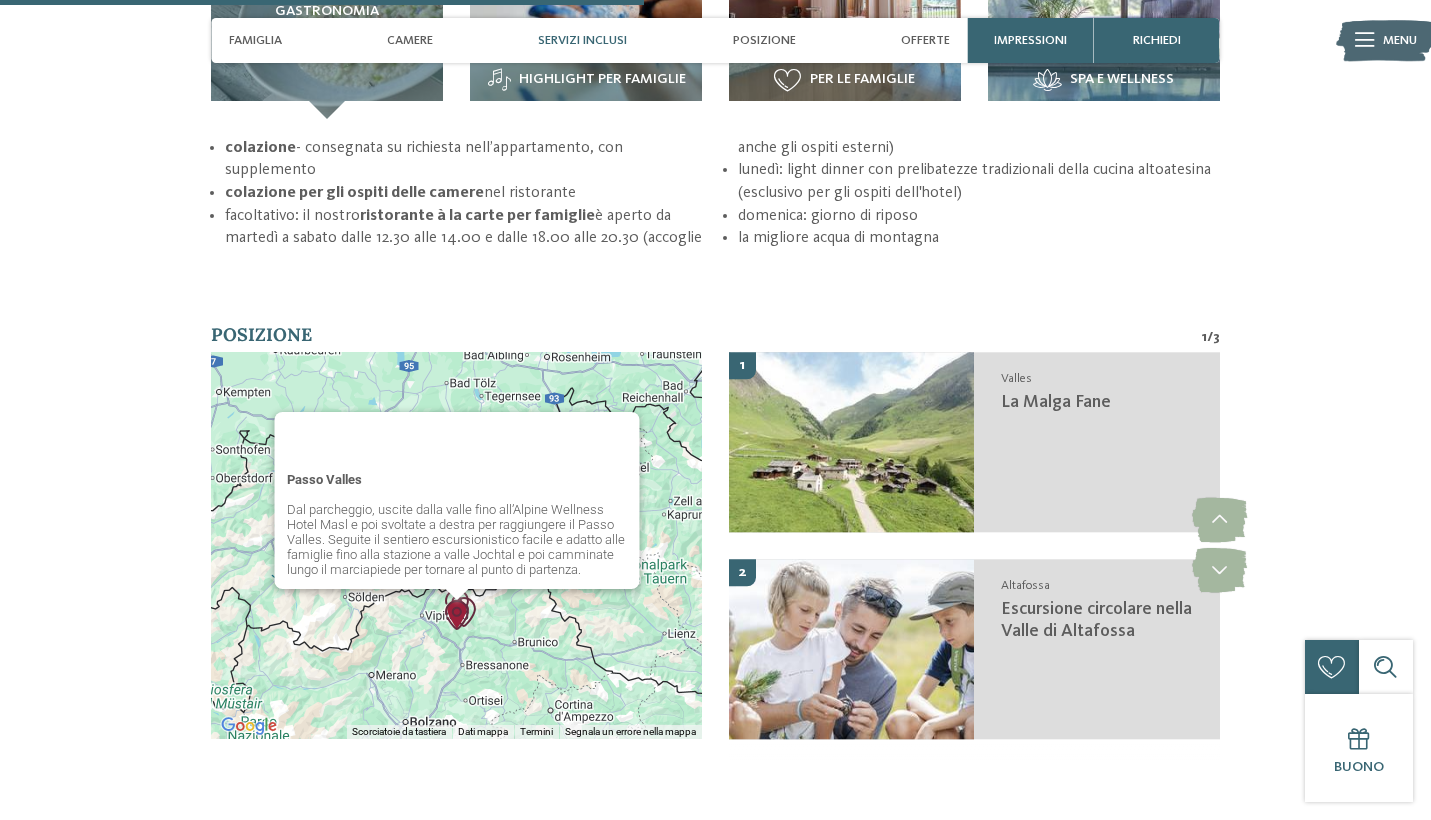 click at bounding box center [457, 615] 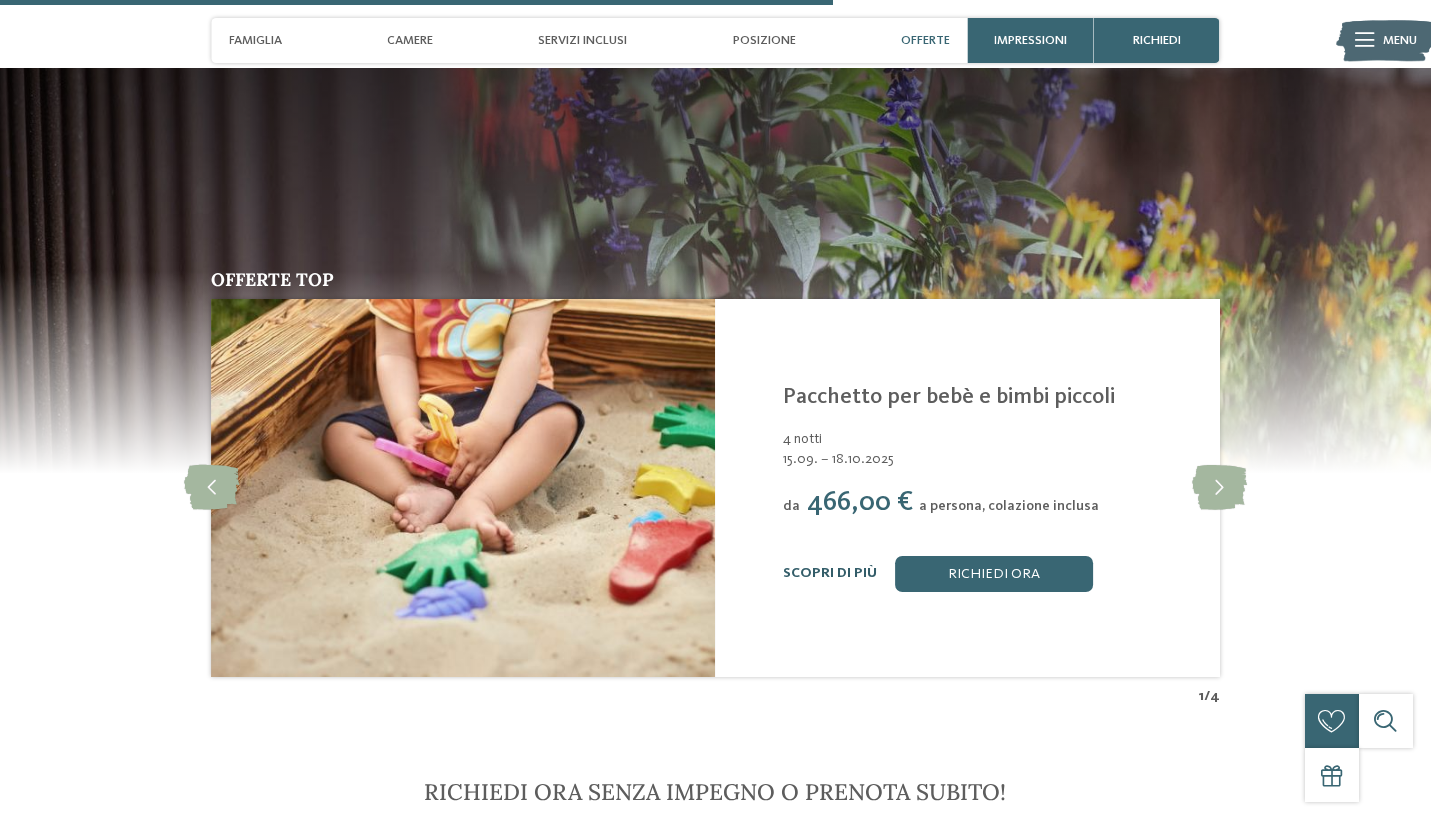 scroll, scrollTop: 3303, scrollLeft: 0, axis: vertical 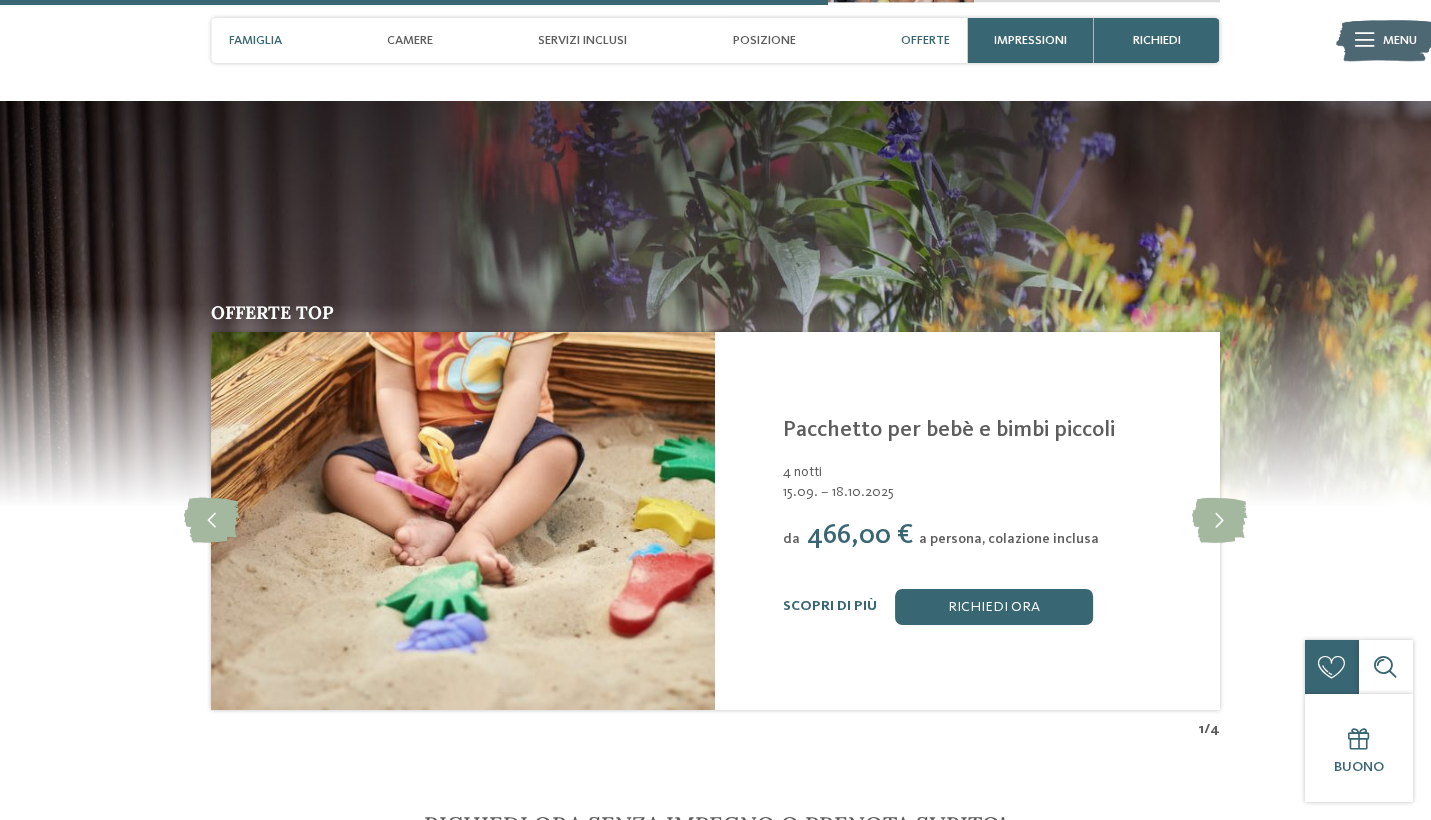 click on "Famiglia" at bounding box center [255, 40] 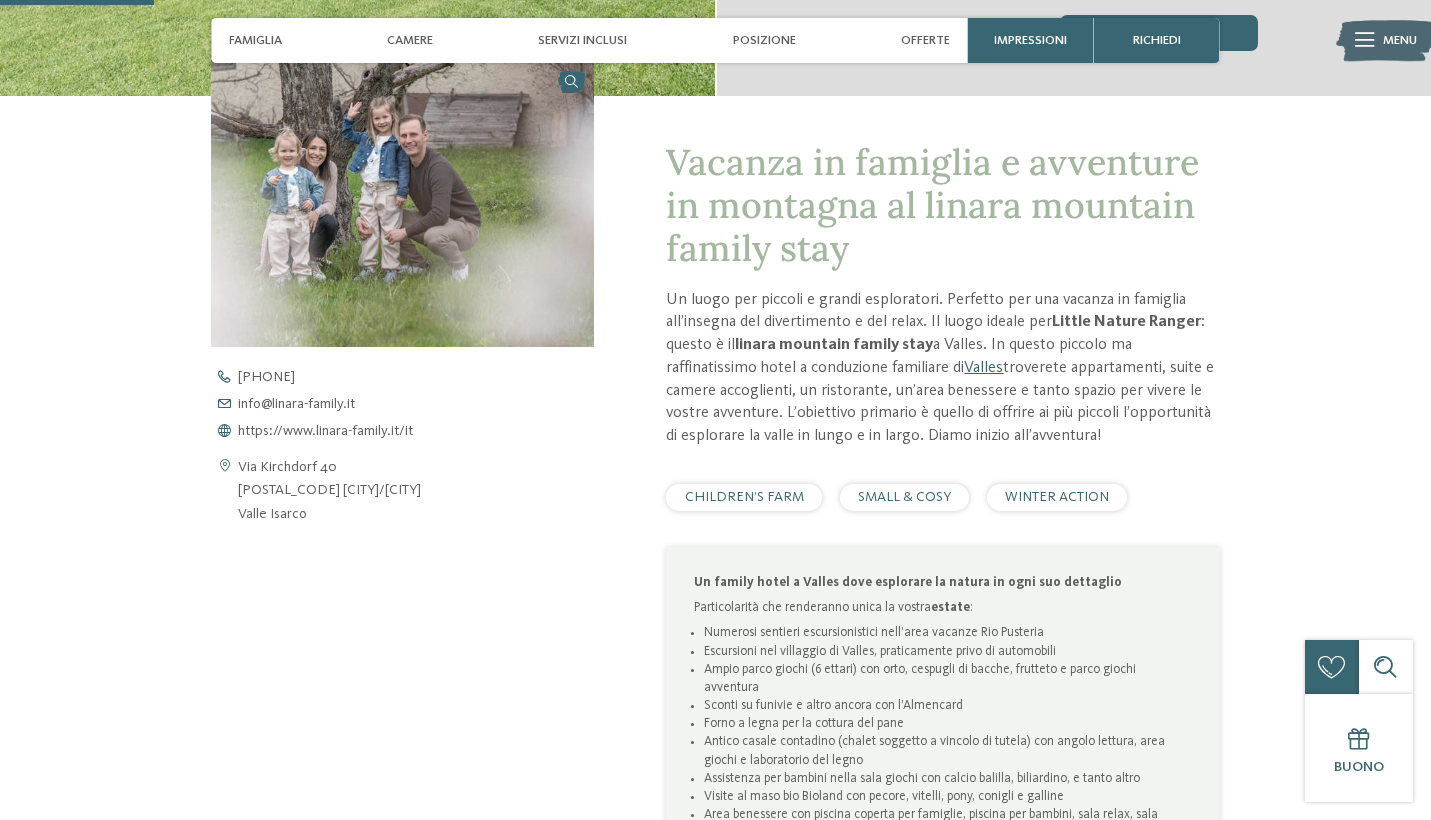scroll, scrollTop: 533, scrollLeft: 0, axis: vertical 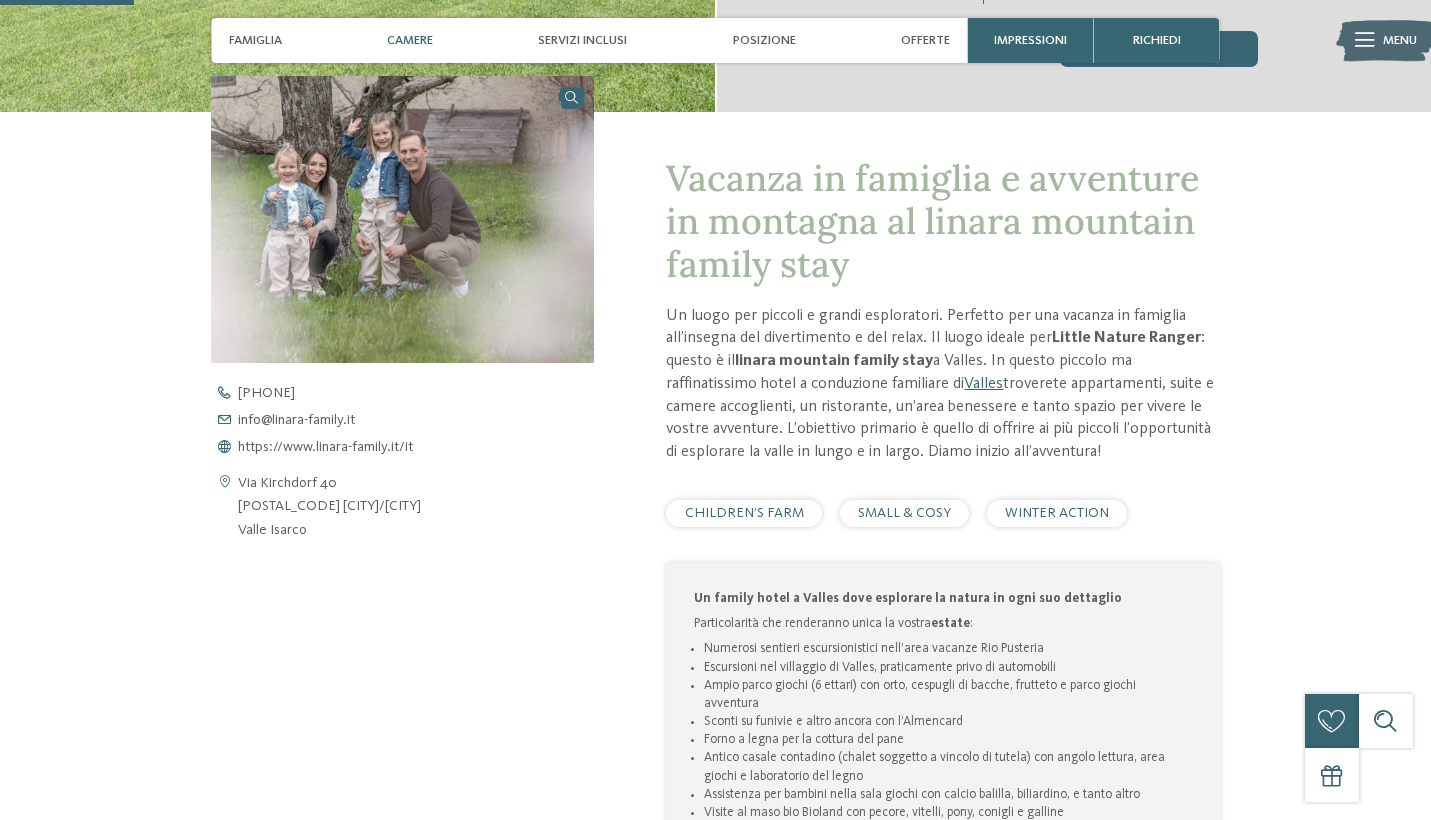click on "Camere" at bounding box center (410, 40) 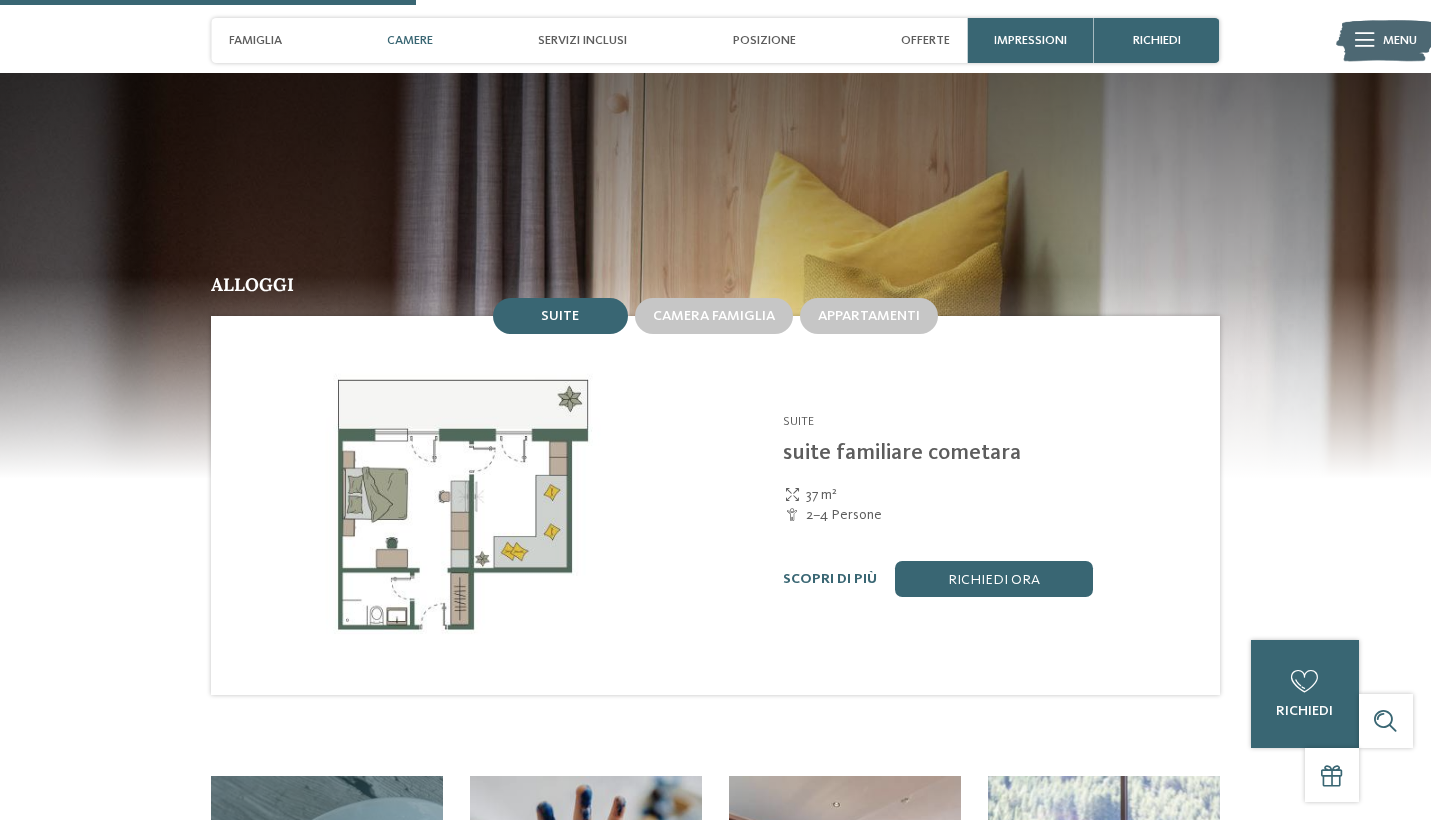 scroll, scrollTop: 1681, scrollLeft: 0, axis: vertical 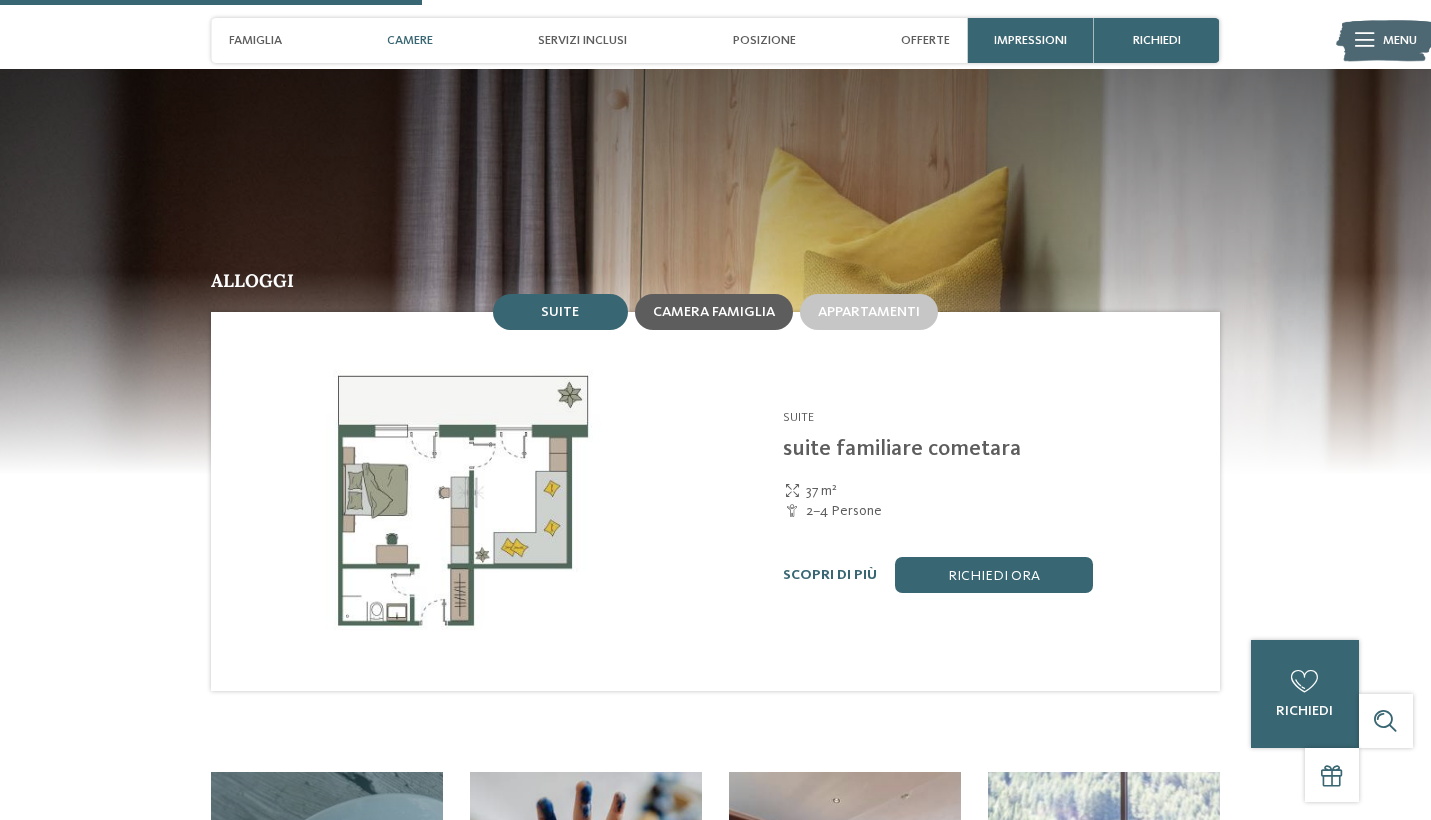 click on "Camera famiglia" at bounding box center [714, 312] 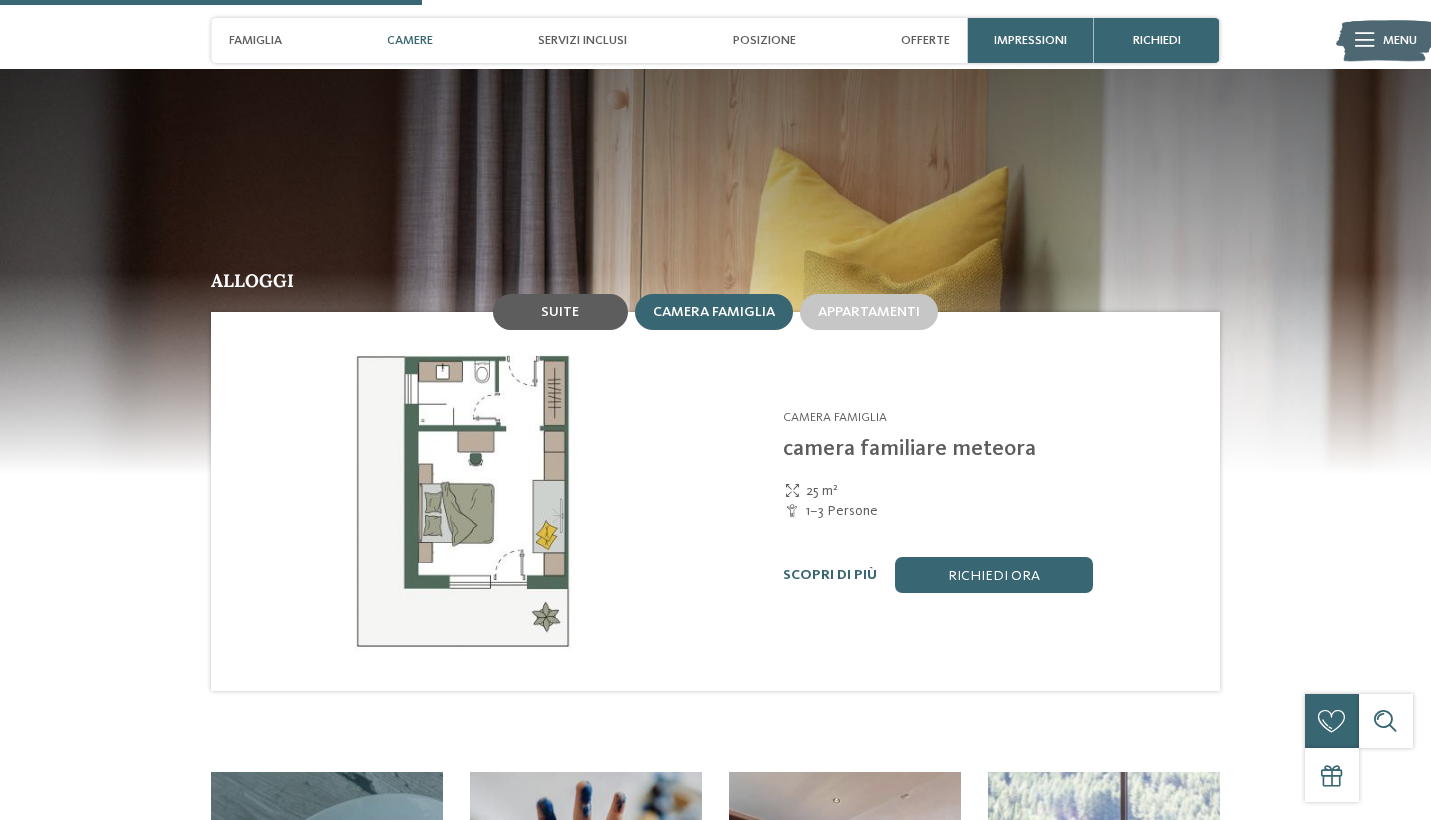click on "Suite" at bounding box center [560, 312] 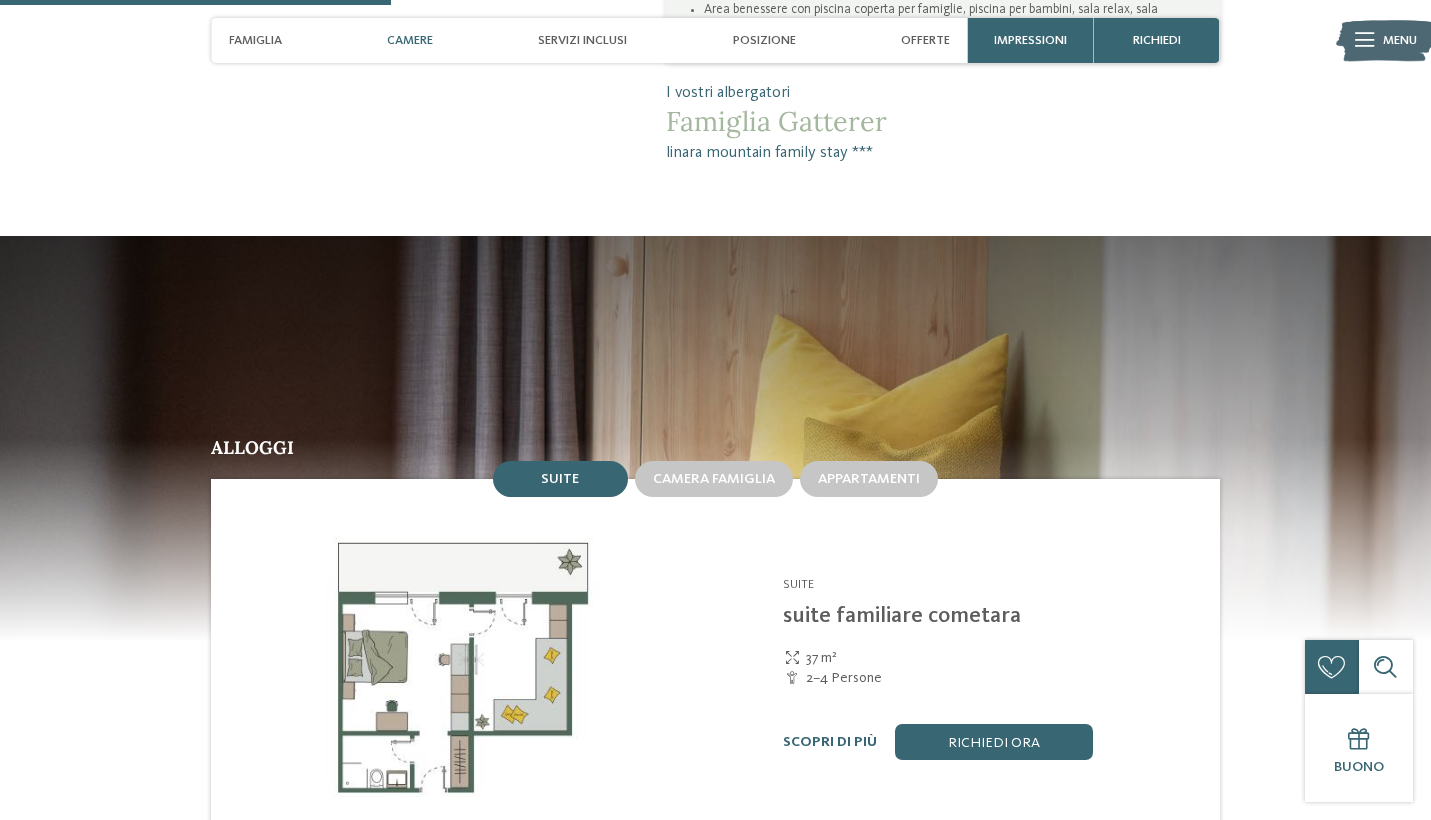 scroll, scrollTop: 1569, scrollLeft: 0, axis: vertical 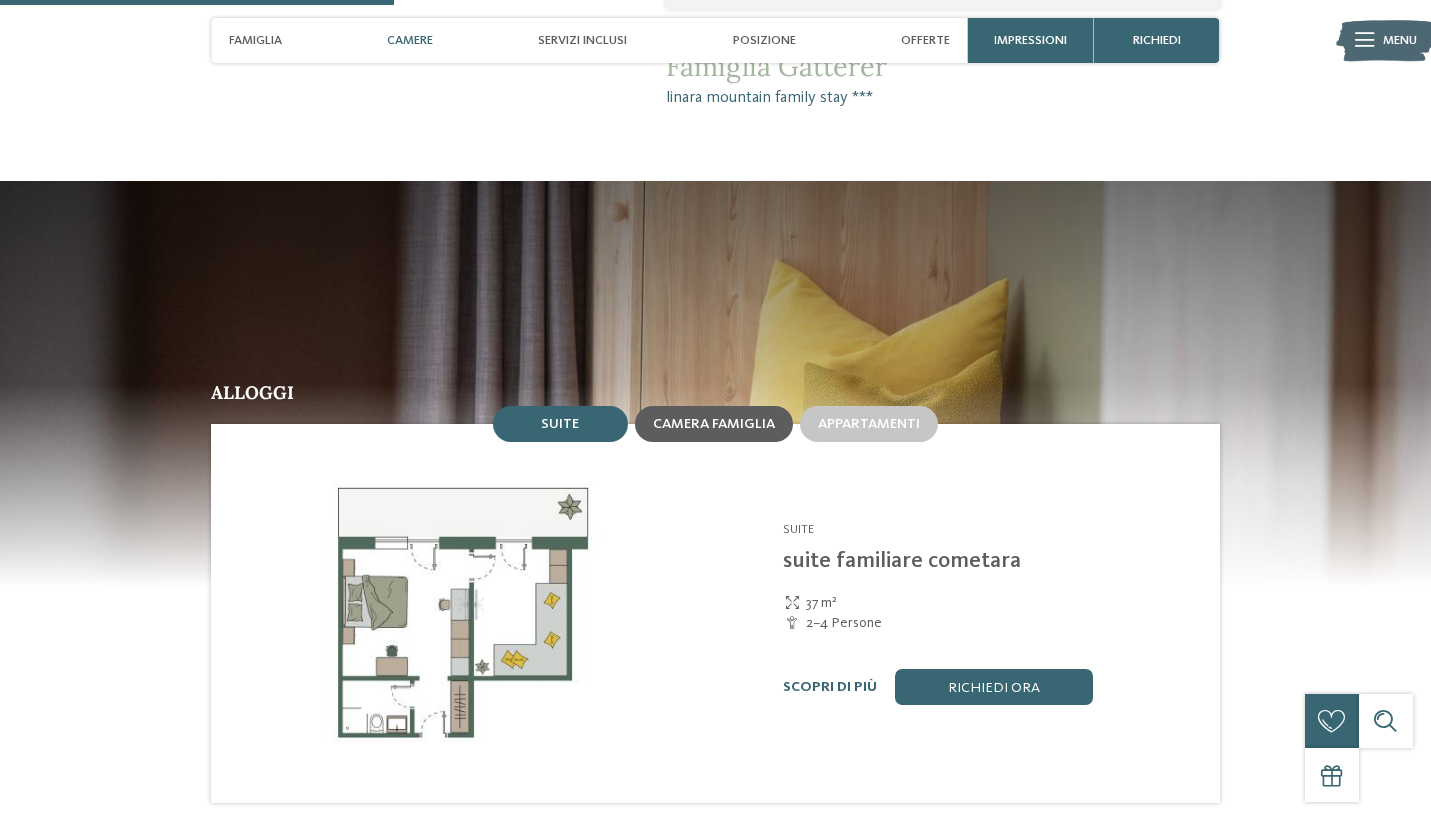 click on "Camera famiglia" at bounding box center (714, 424) 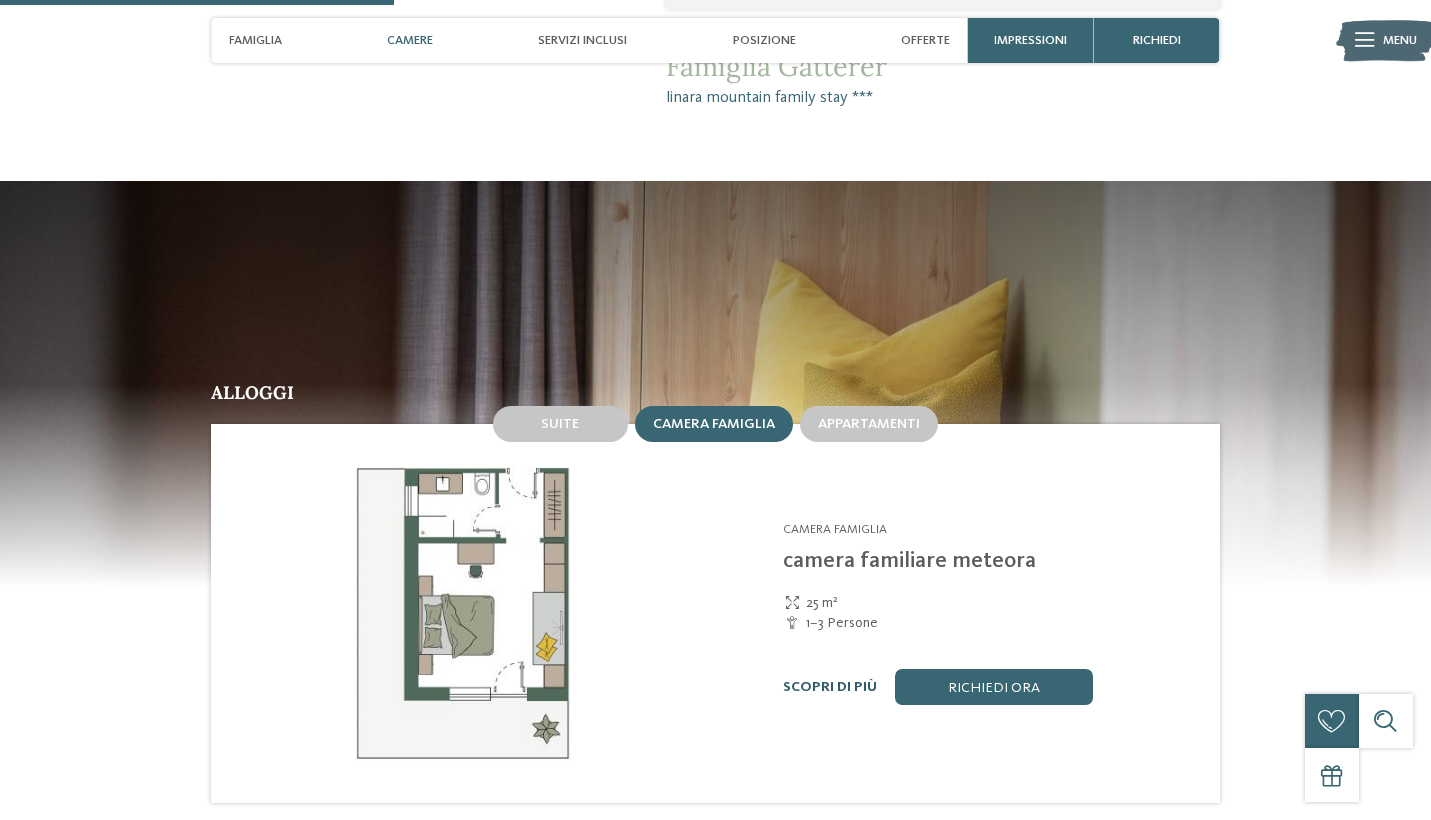 click on "Scopri di più" at bounding box center (830, 687) 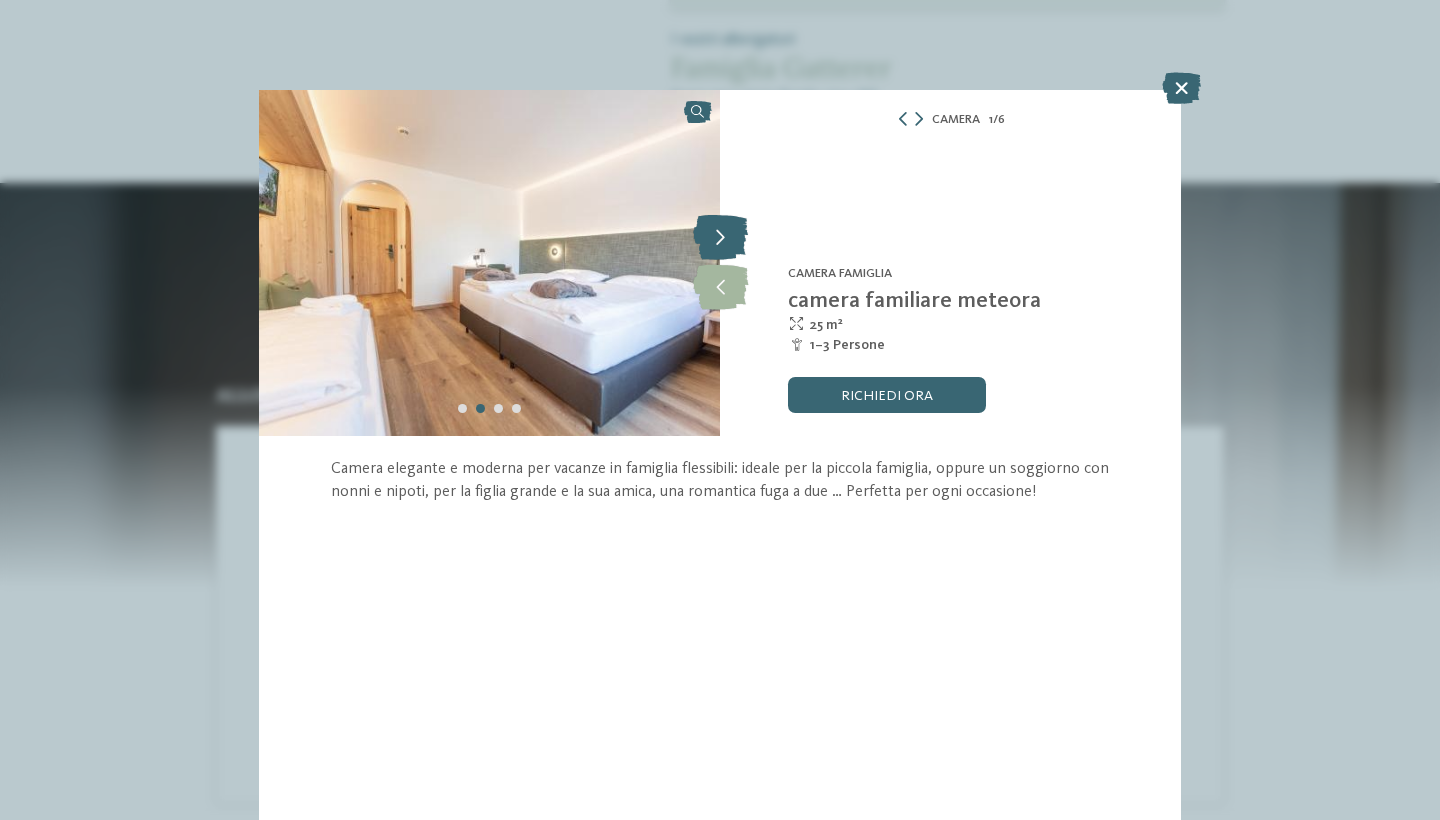click at bounding box center (720, 238) 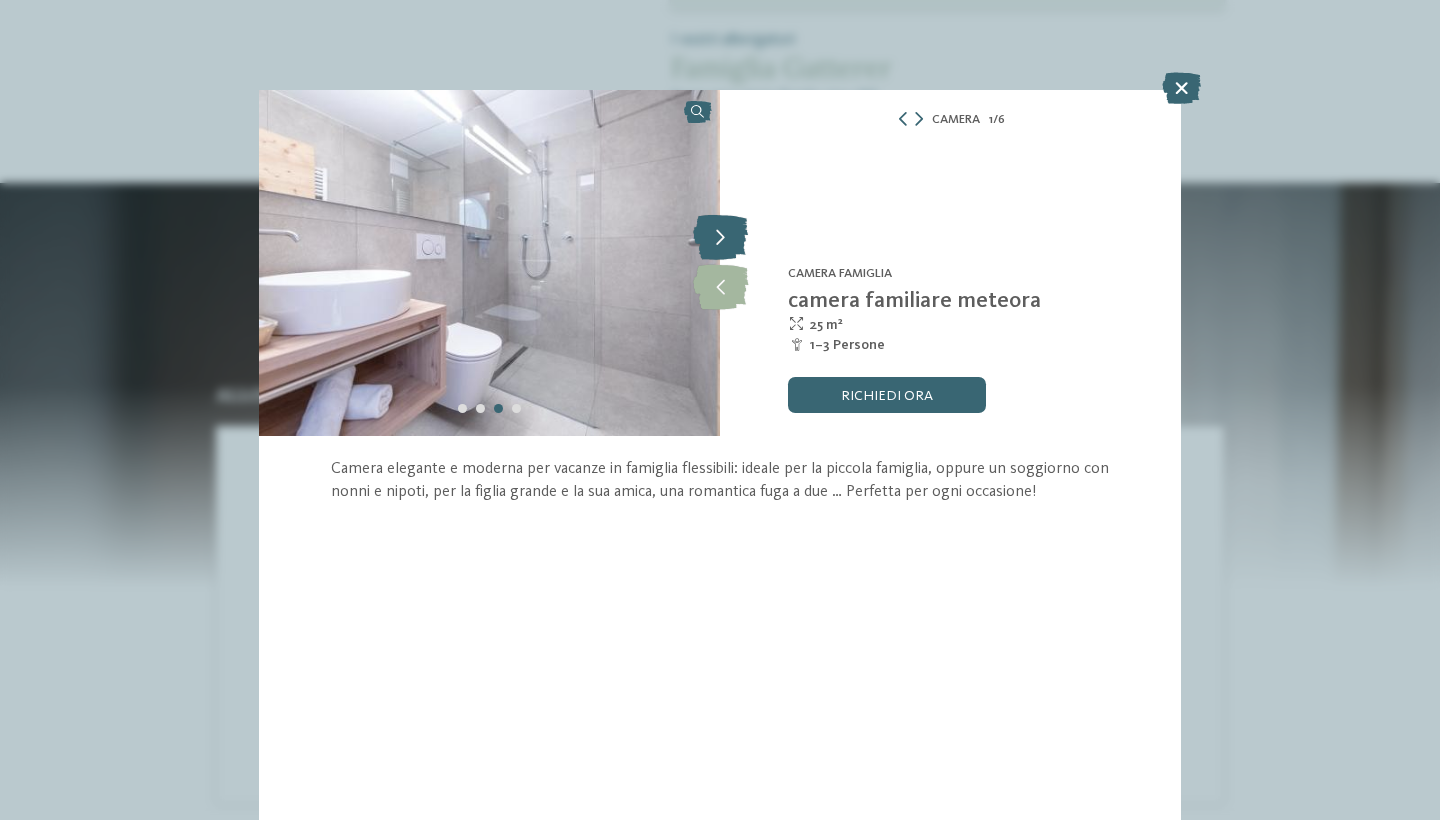 click at bounding box center (720, 238) 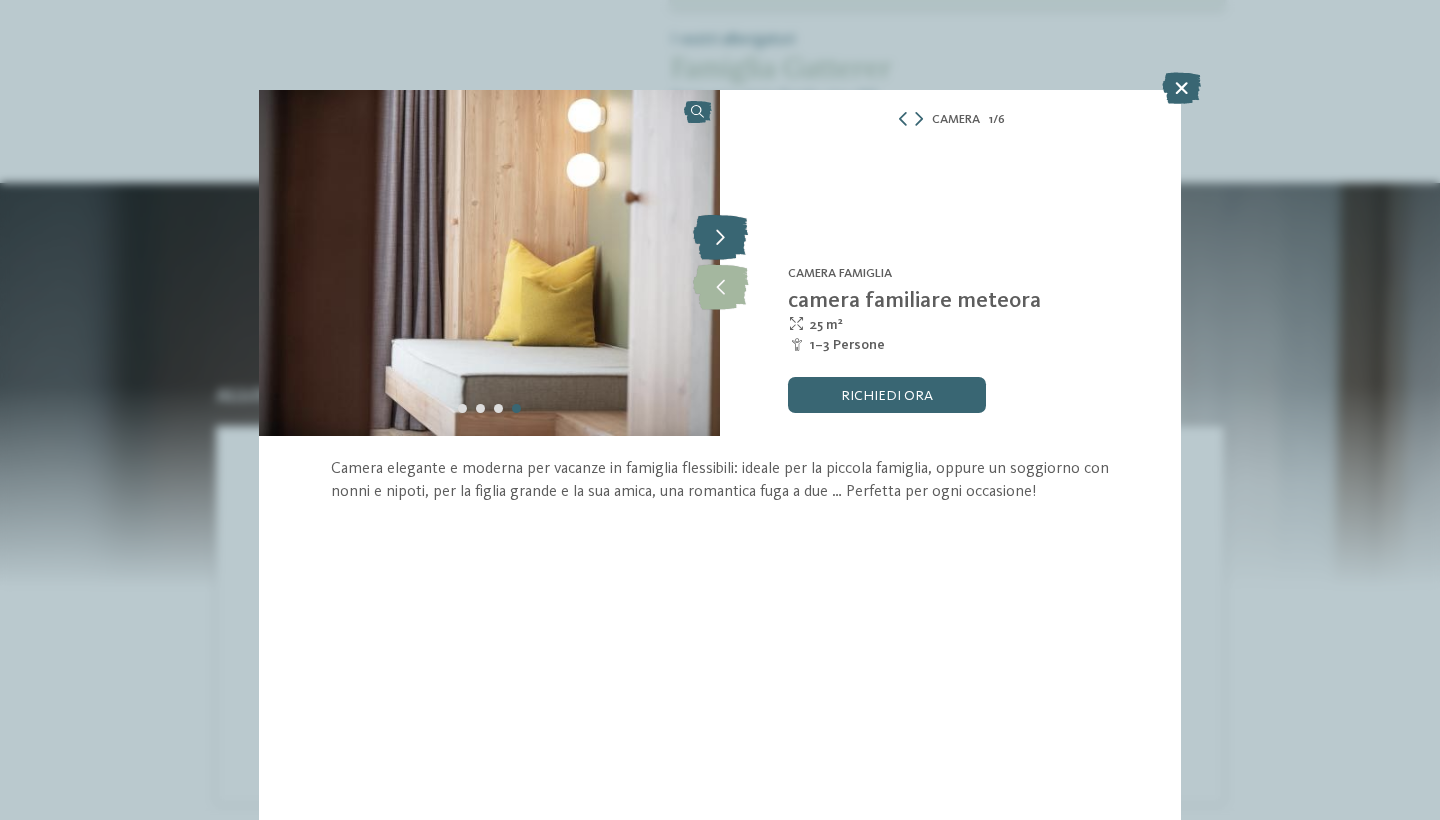 click at bounding box center (720, 238) 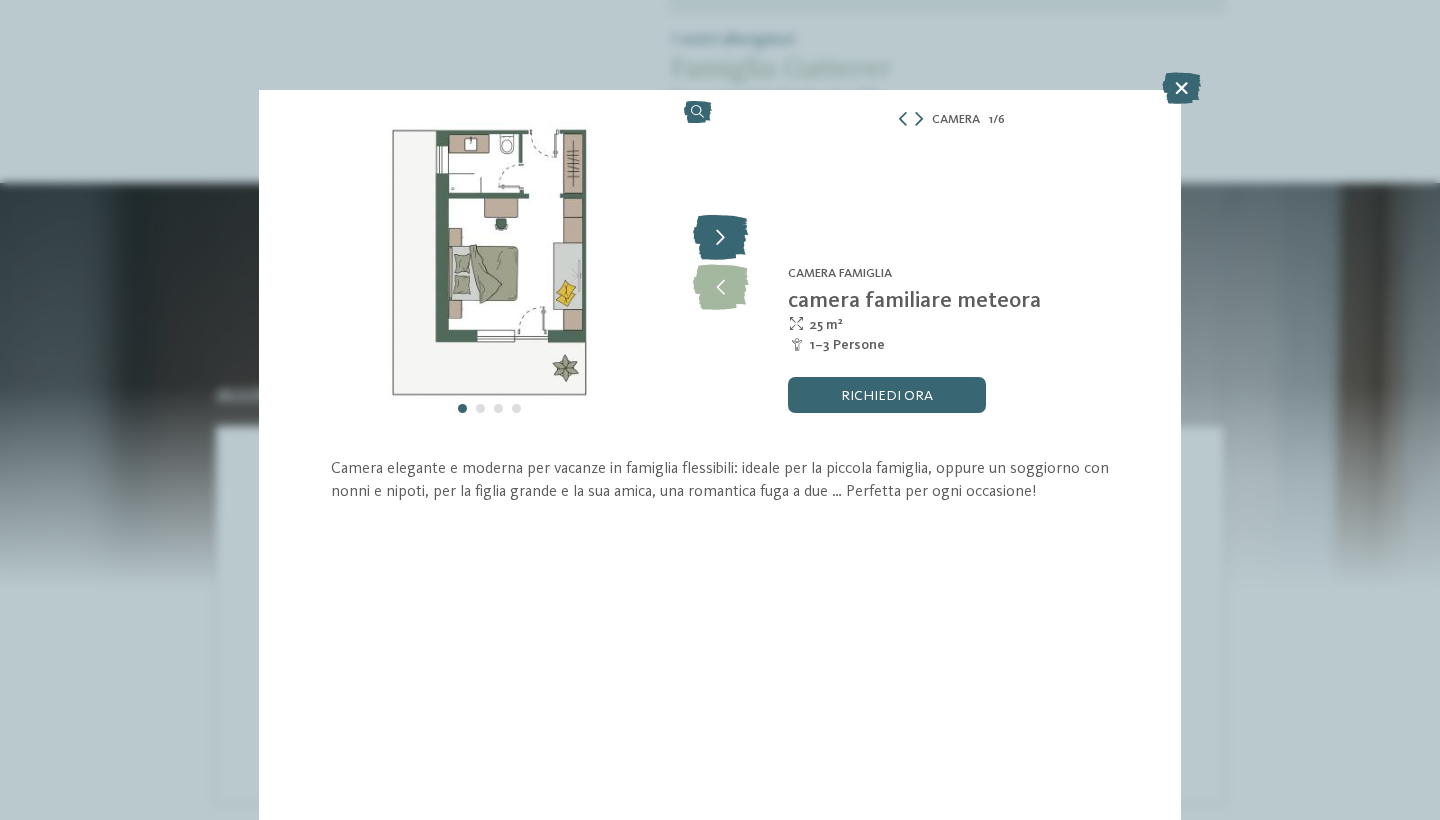 click at bounding box center [720, 238] 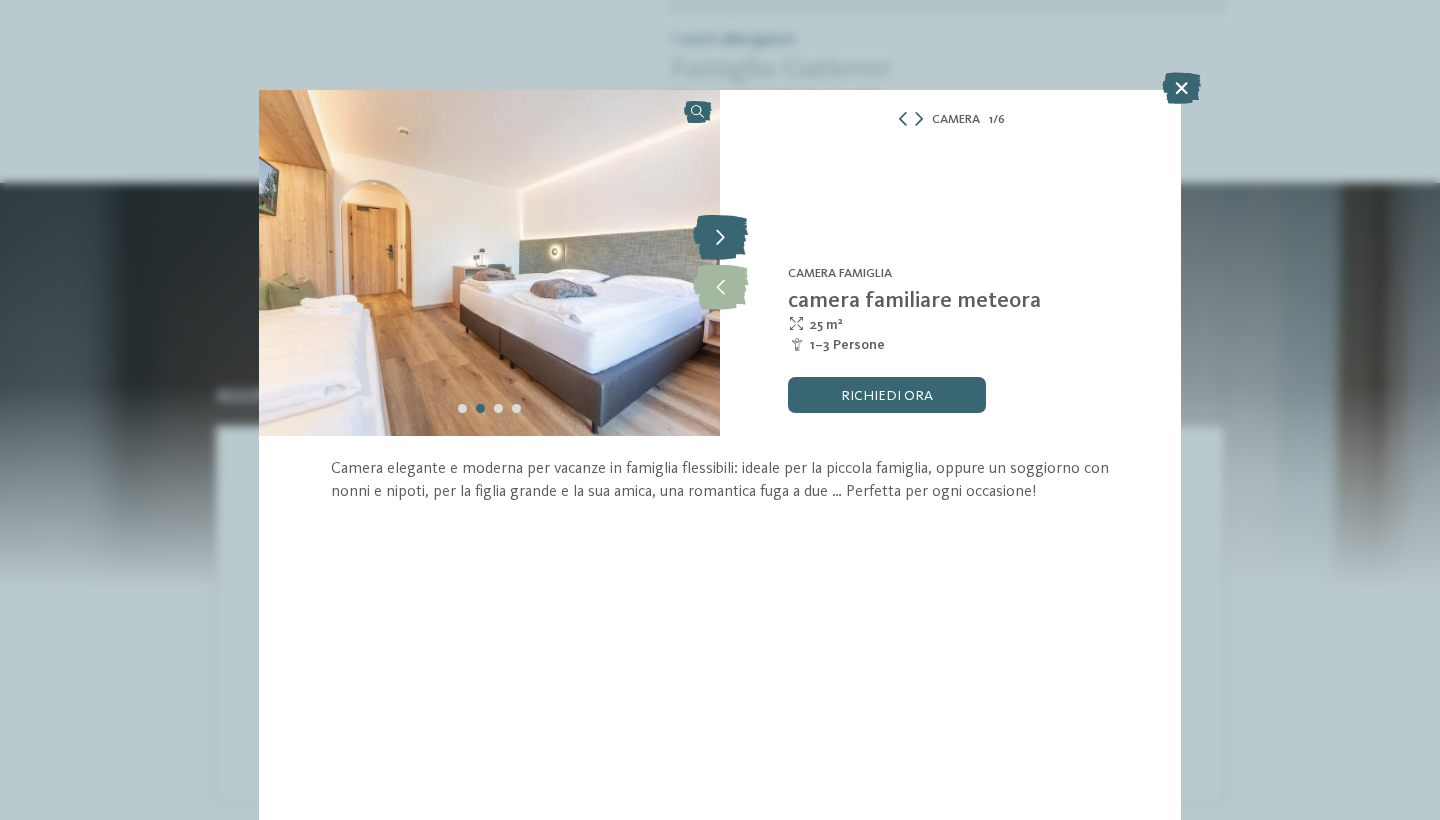 click at bounding box center [720, 238] 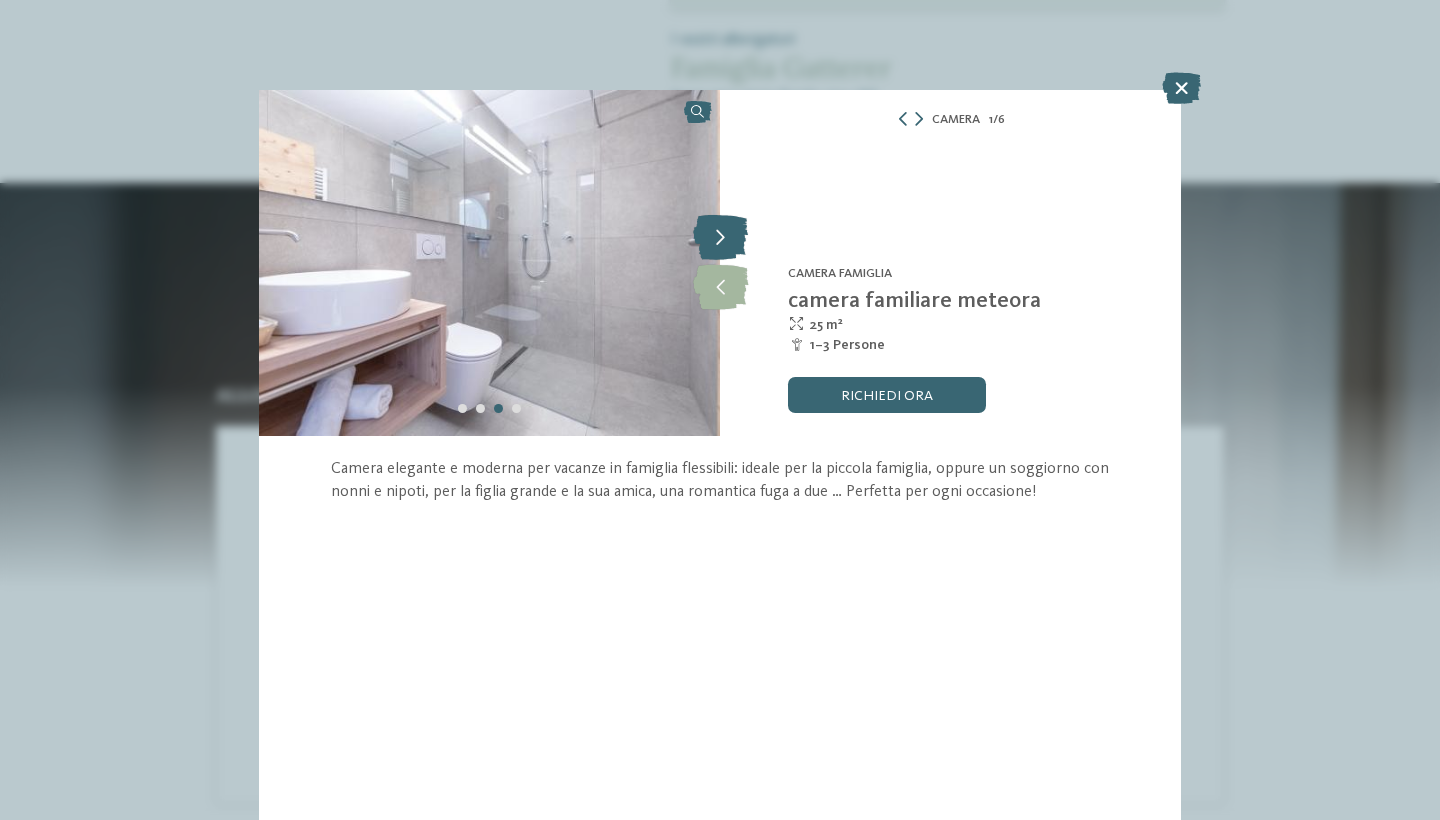click at bounding box center [720, 238] 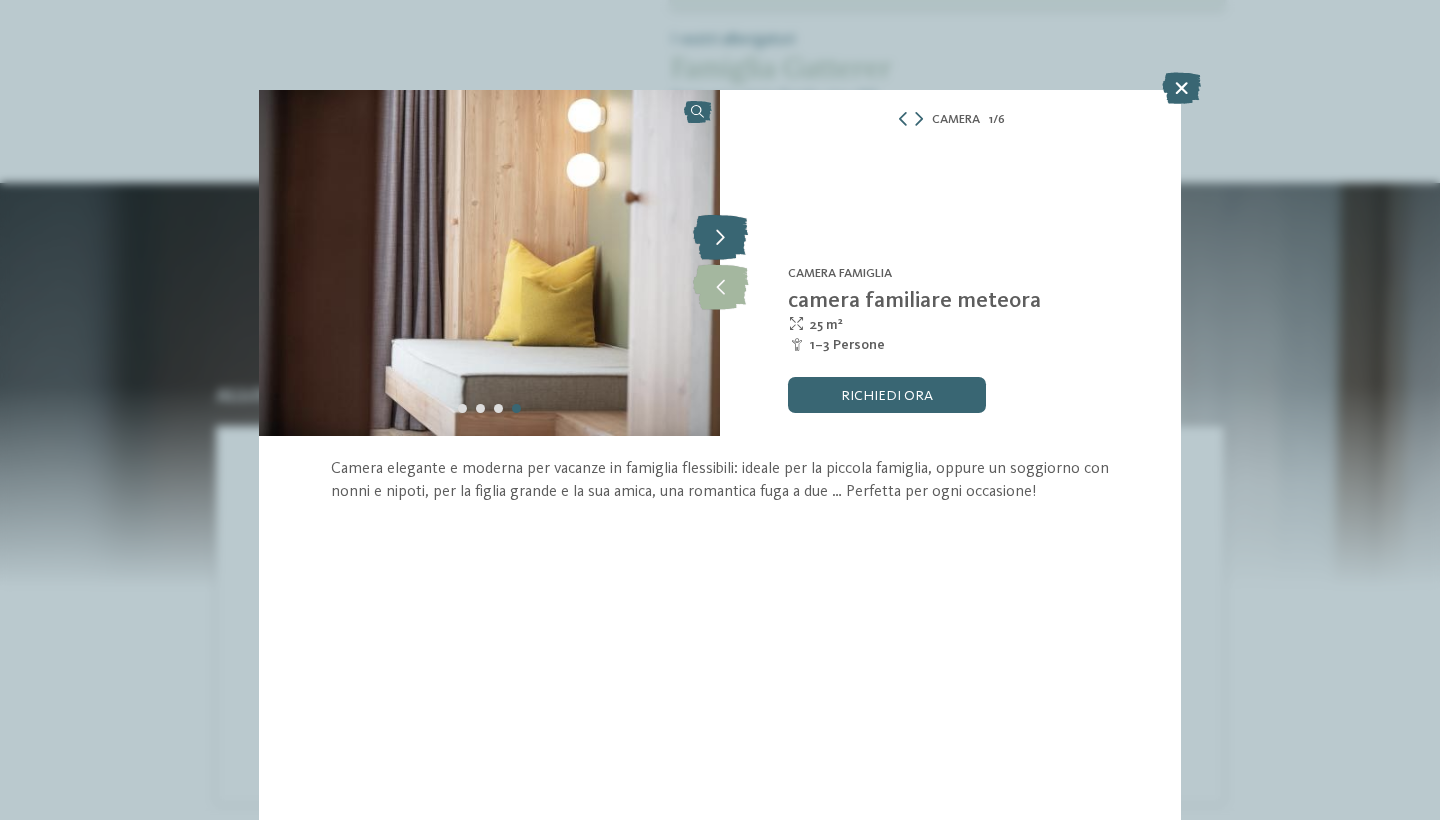 click at bounding box center [720, 238] 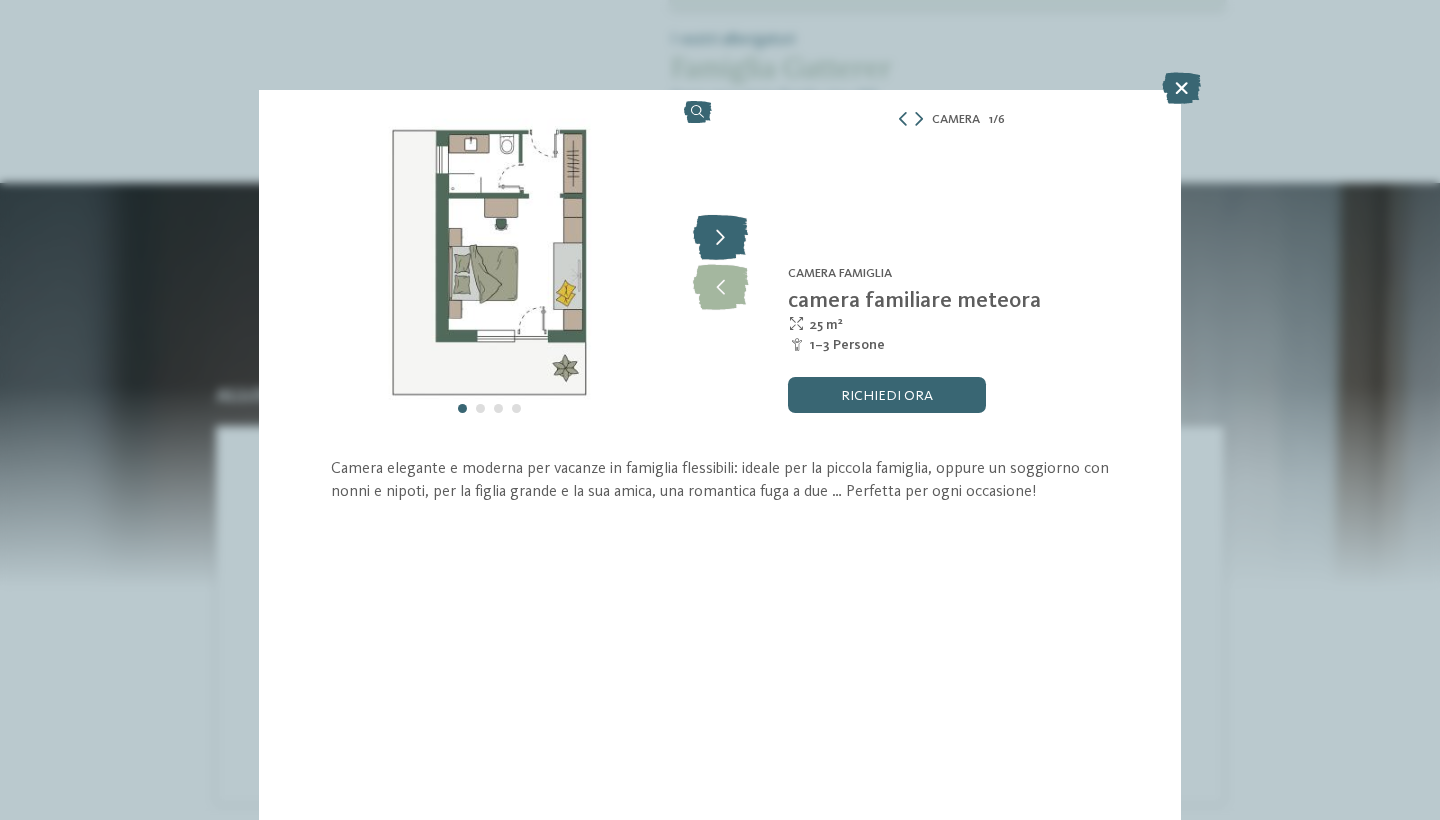 click at bounding box center [720, 238] 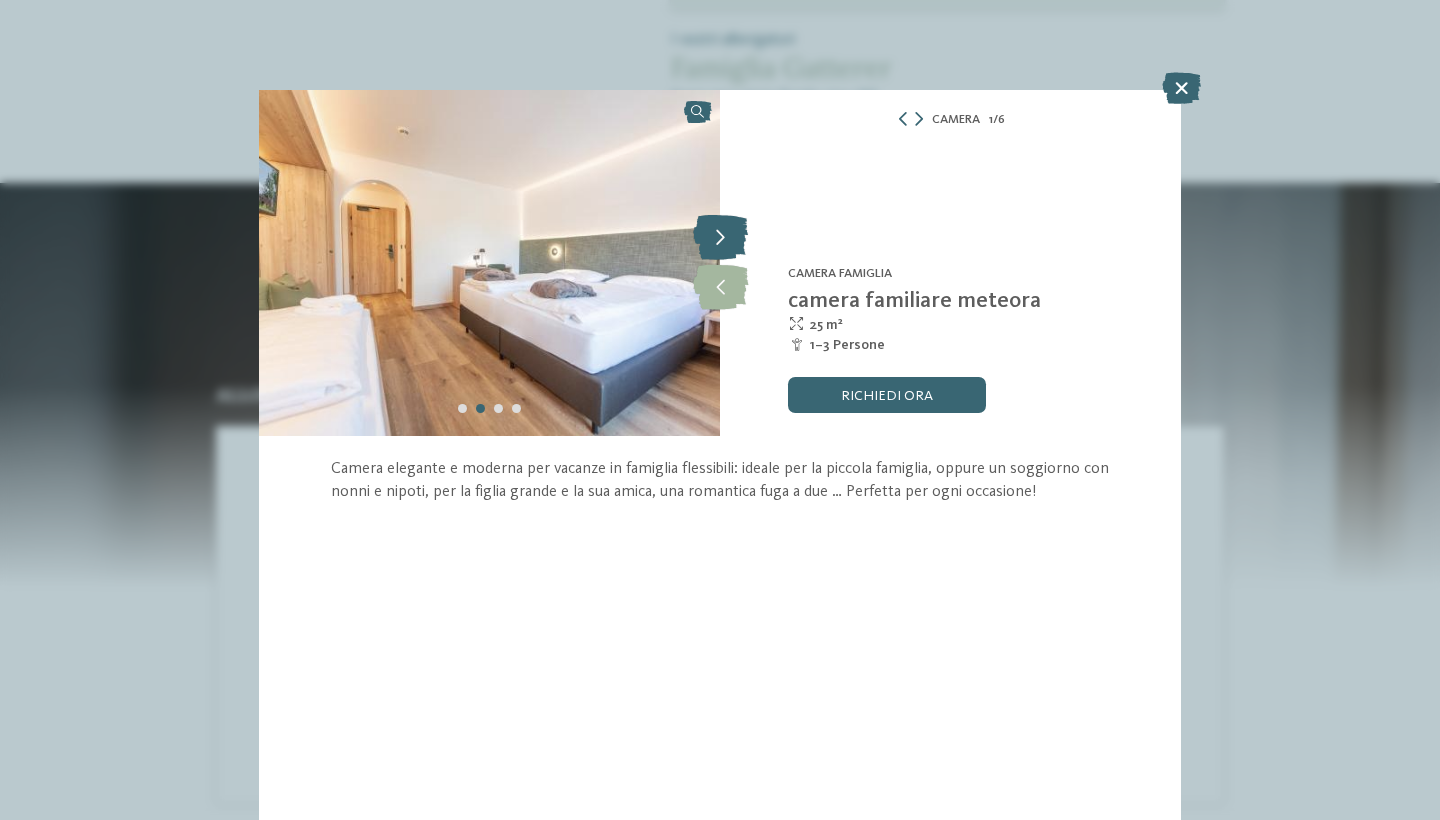 click at bounding box center (720, 238) 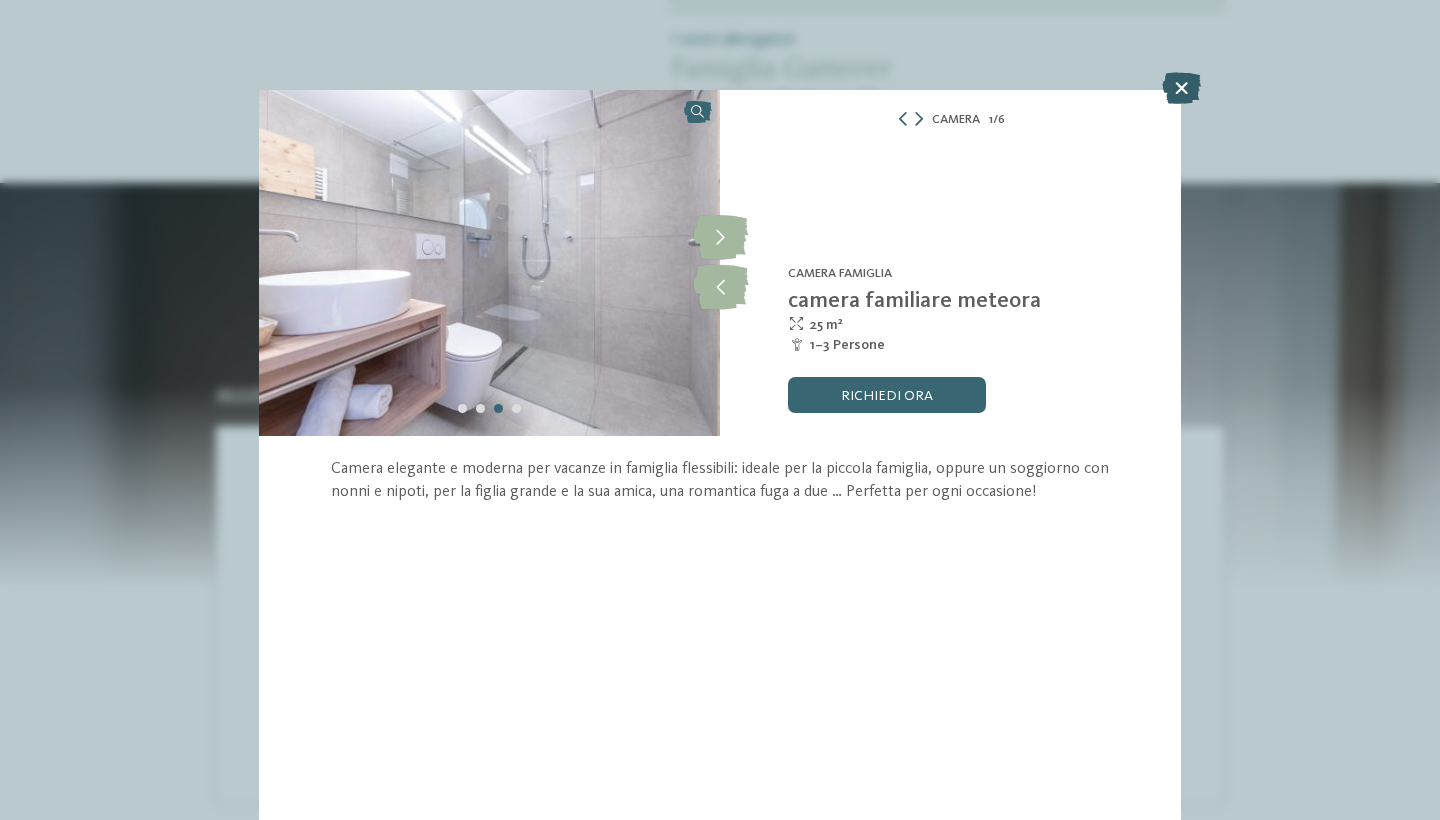 click at bounding box center [1181, 88] 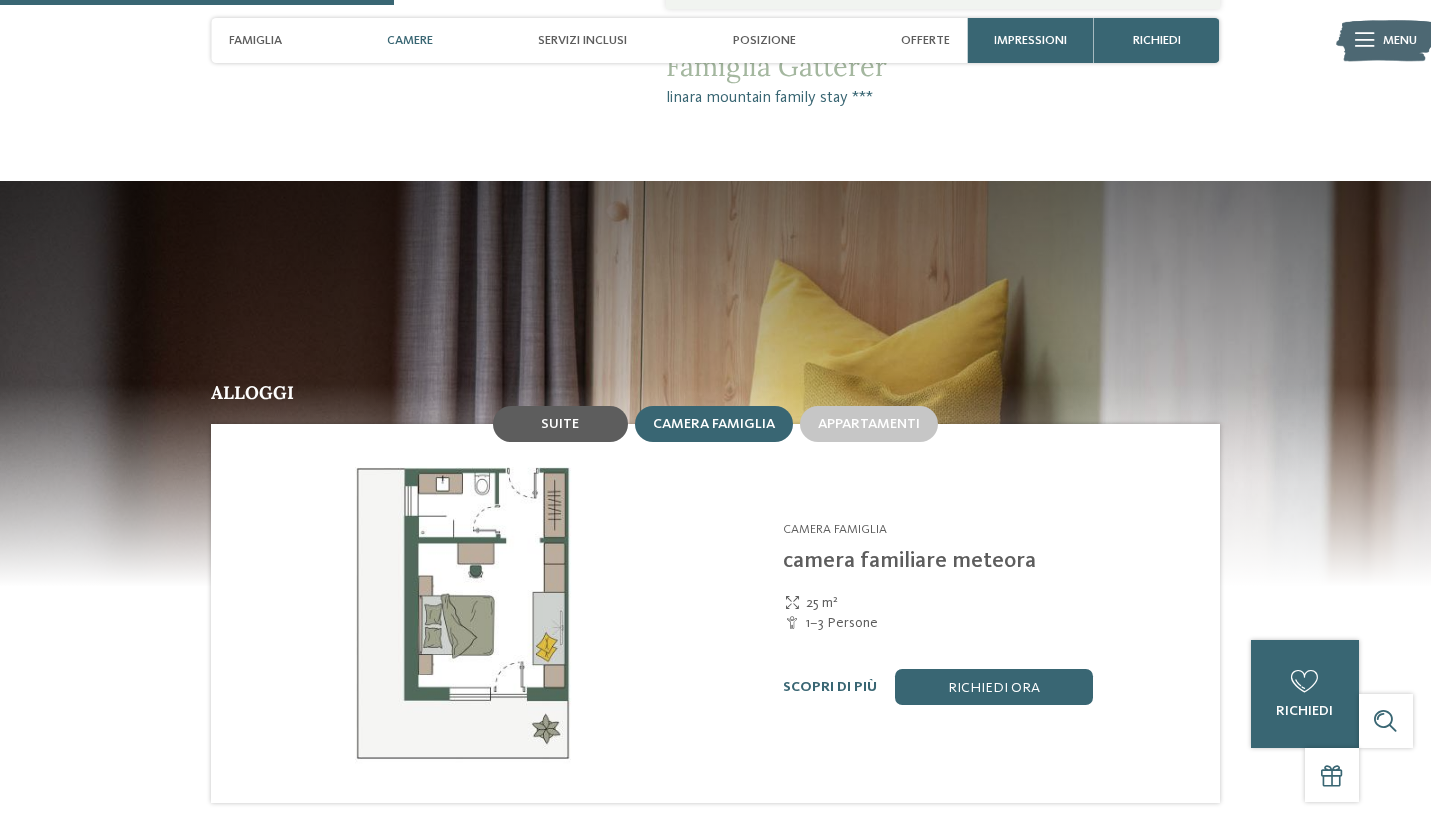 click on "Suite" at bounding box center (560, 424) 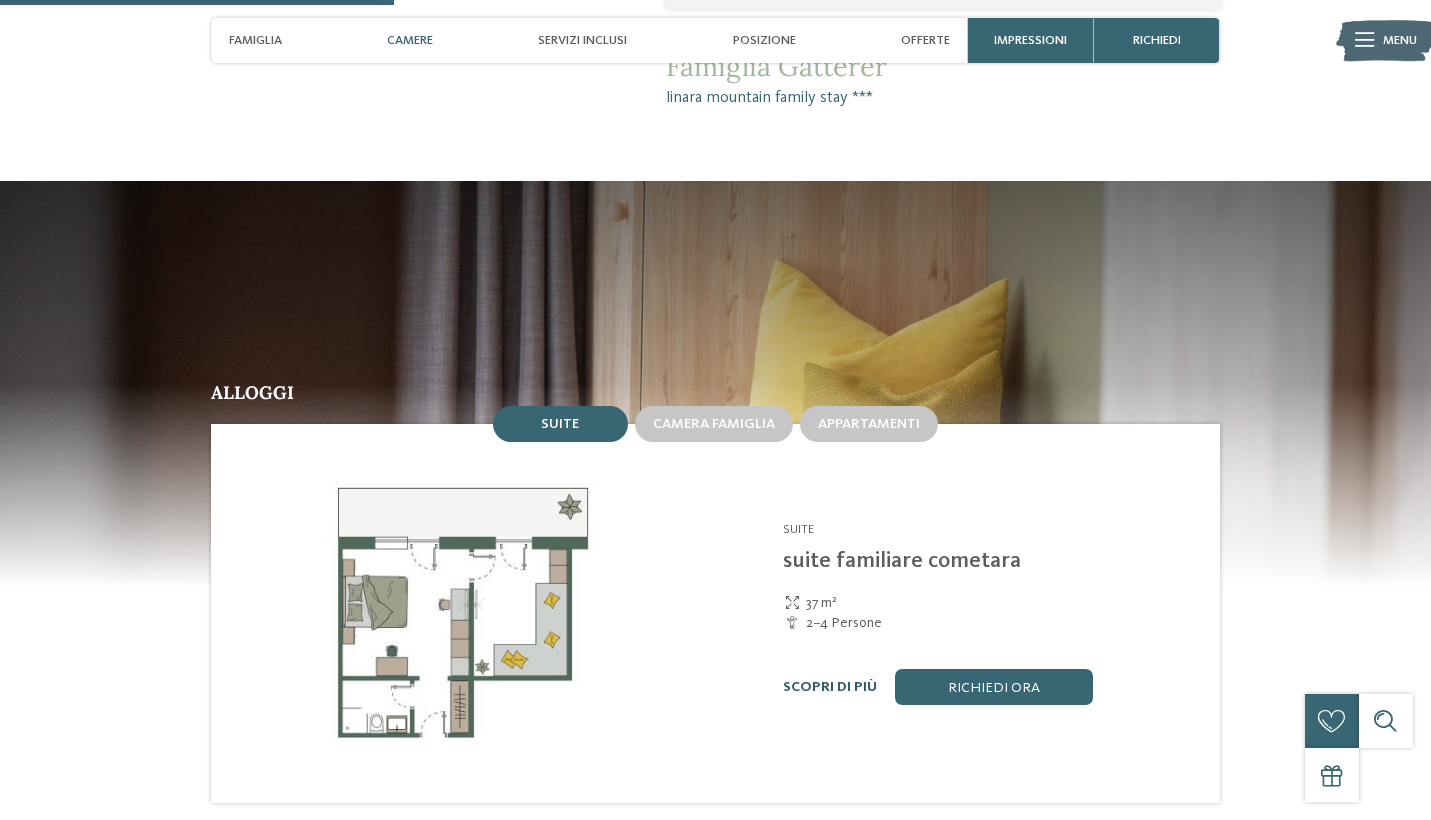 click on "Scopri di più" at bounding box center (830, 687) 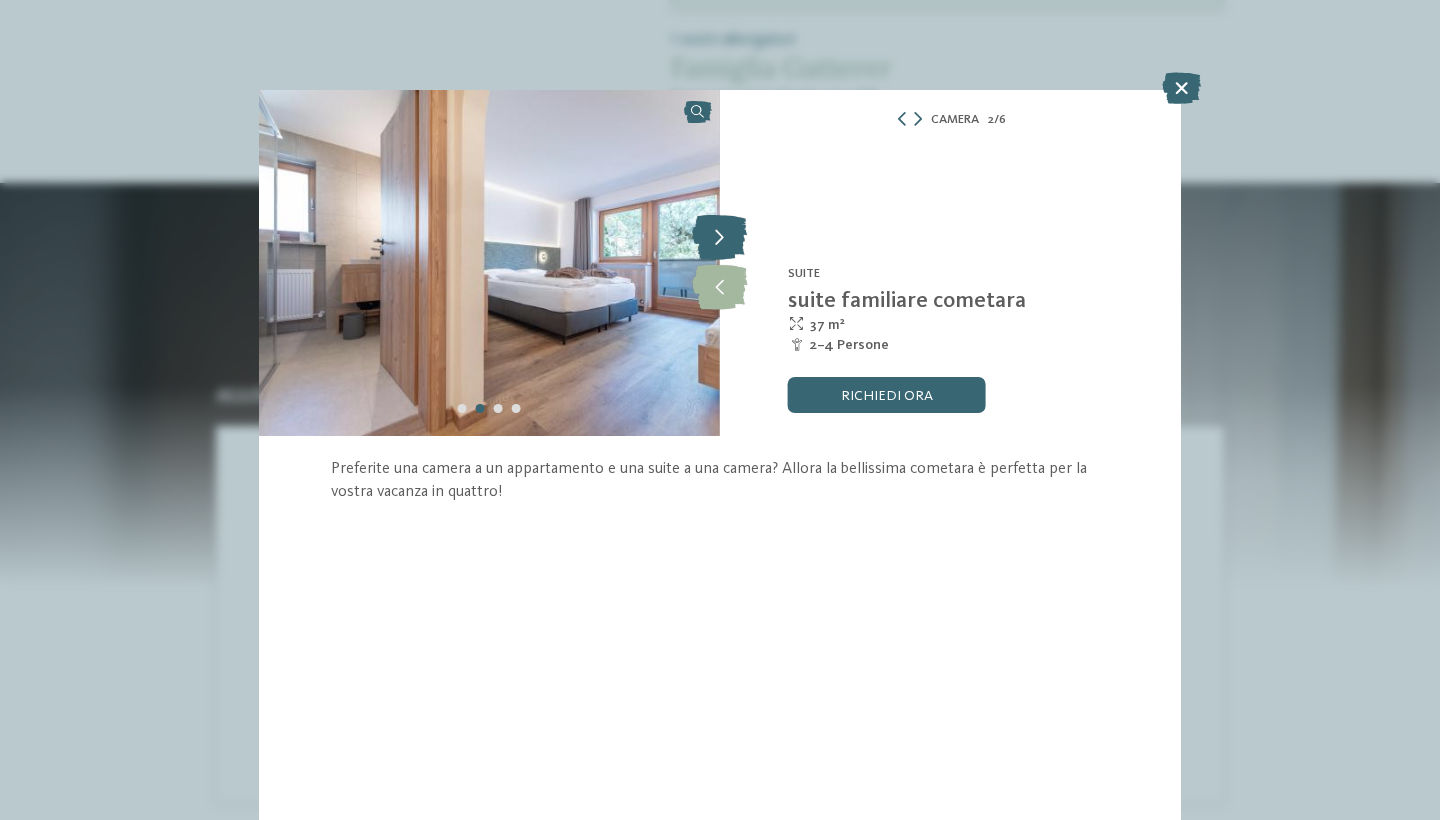click at bounding box center [719, 238] 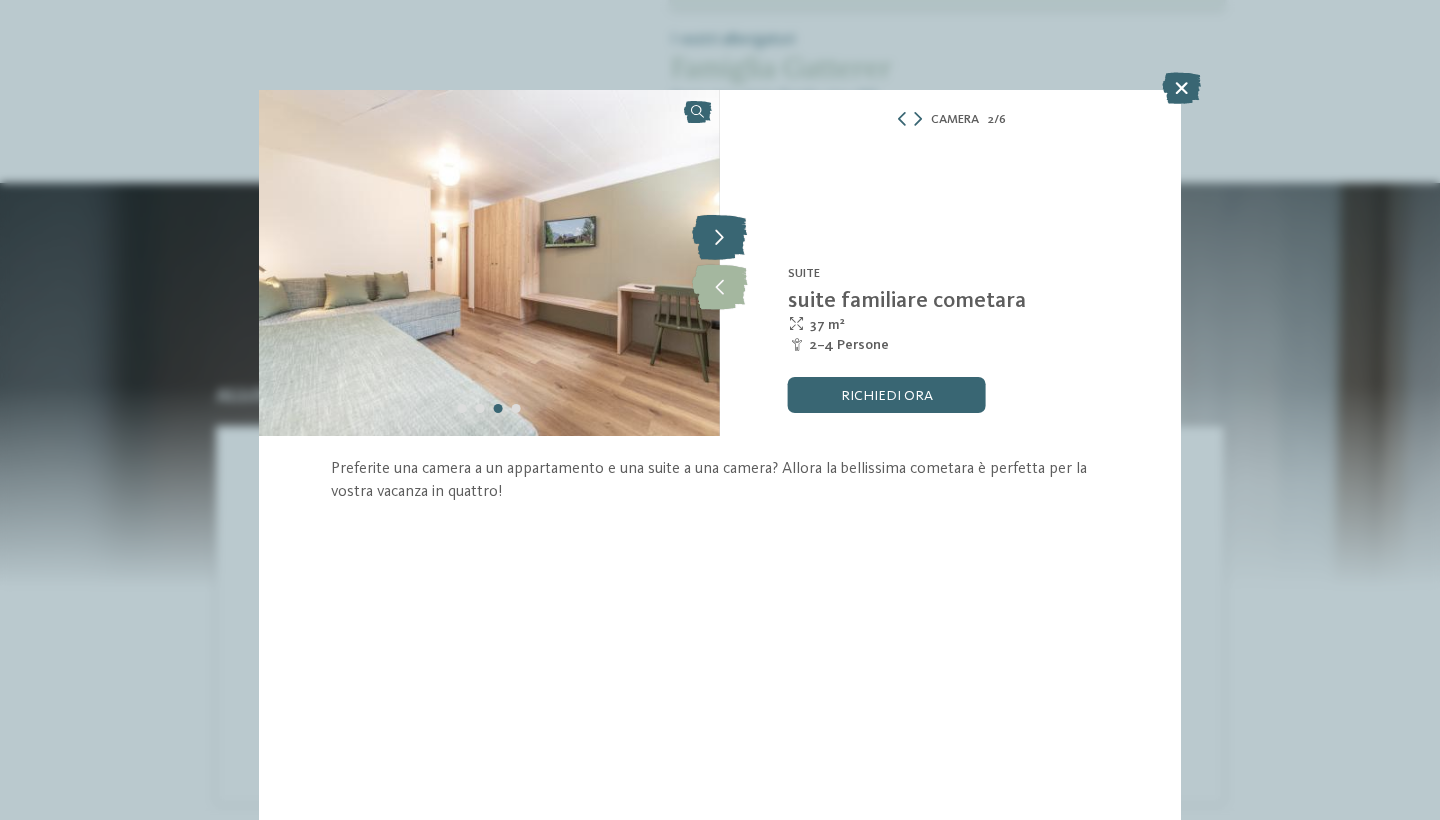 click at bounding box center [719, 238] 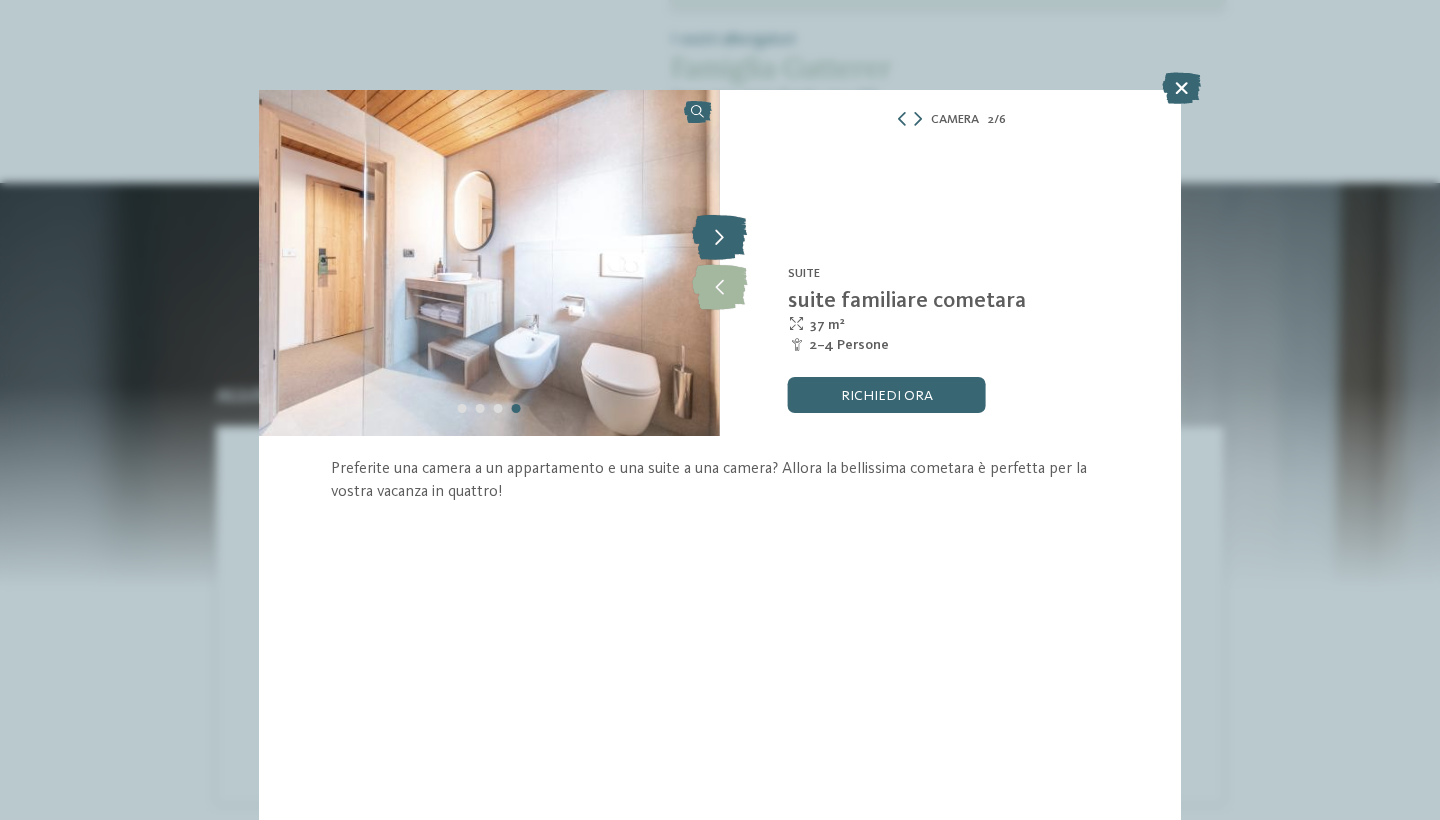 click at bounding box center [719, 238] 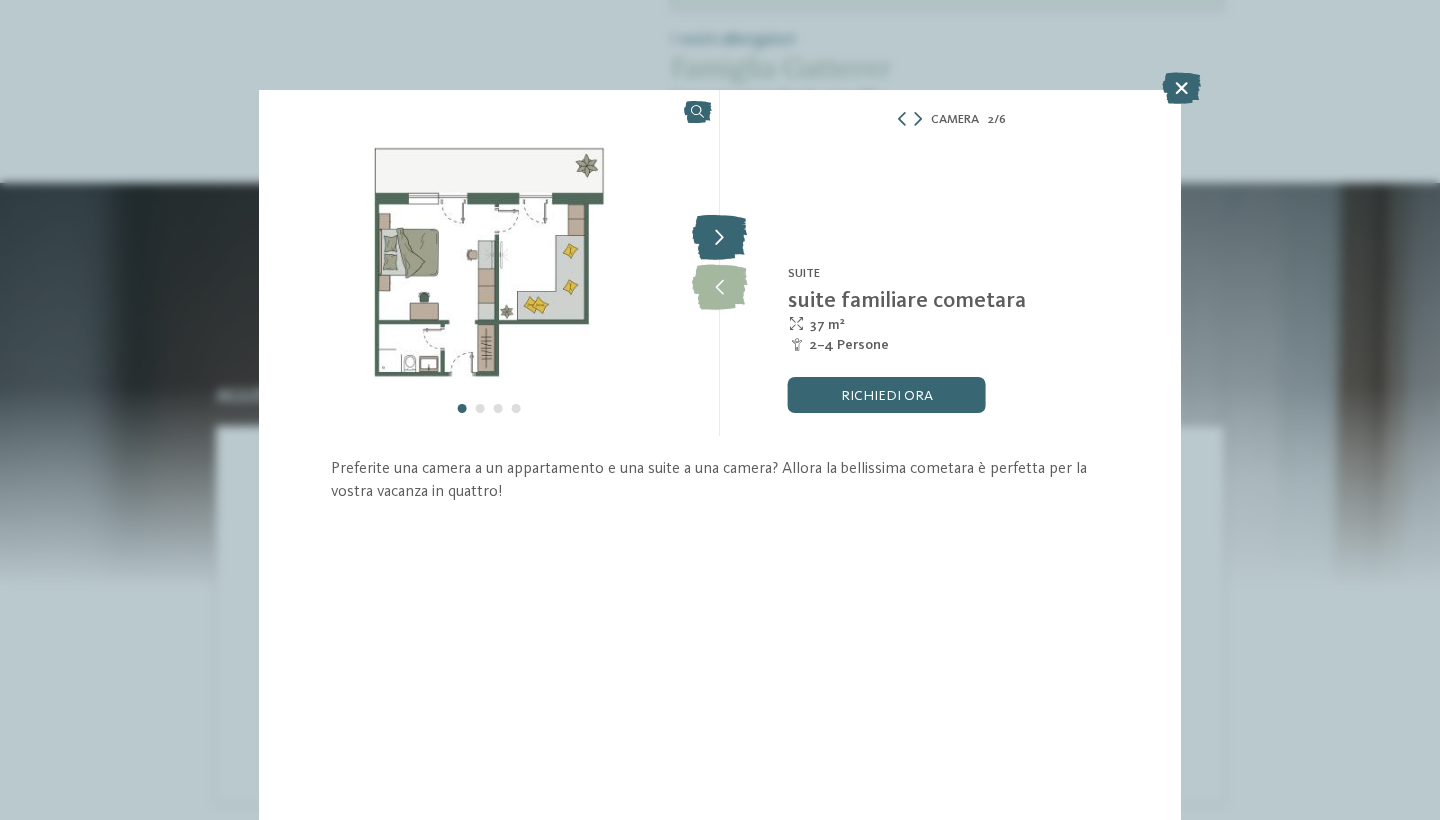 click at bounding box center [719, 238] 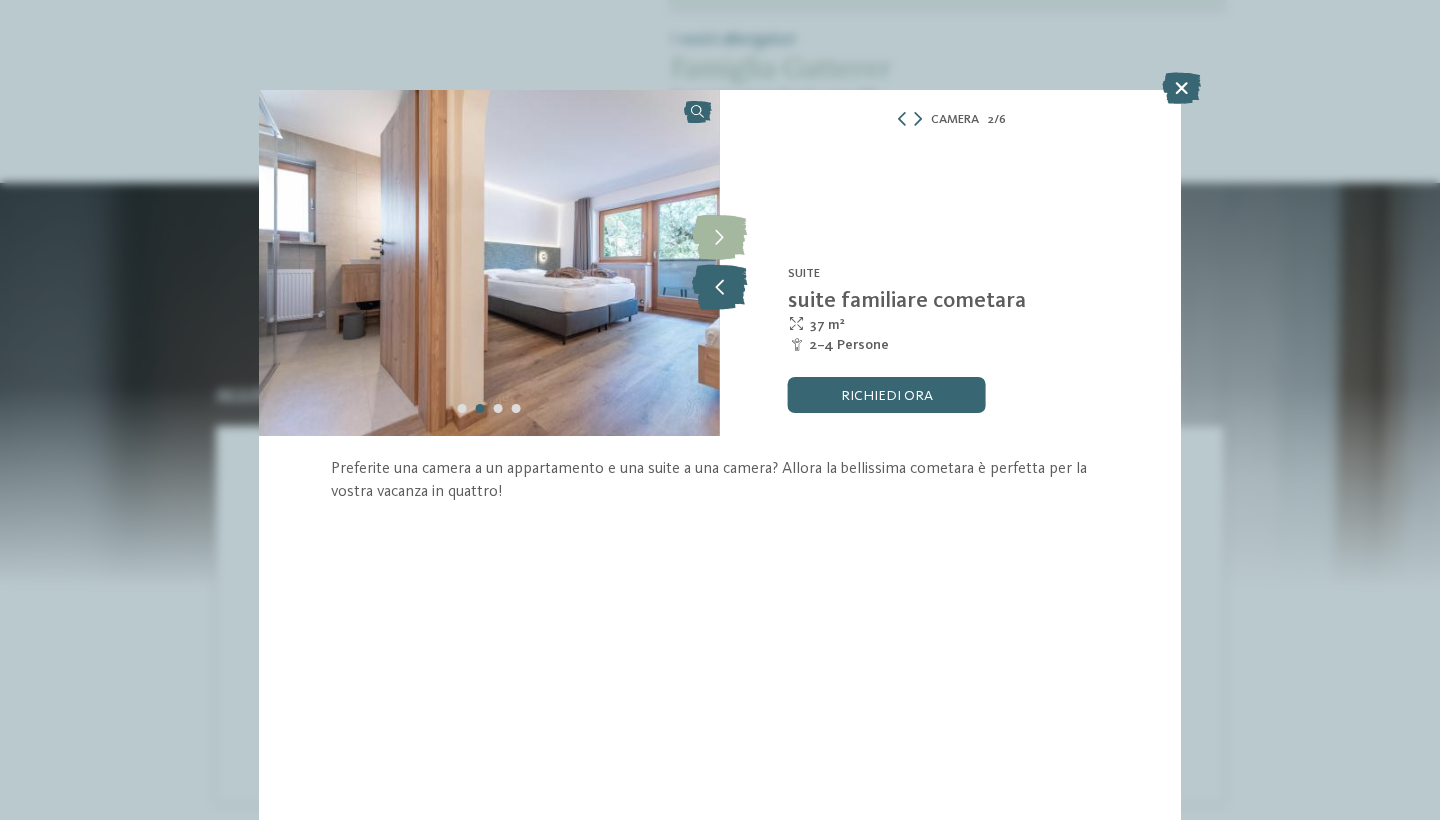 click at bounding box center [719, 287] 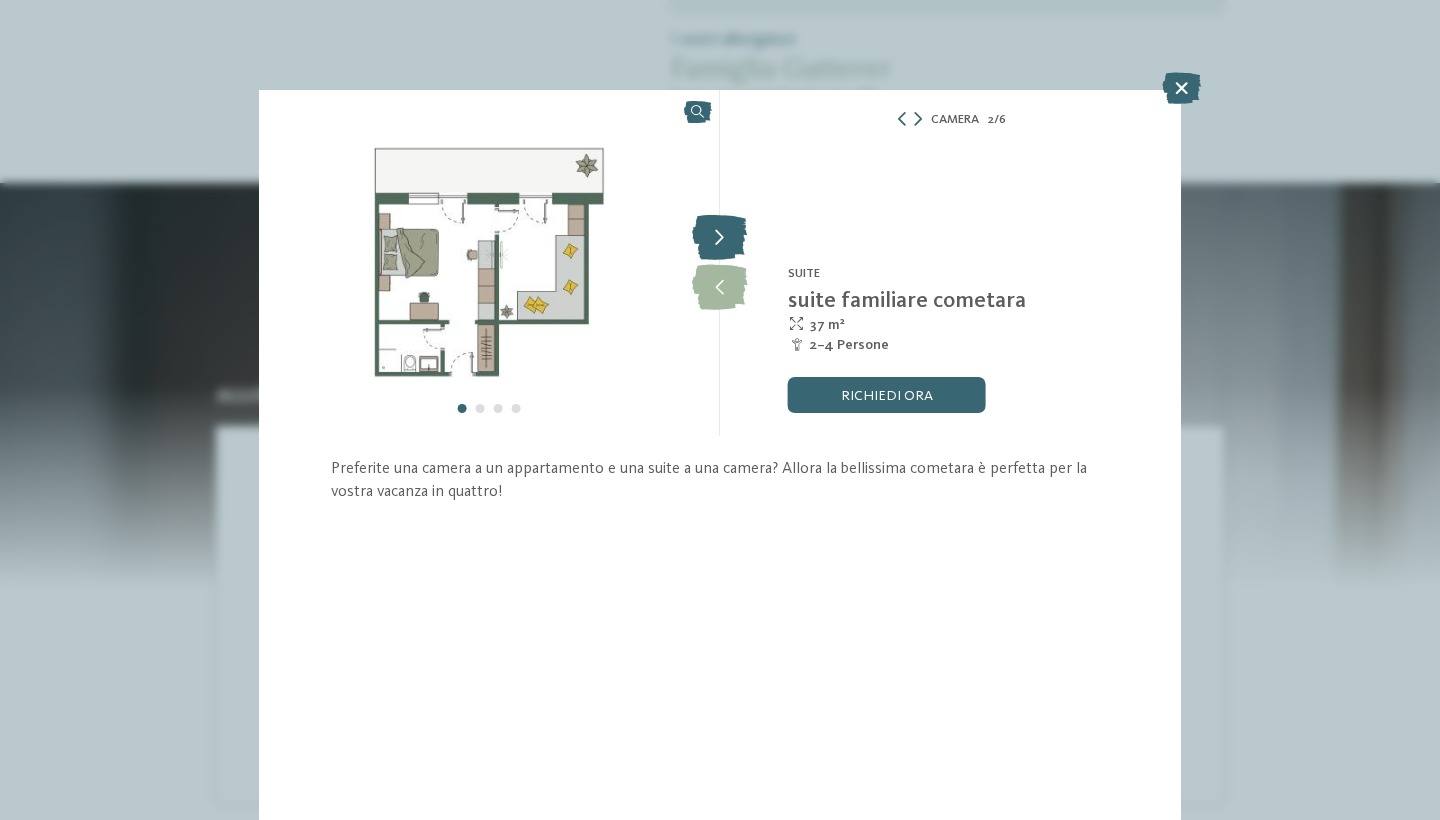 click at bounding box center (719, 238) 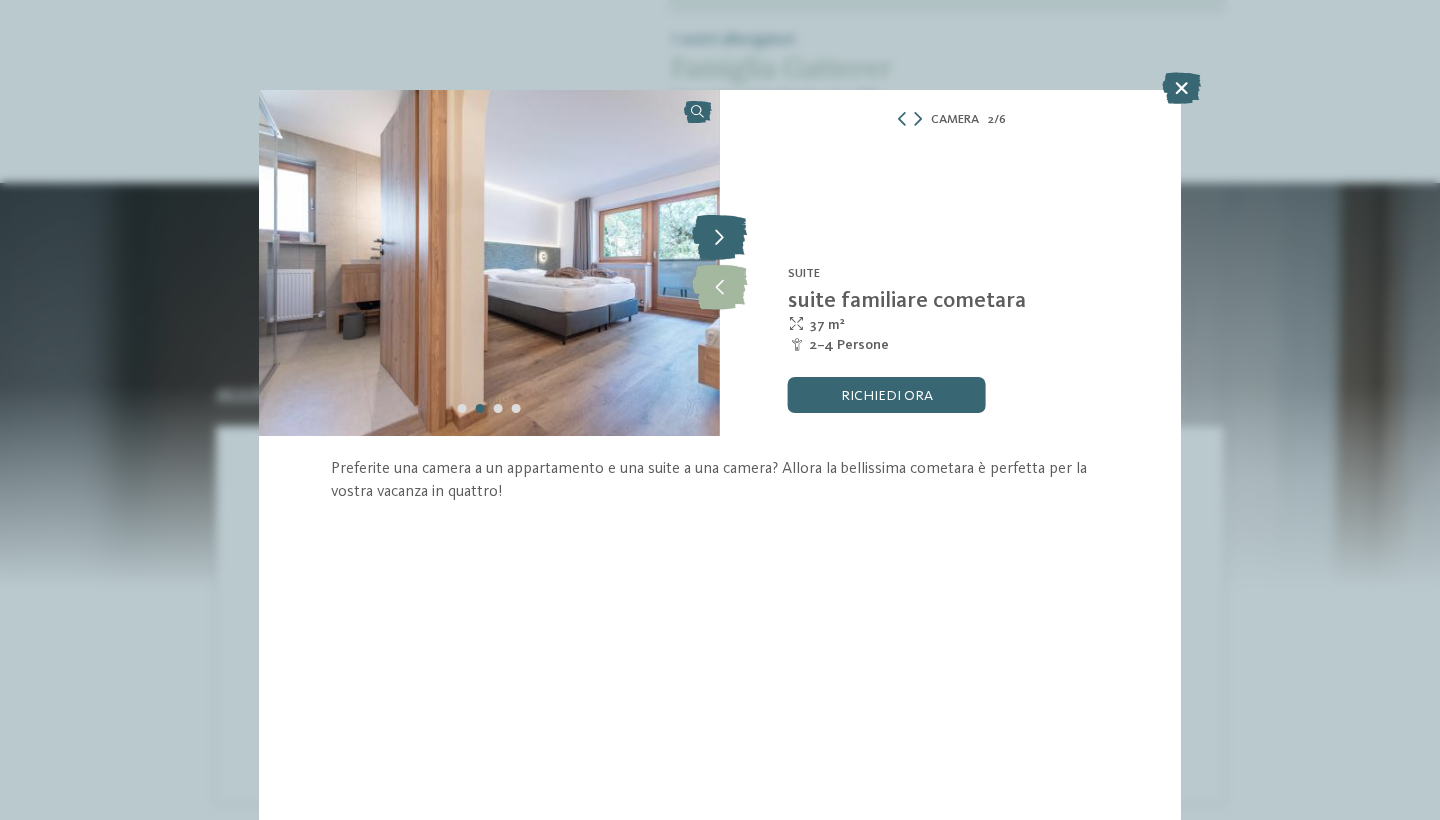 click at bounding box center (719, 238) 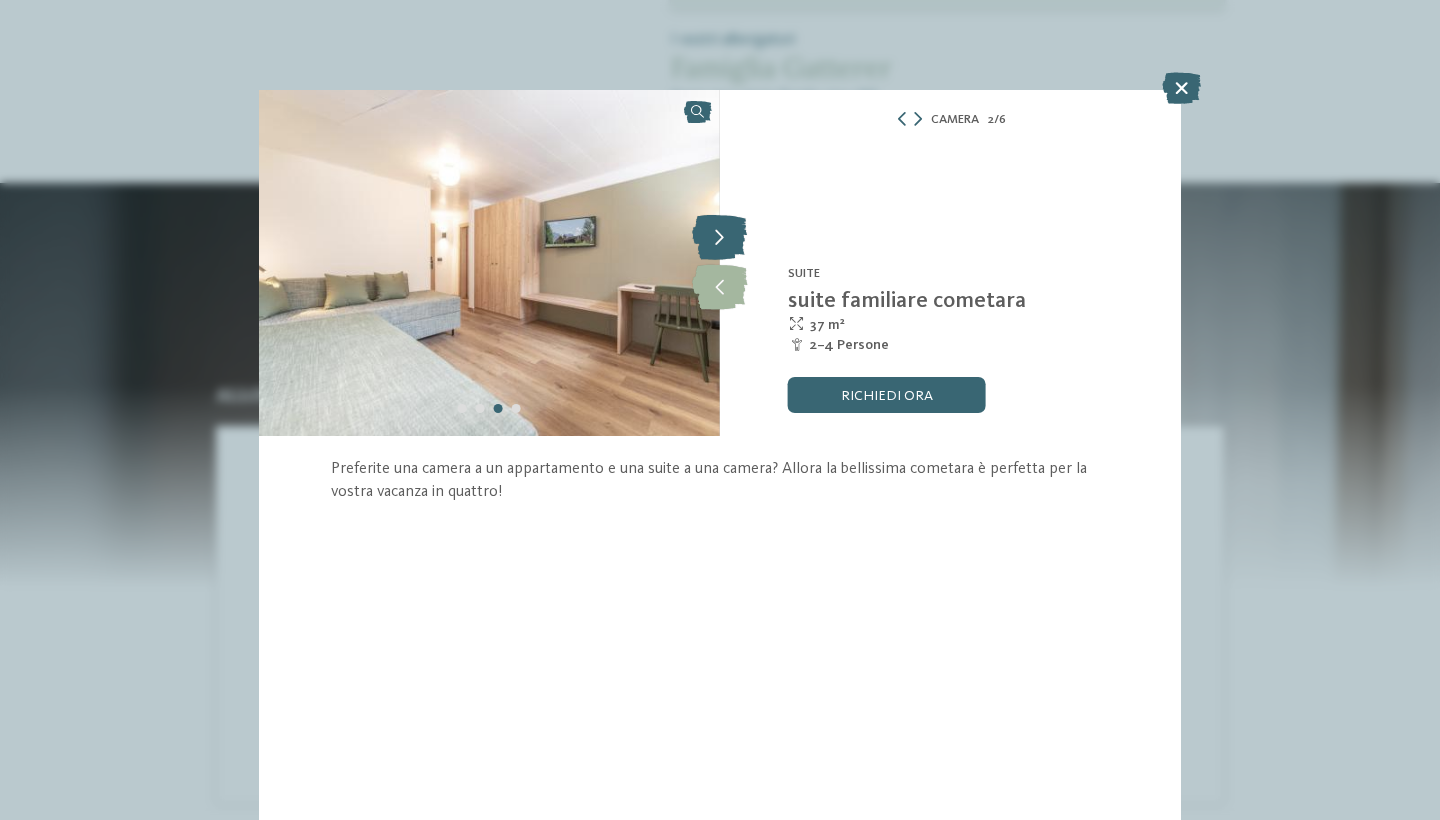 click at bounding box center (719, 238) 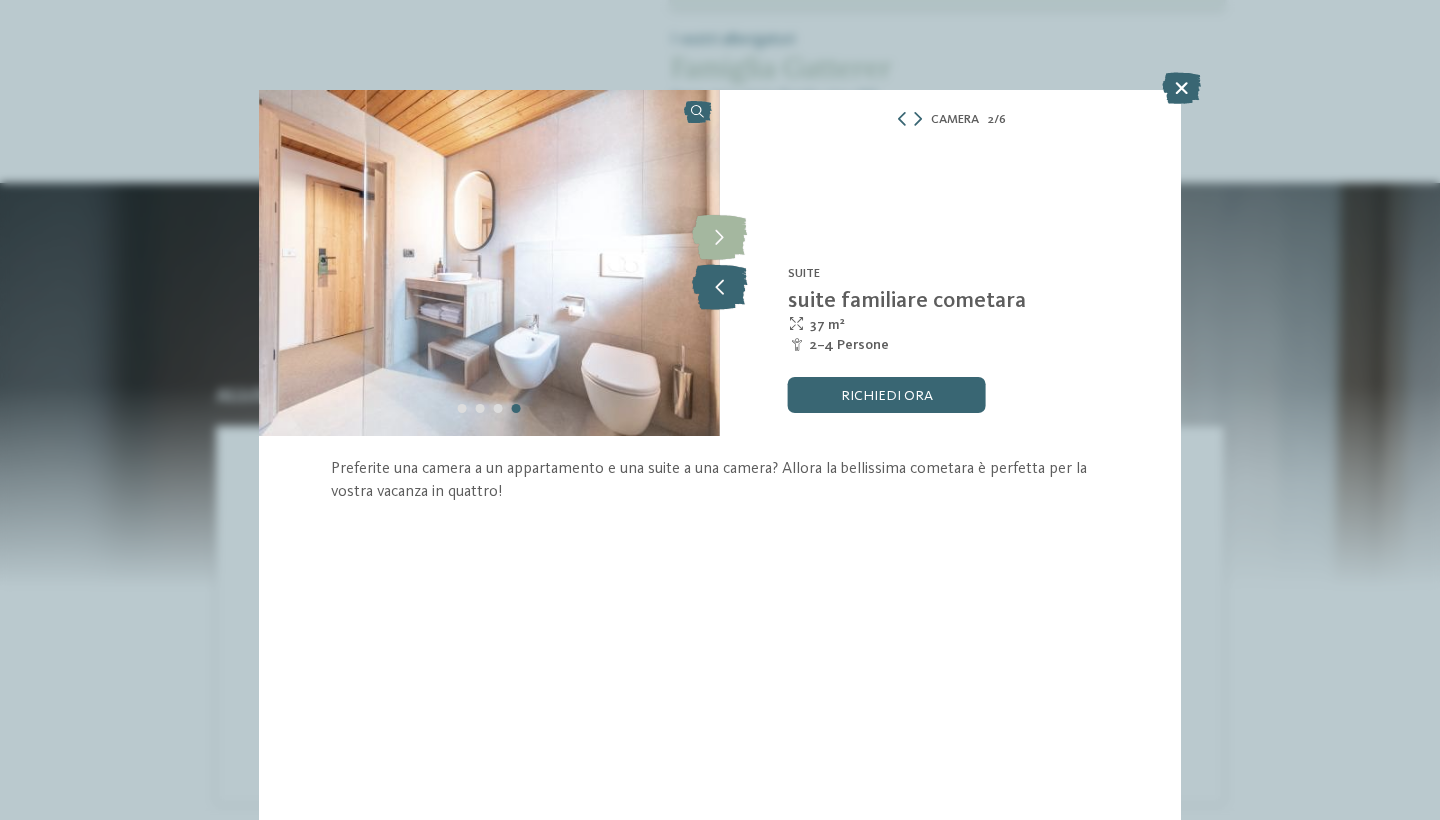 click at bounding box center [719, 287] 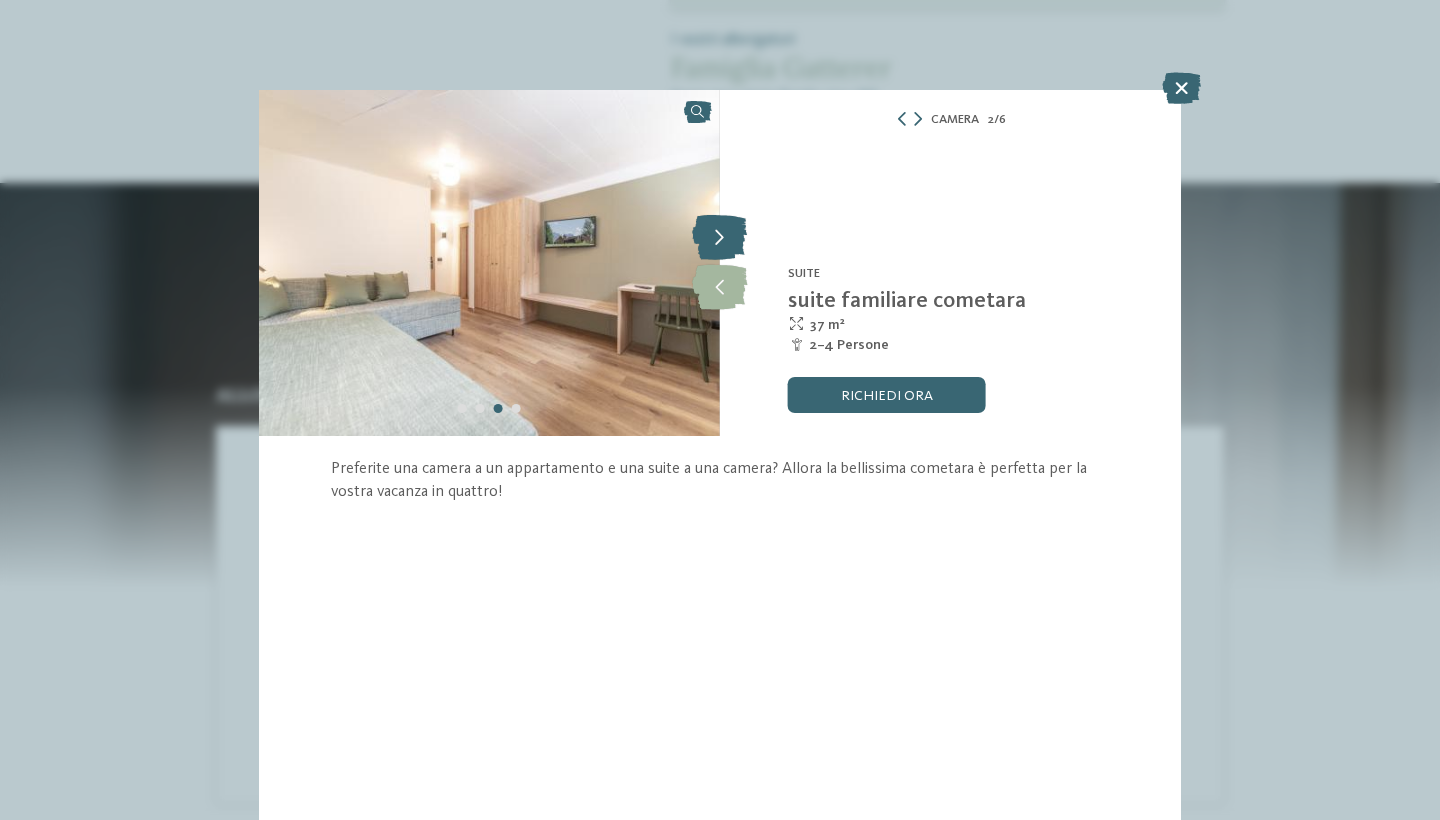 click at bounding box center (719, 238) 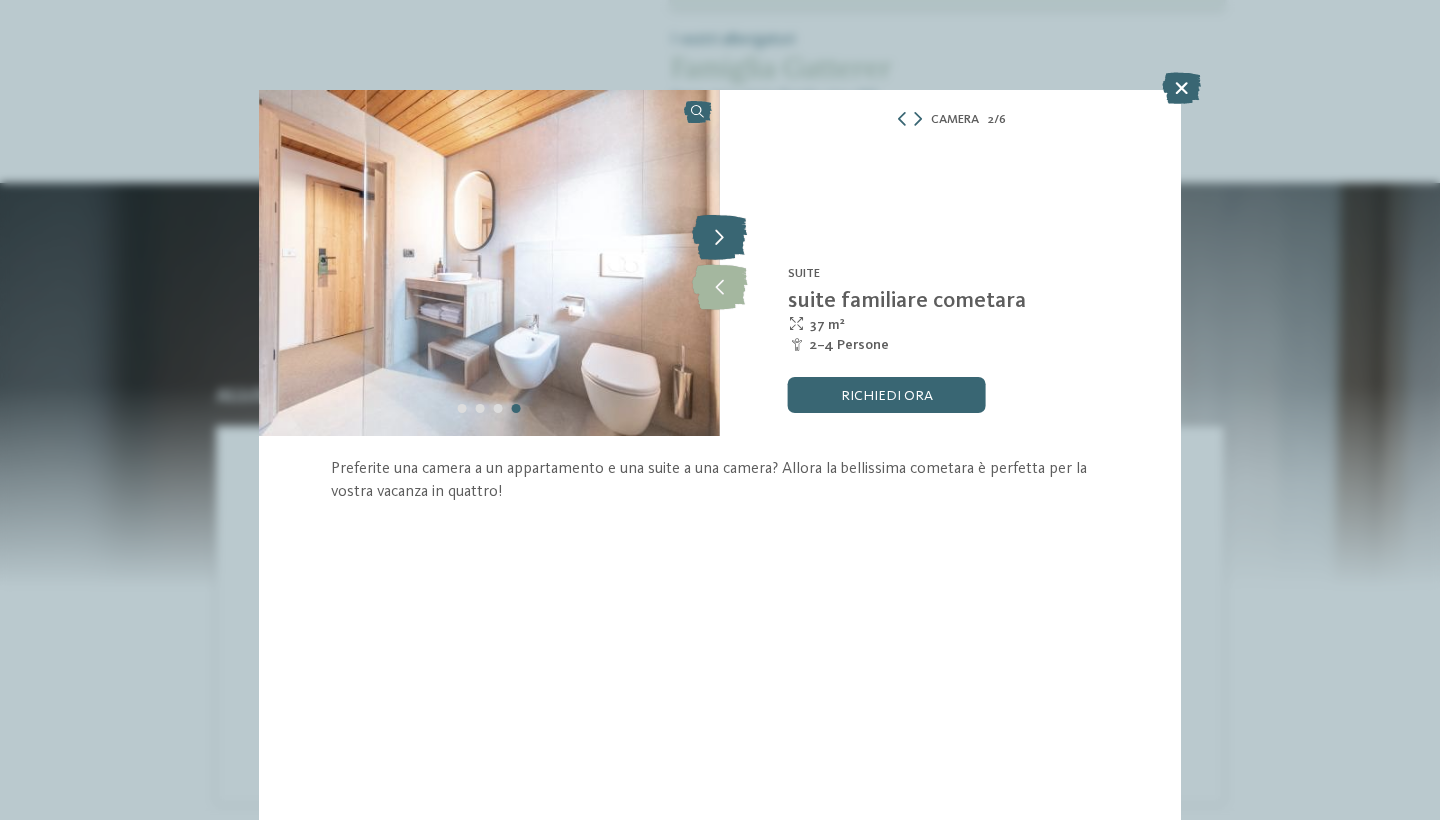 click at bounding box center [719, 238] 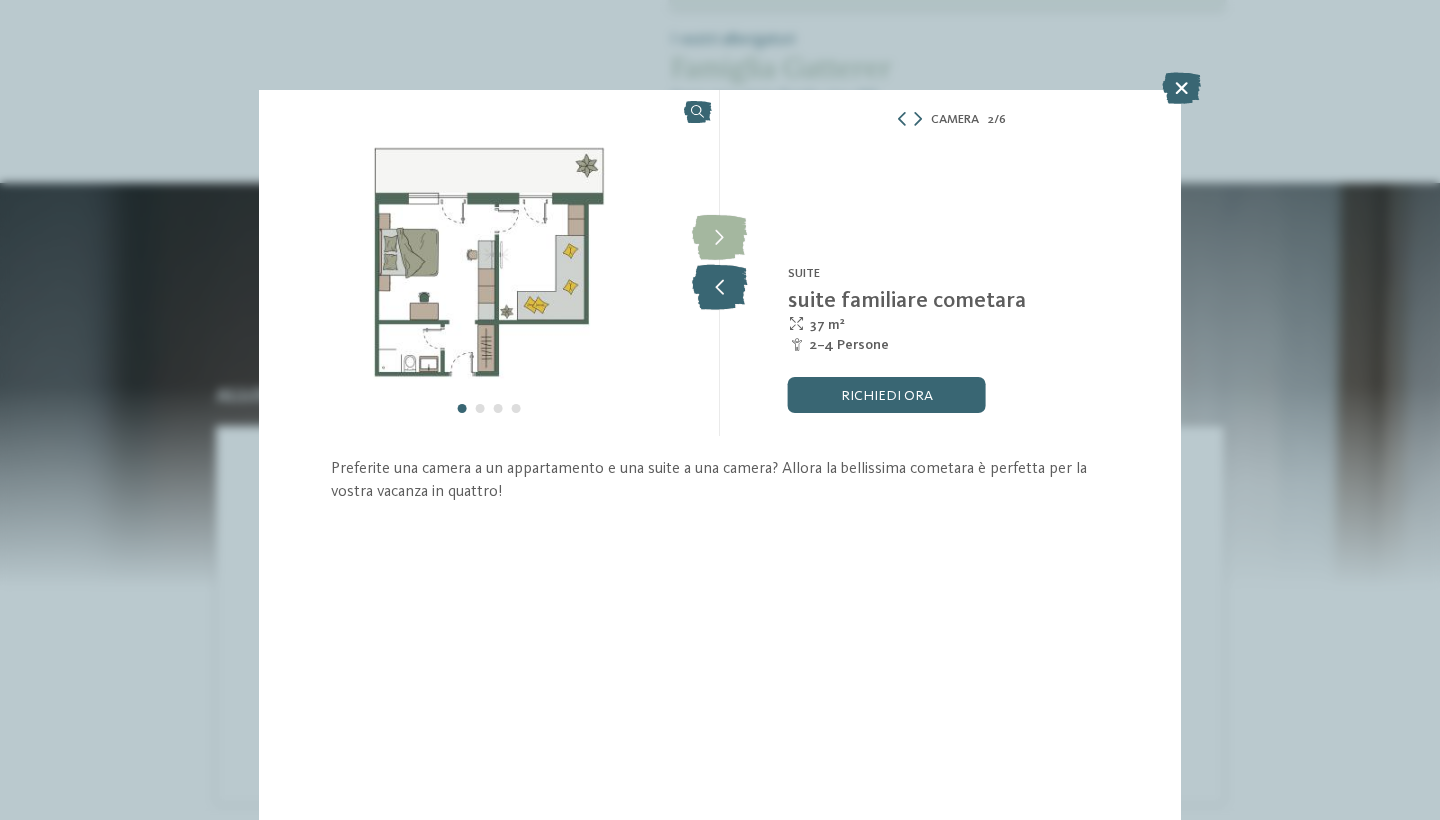click at bounding box center (719, 287) 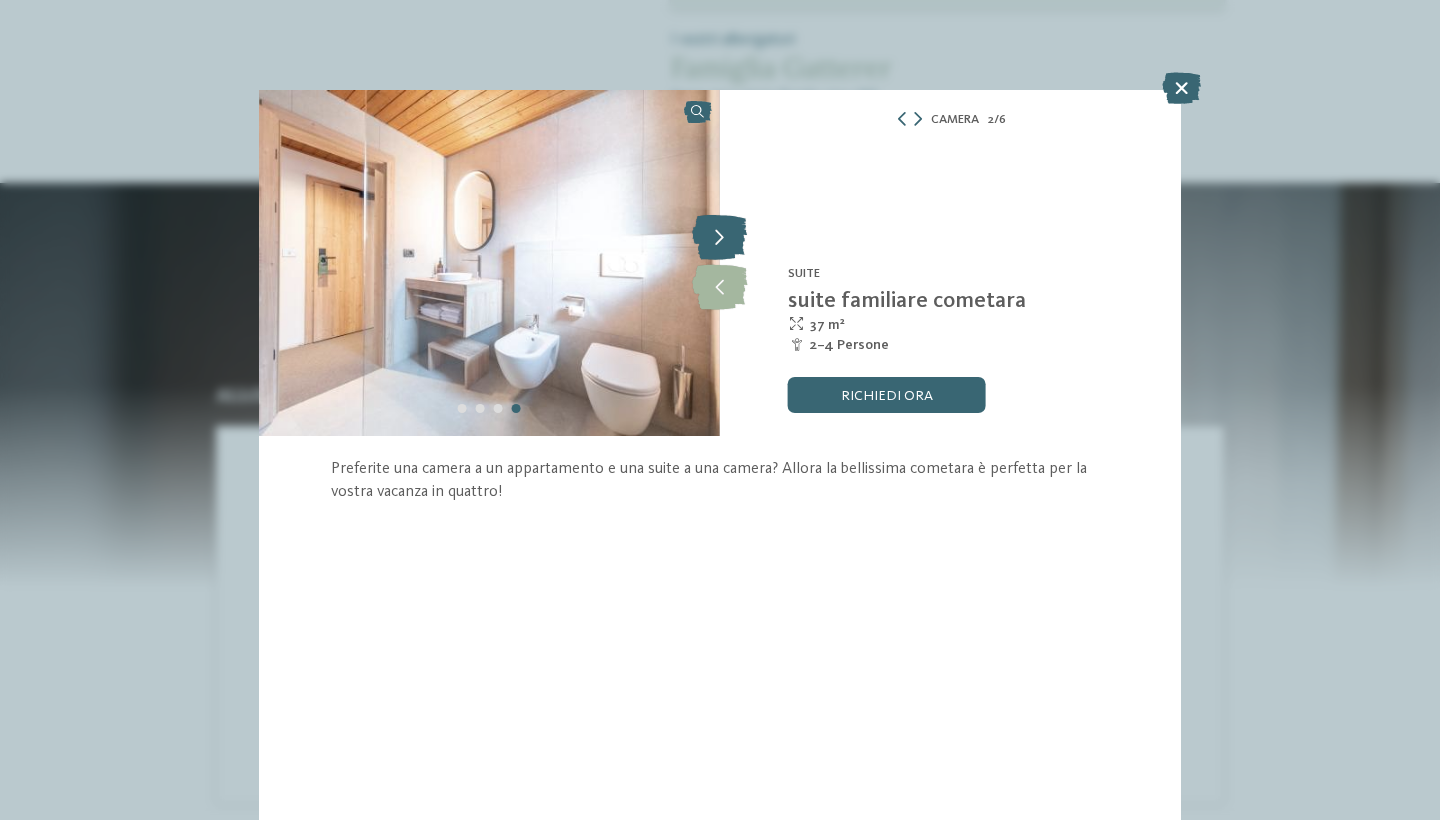 click at bounding box center [719, 238] 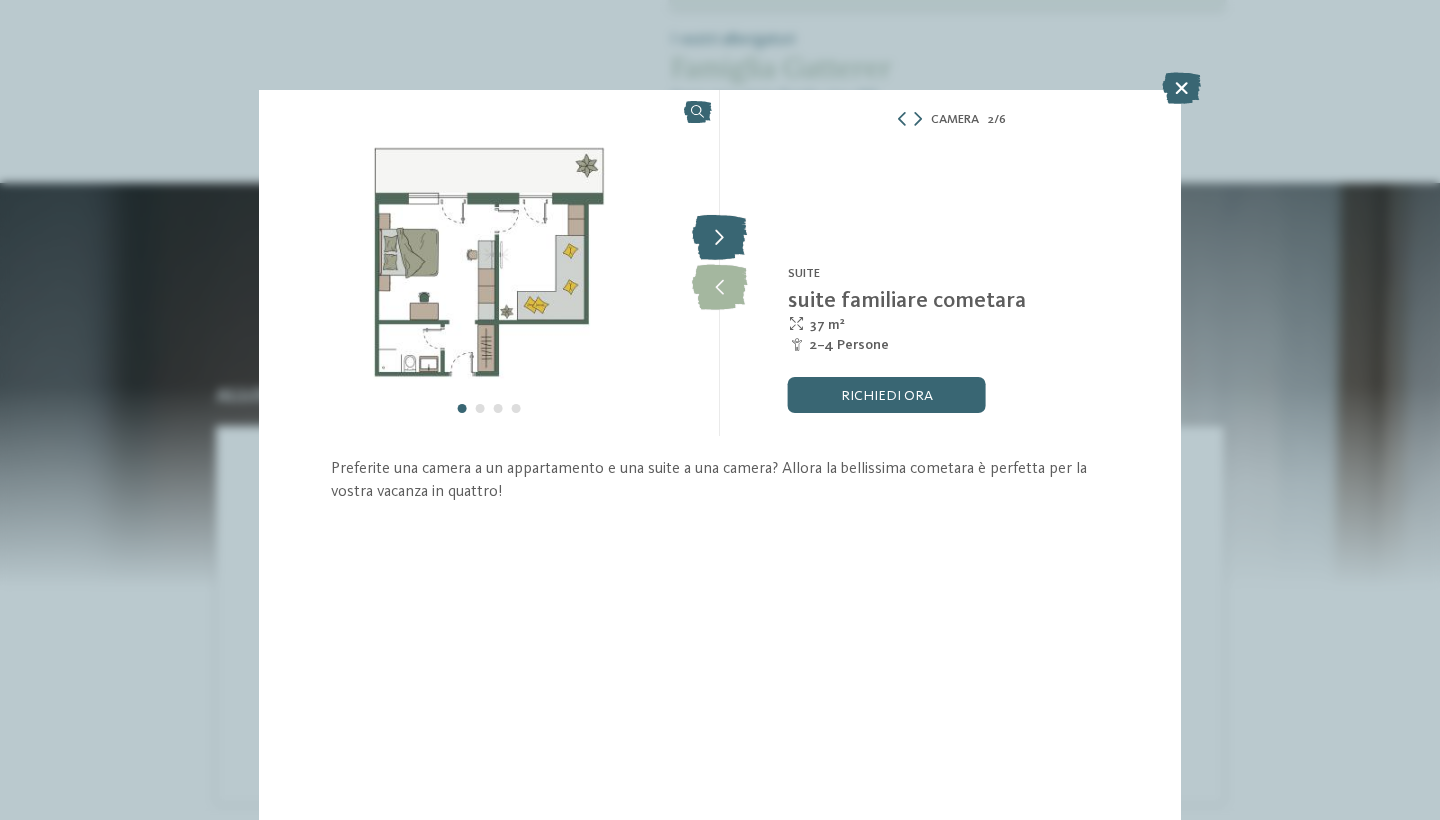 click at bounding box center [719, 238] 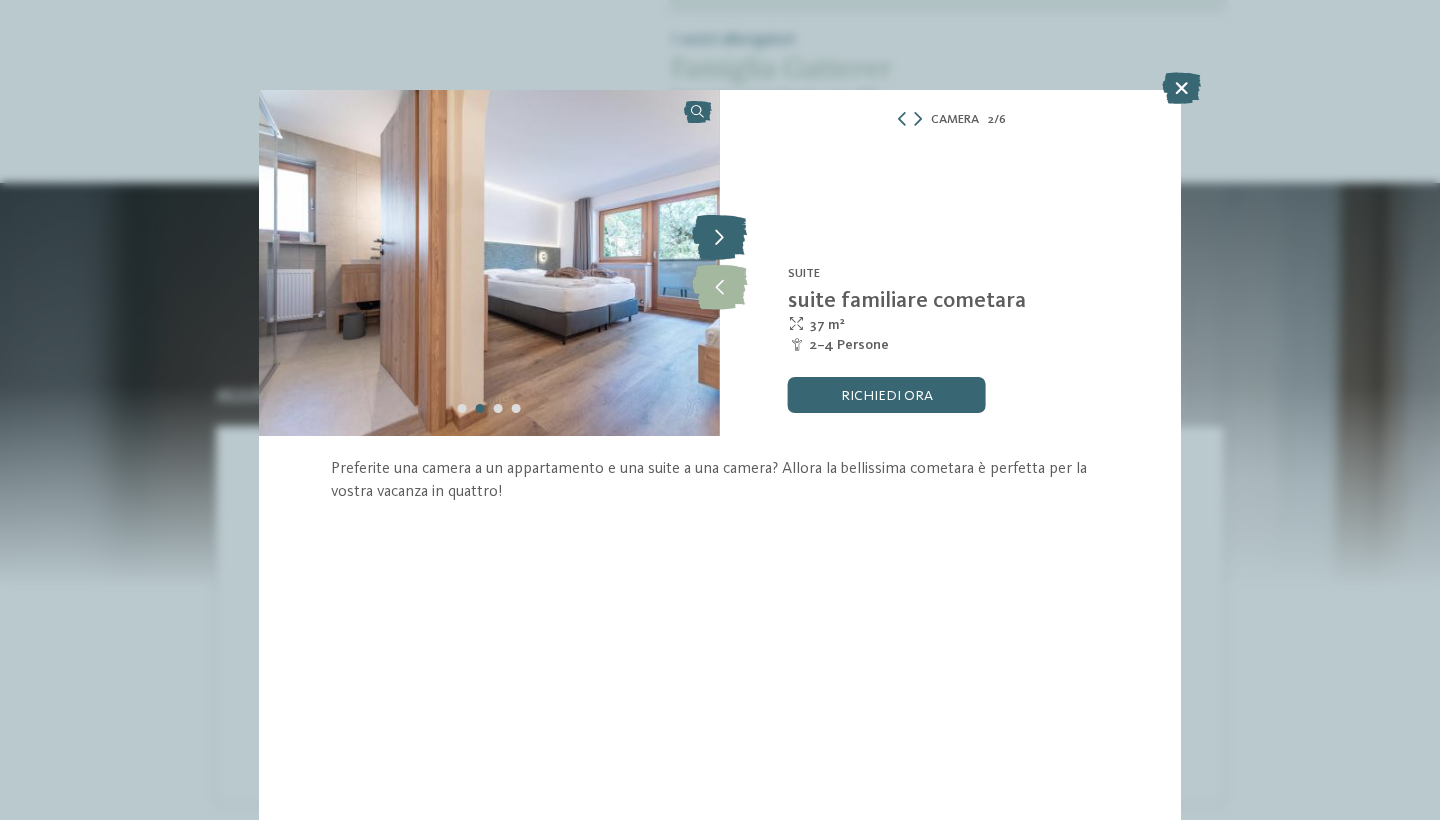 click at bounding box center (719, 238) 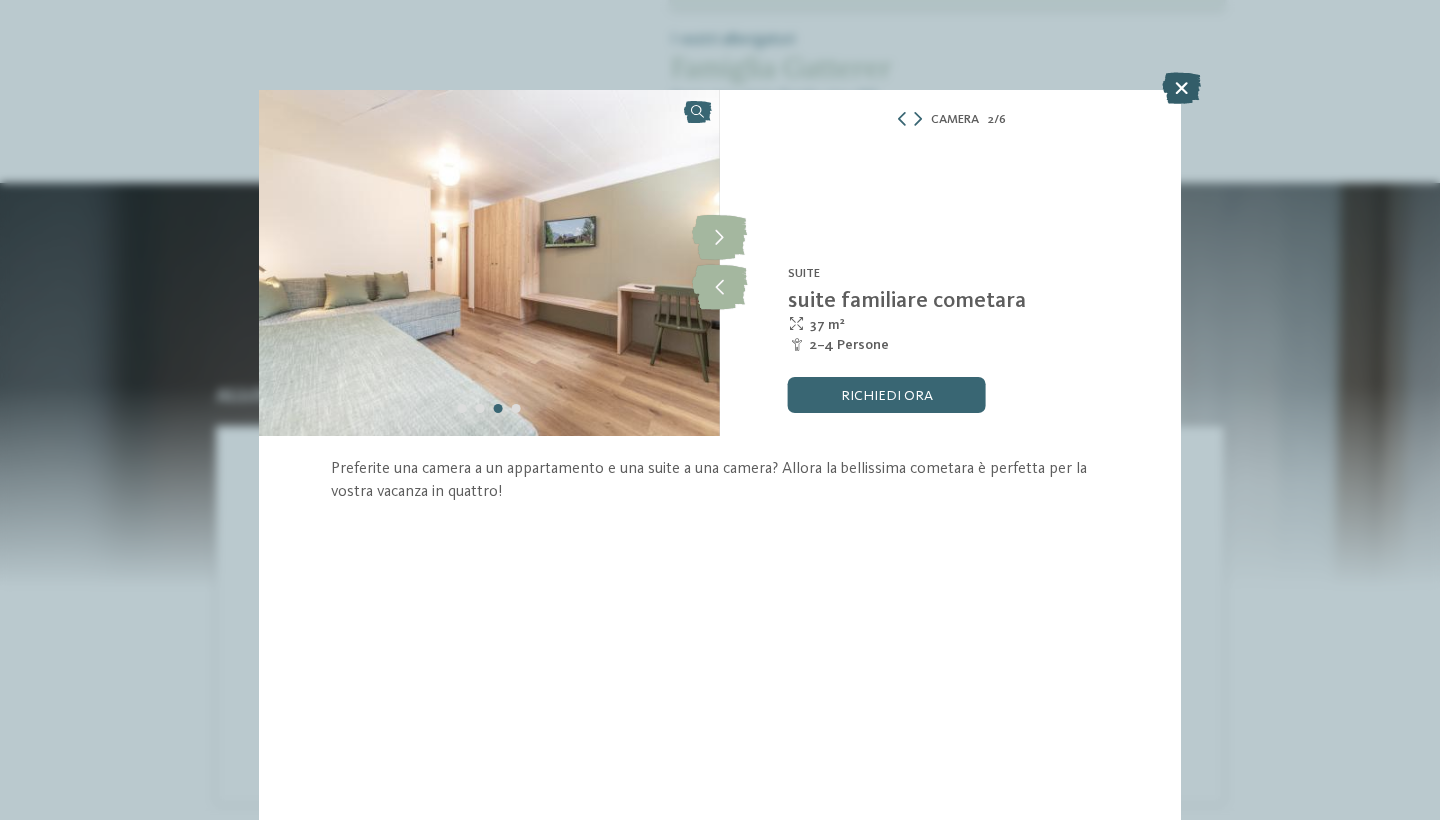 click at bounding box center (1181, 88) 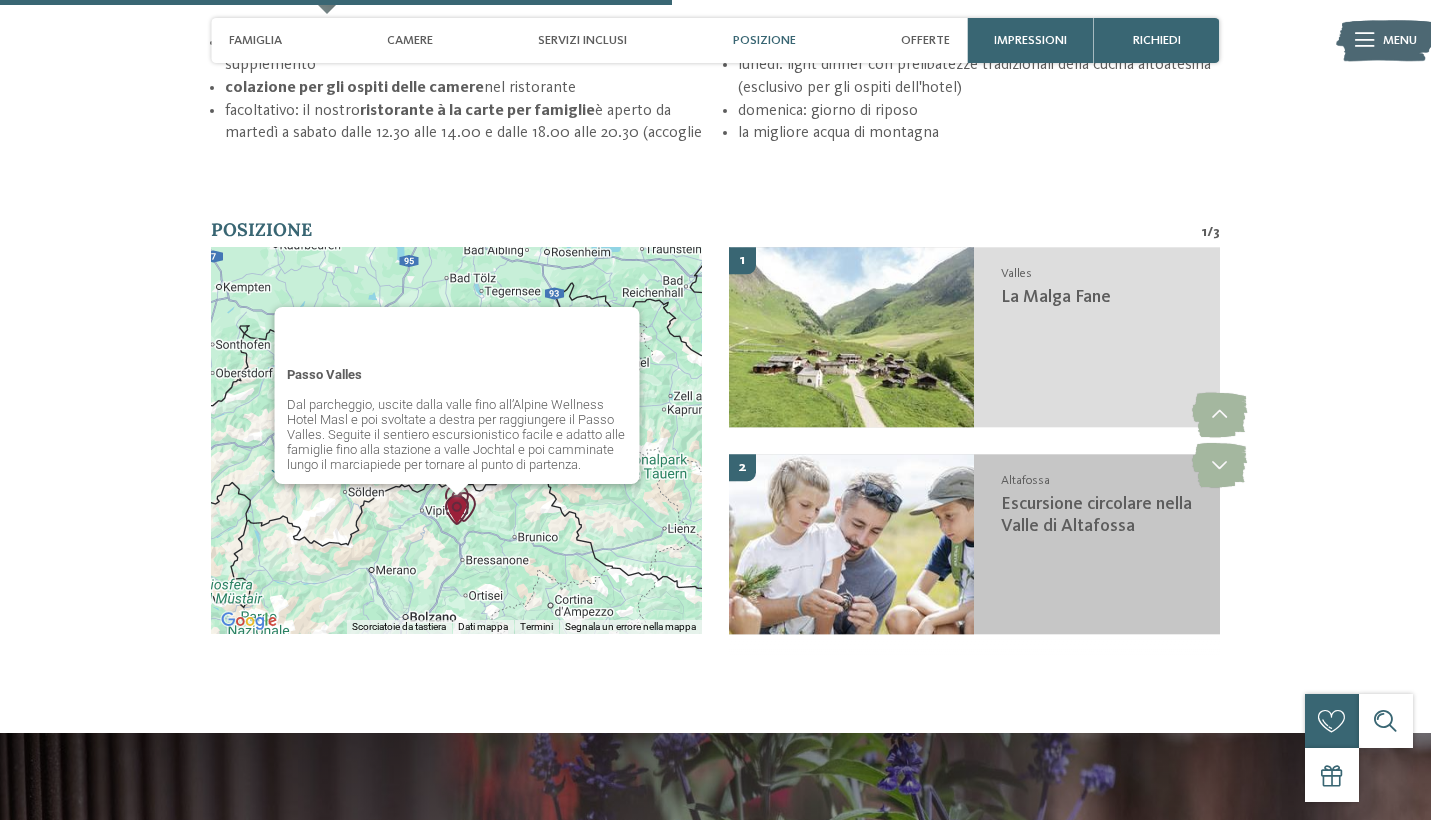 scroll, scrollTop: 2679, scrollLeft: 0, axis: vertical 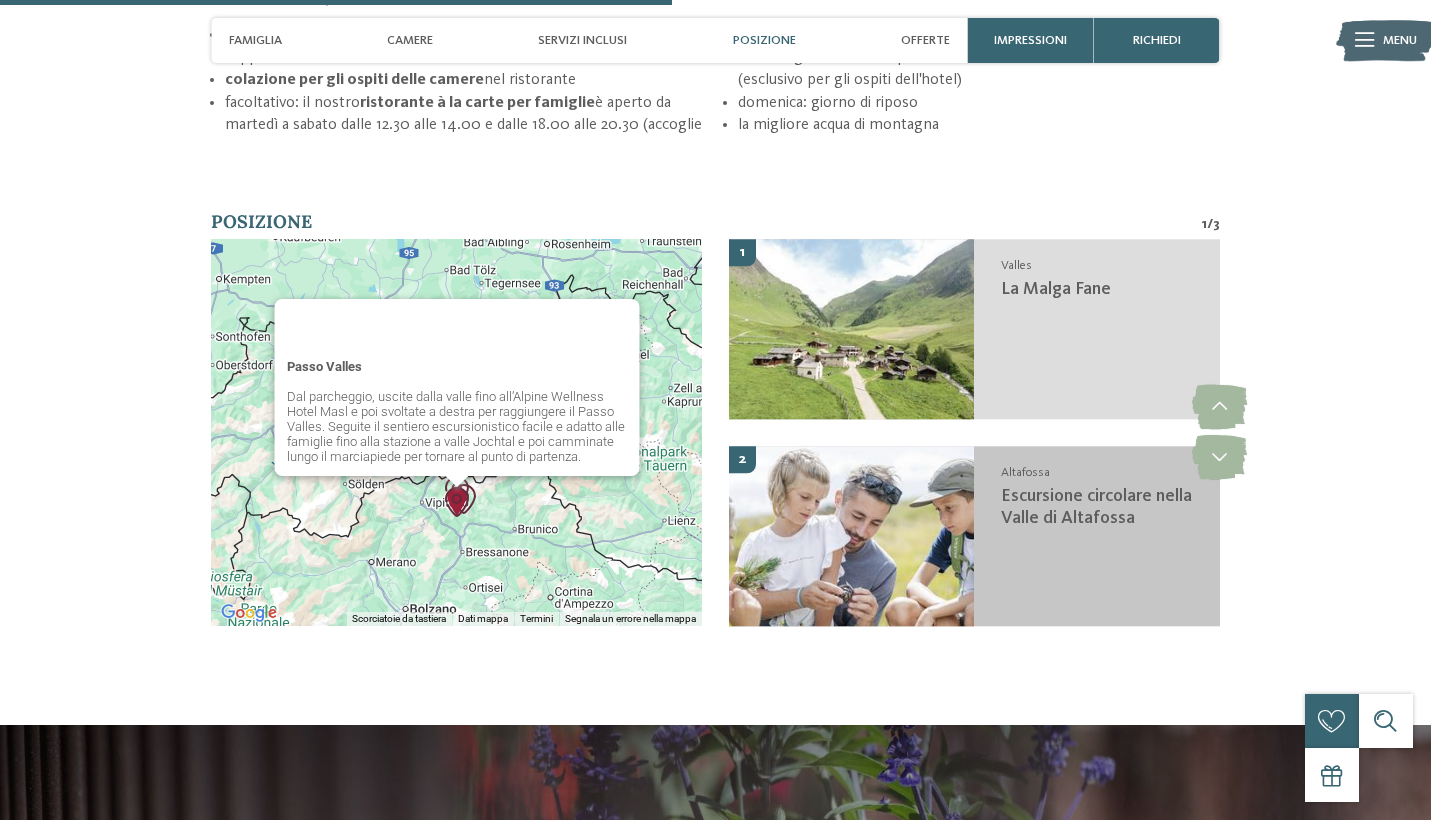 click on "Altafossa
Escursione circolare nella Valle di Altafossa" at bounding box center (1096, 536) 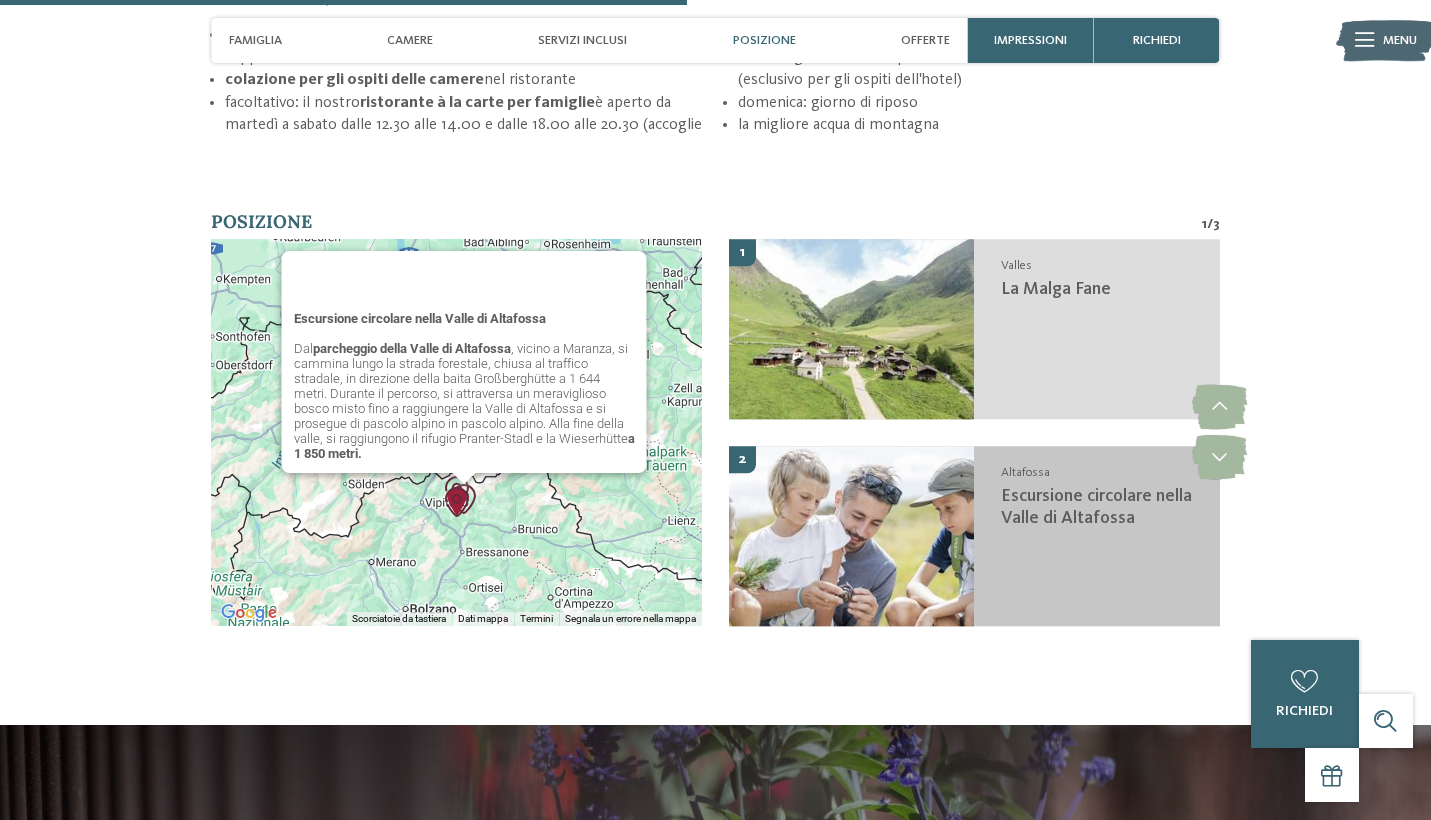 scroll, scrollTop: 2743, scrollLeft: 0, axis: vertical 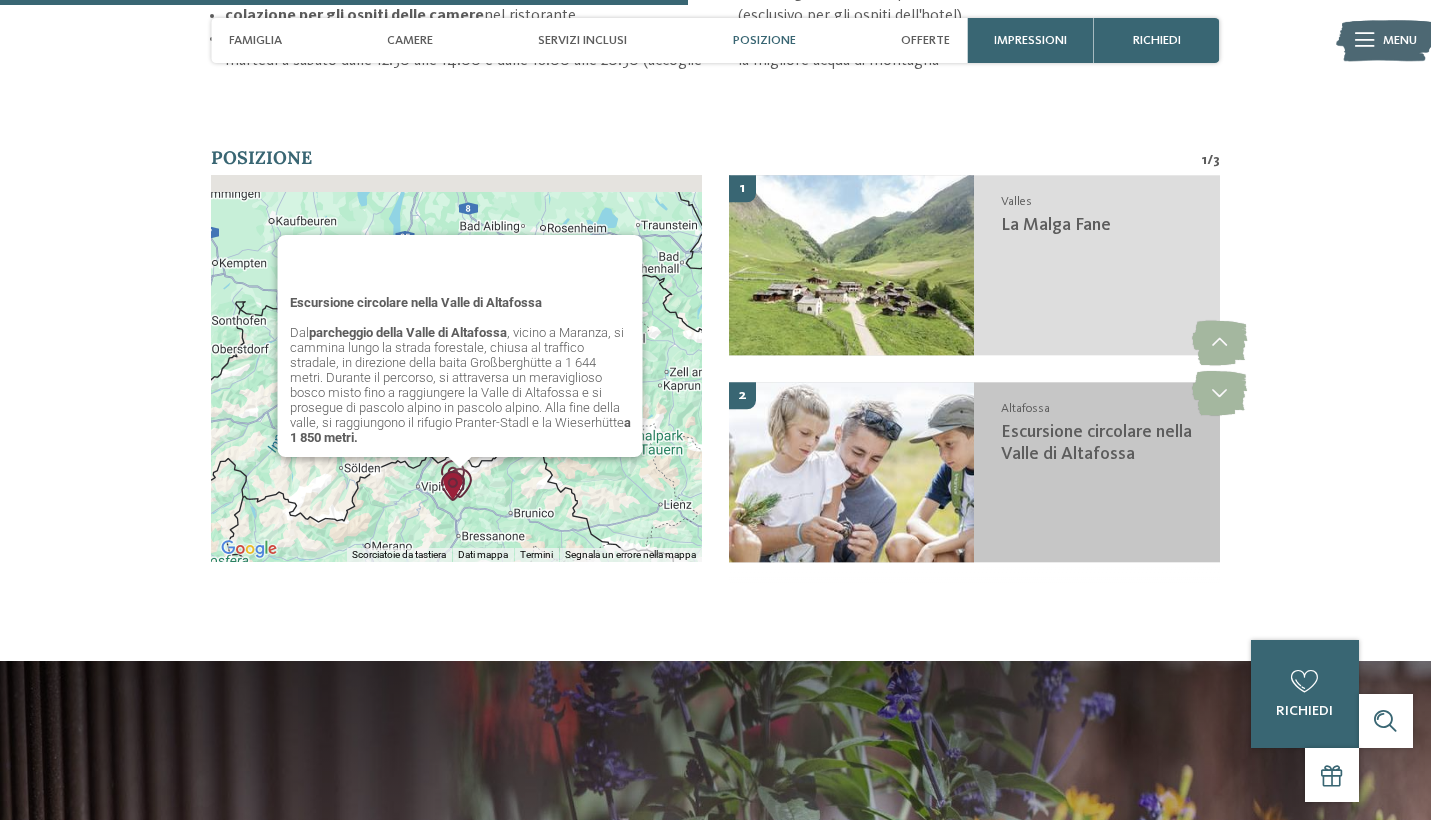 click on "Altafossa
Escursione circolare nella Valle di Altafossa" at bounding box center (1096, 472) 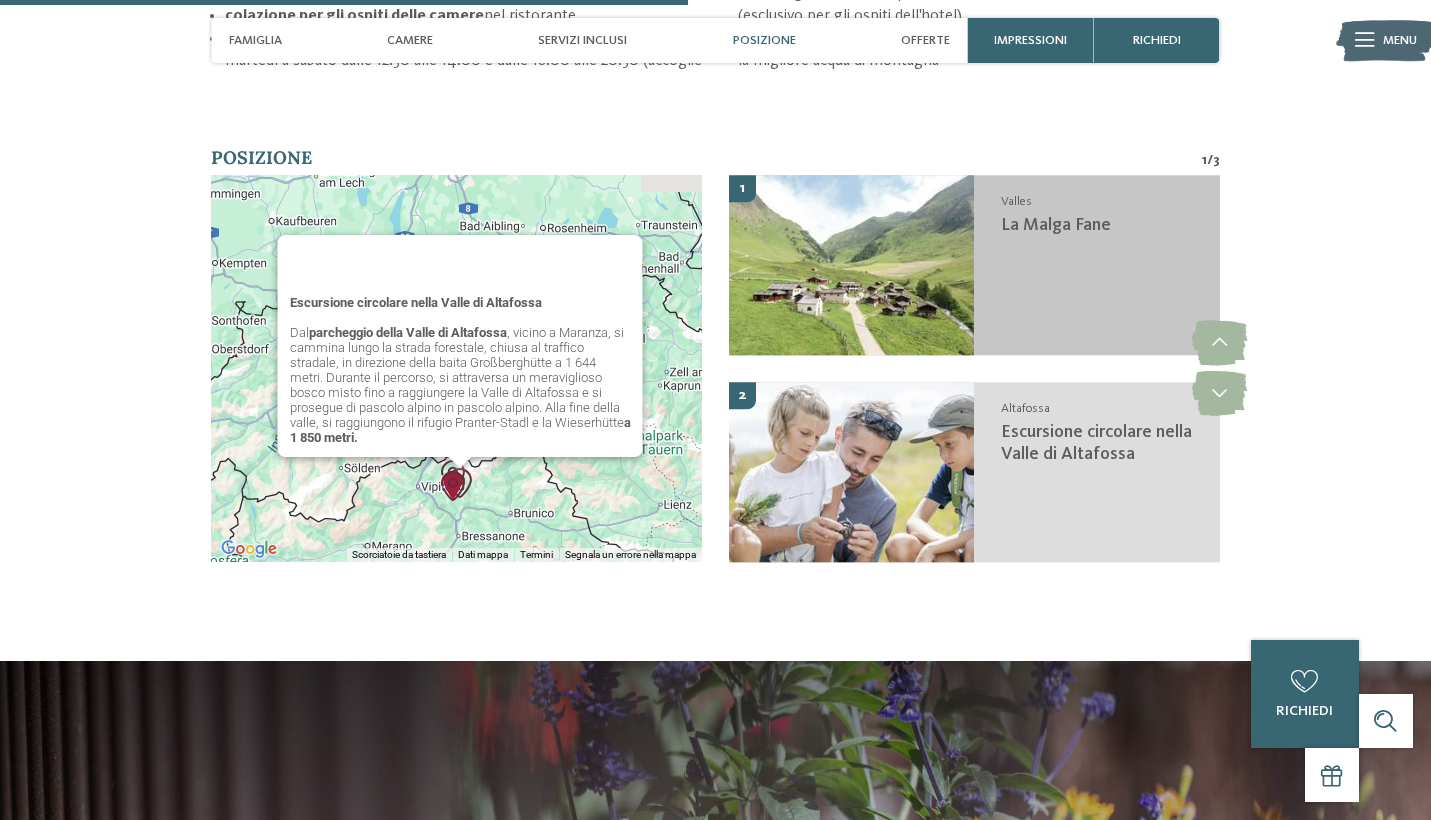 click on "Valles
La Malga Fane" at bounding box center (1096, 265) 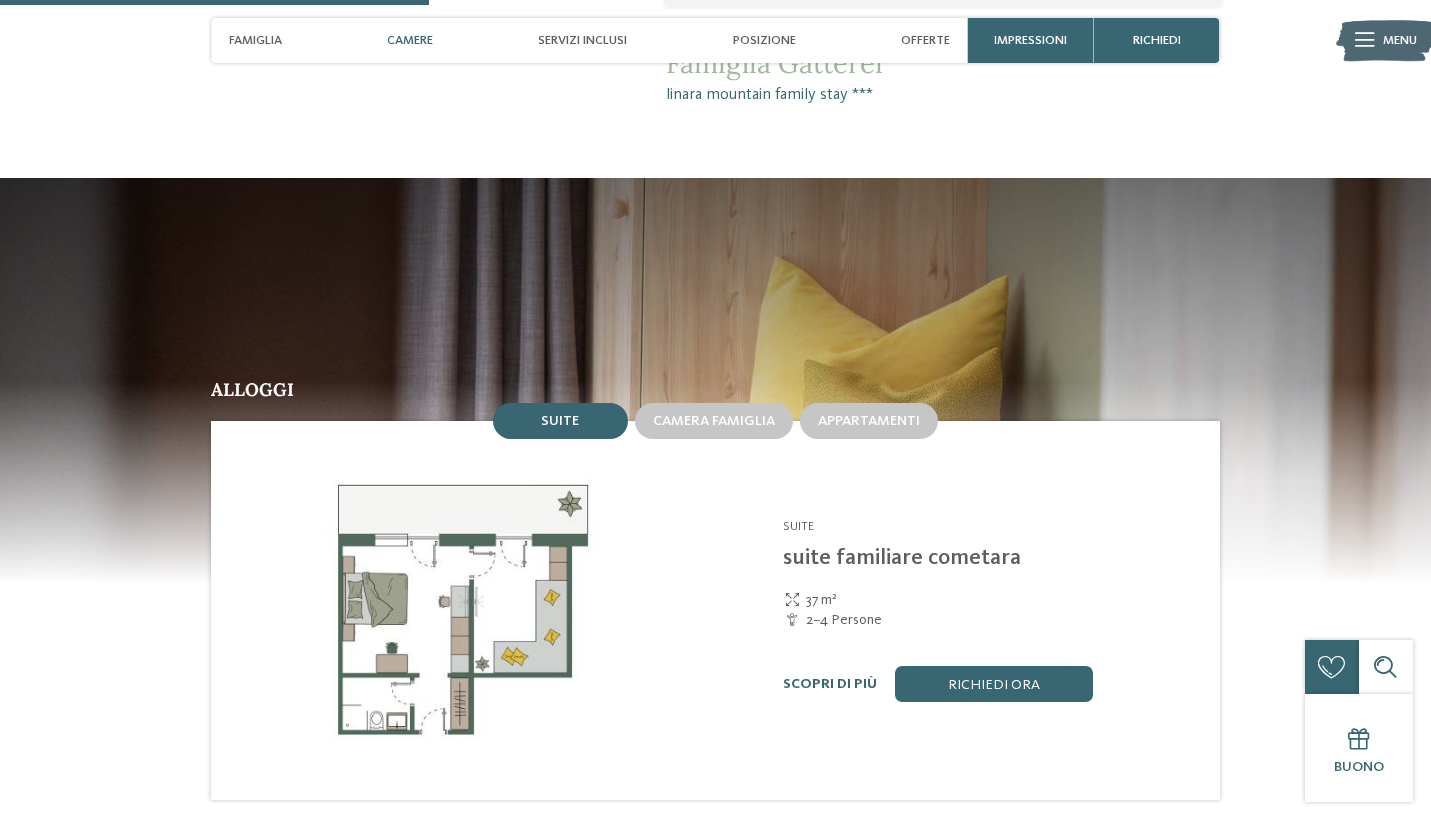 scroll, scrollTop: 1539, scrollLeft: 0, axis: vertical 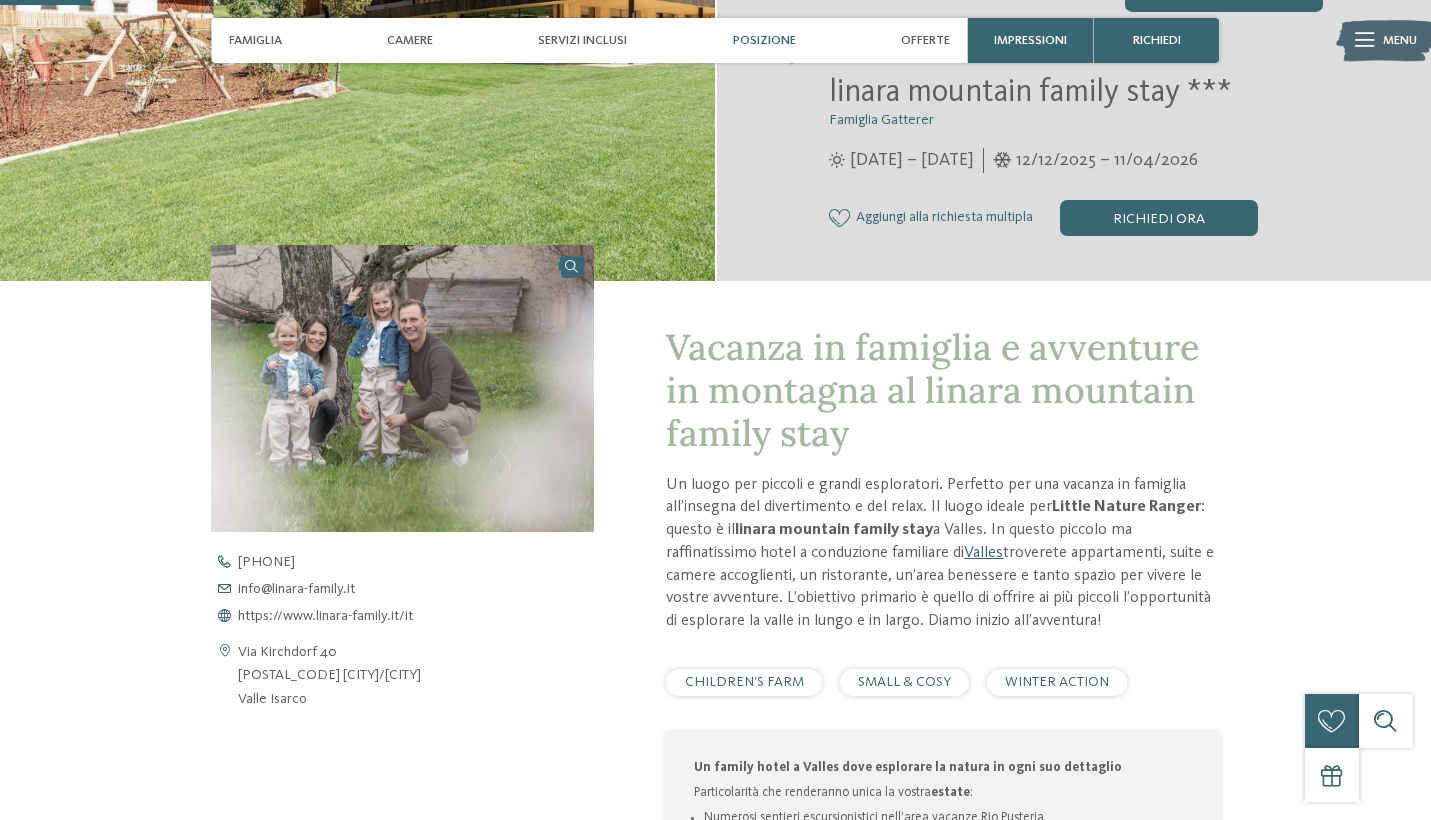 click on "Posizione" at bounding box center (764, 40) 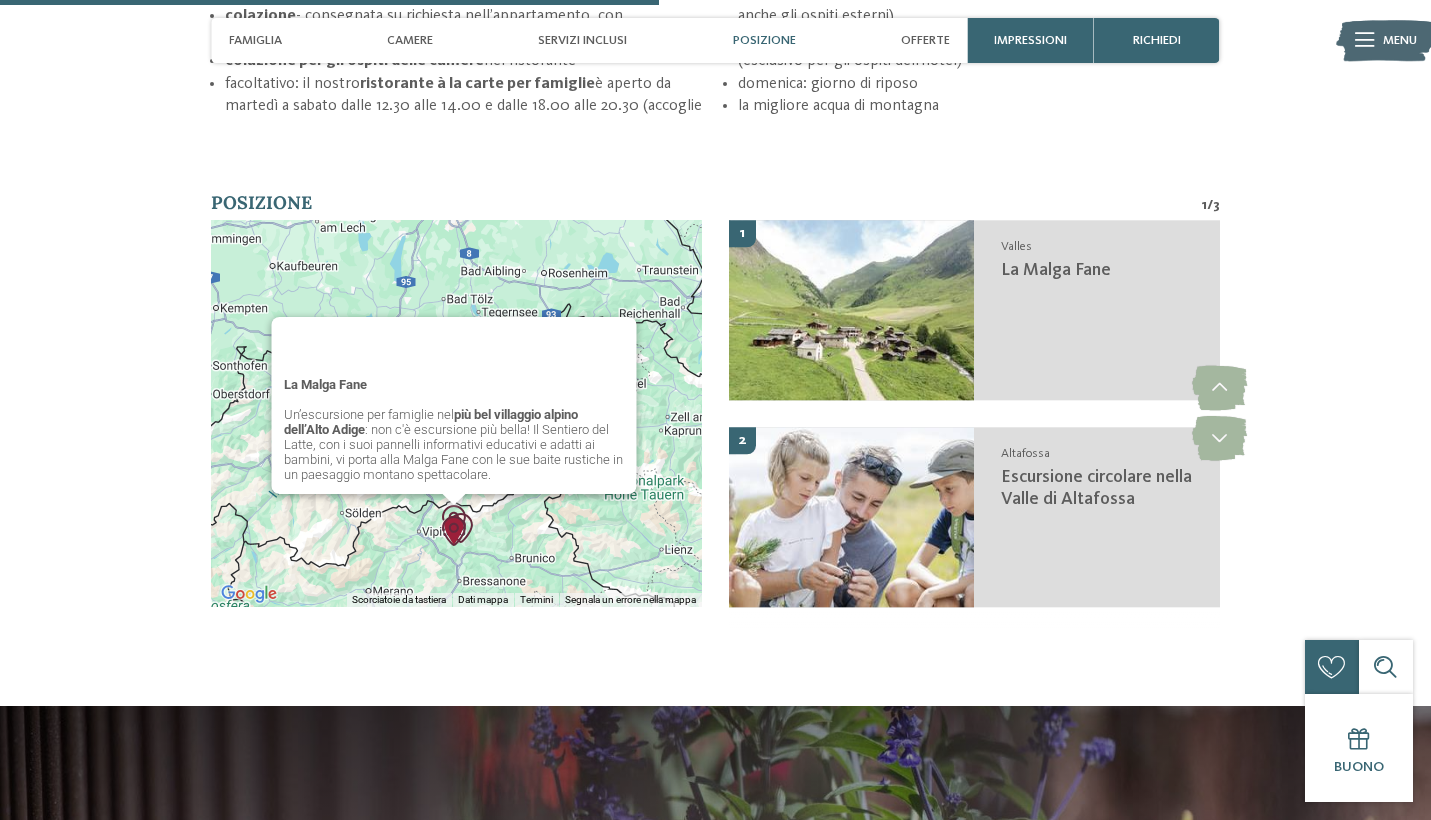 scroll, scrollTop: 2743, scrollLeft: 0, axis: vertical 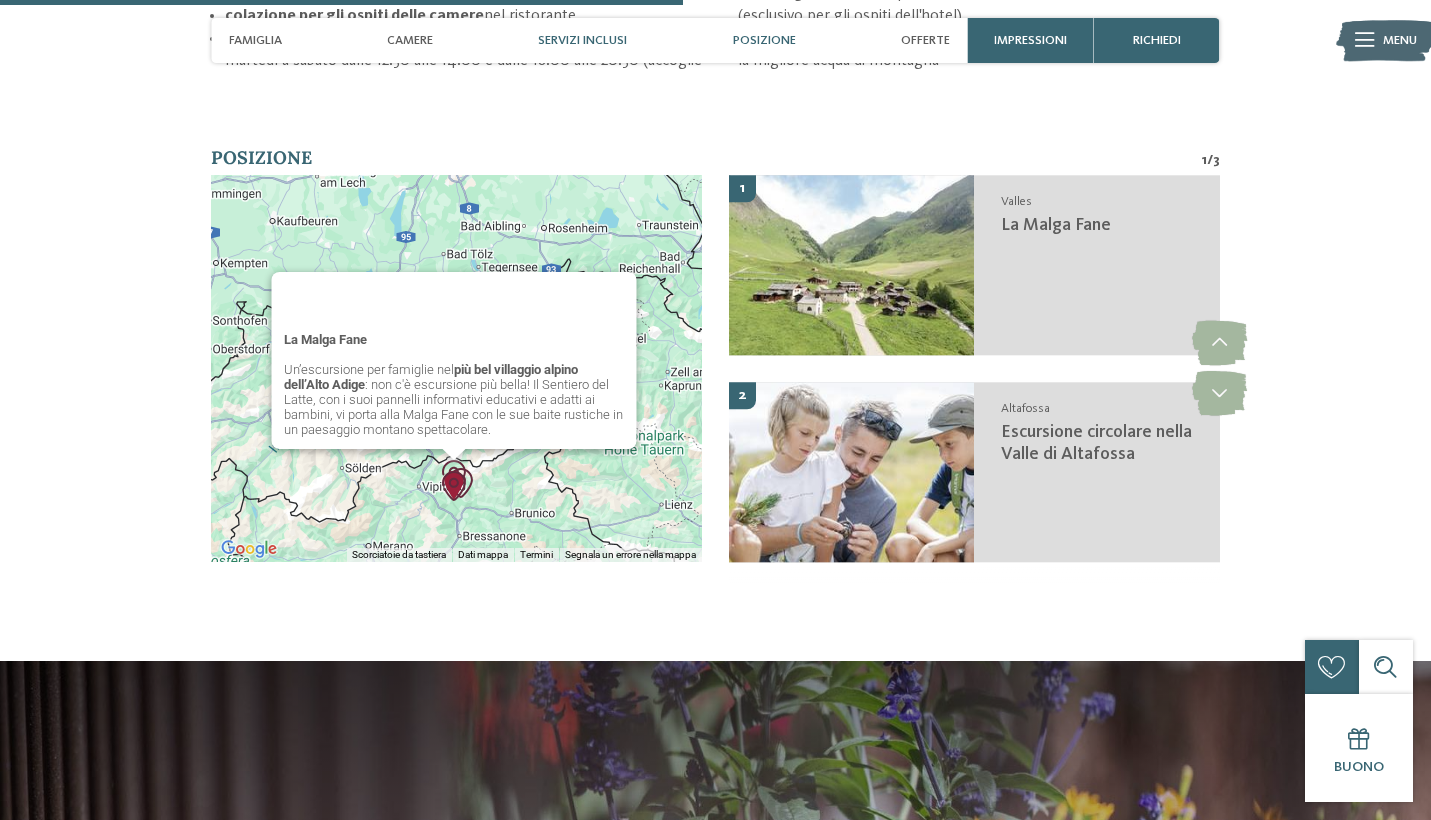 click on "Servizi inclusi" at bounding box center (582, 40) 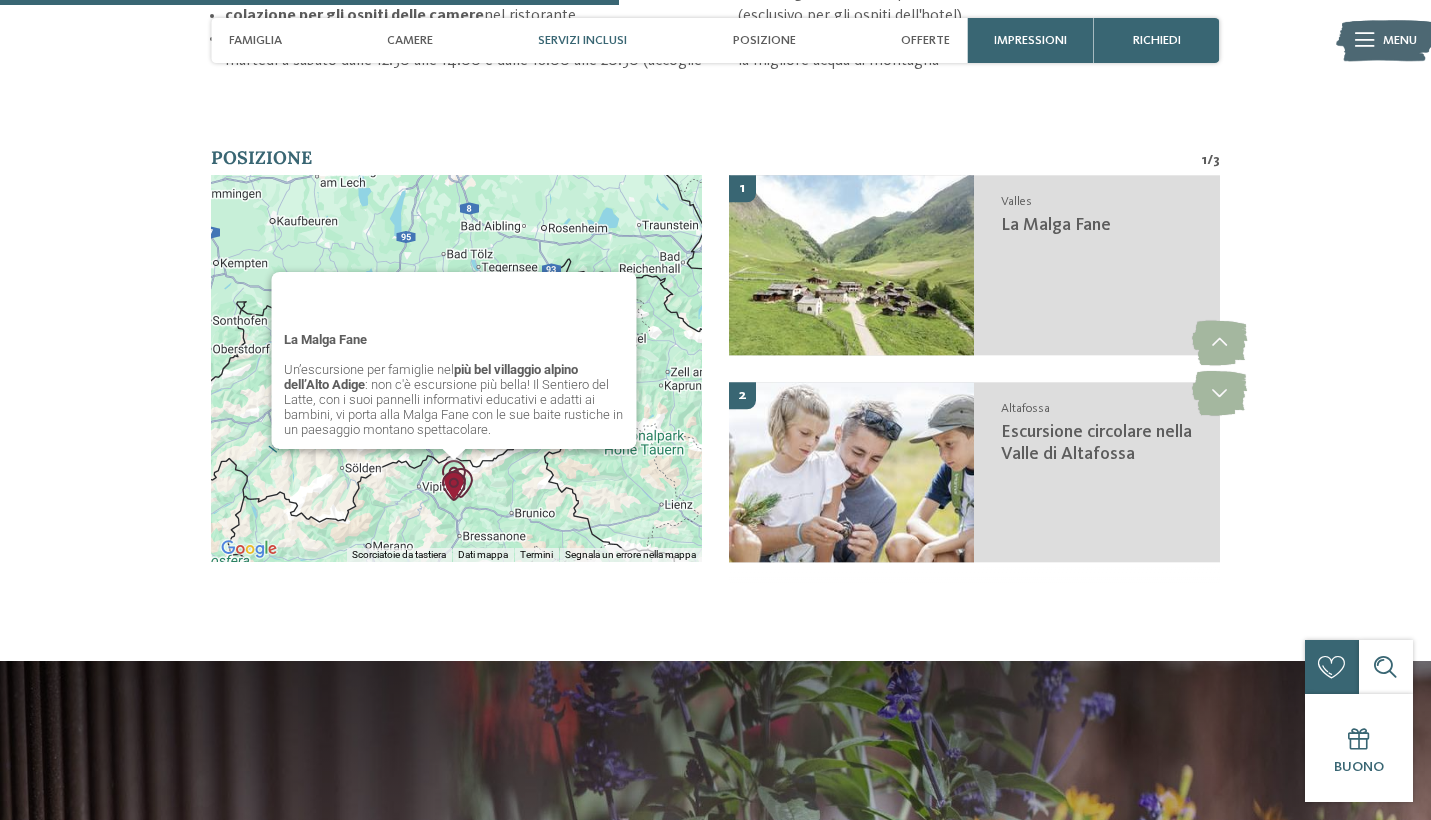 scroll, scrollTop: 2311, scrollLeft: 0, axis: vertical 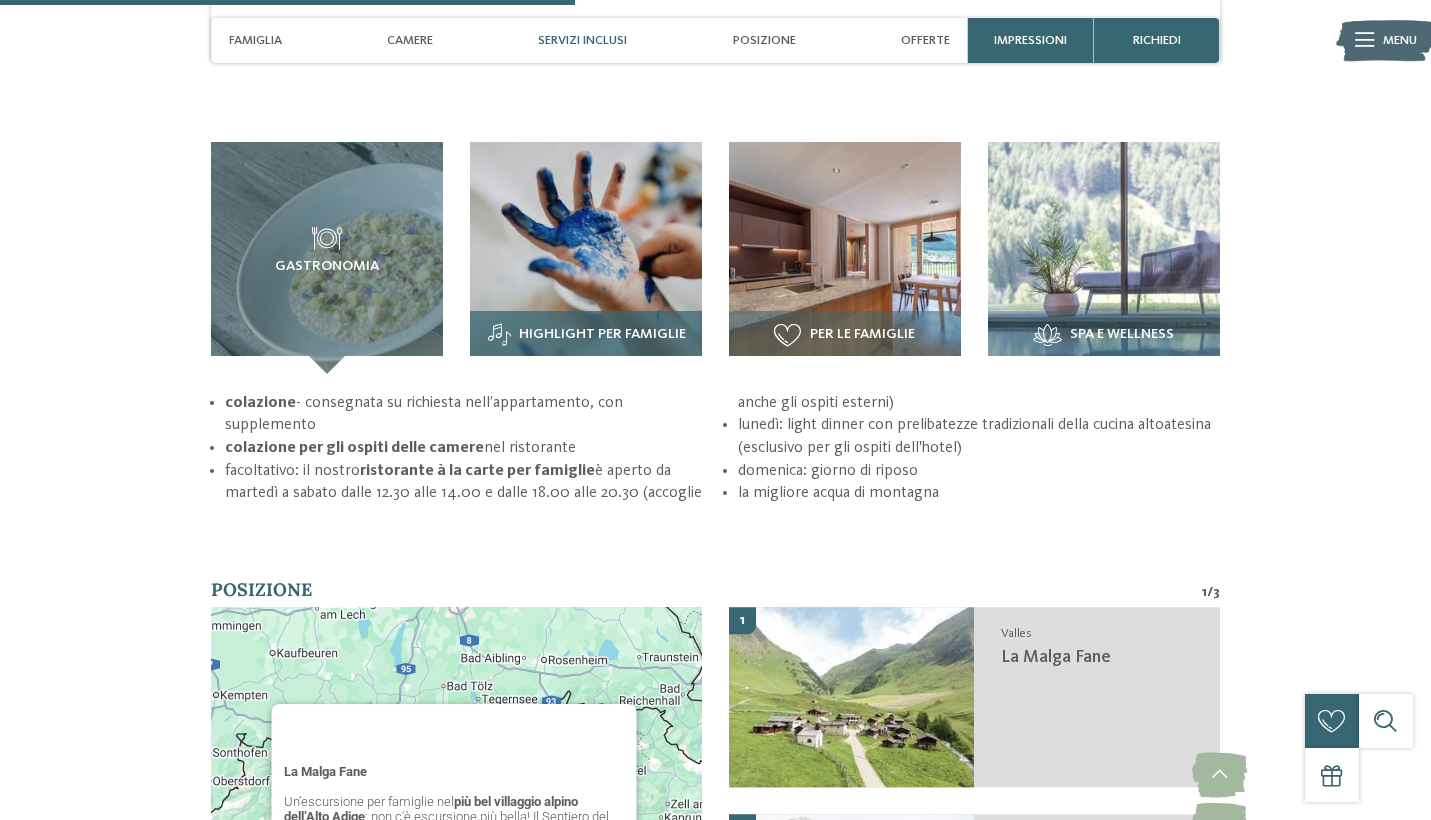 click at bounding box center [586, 258] 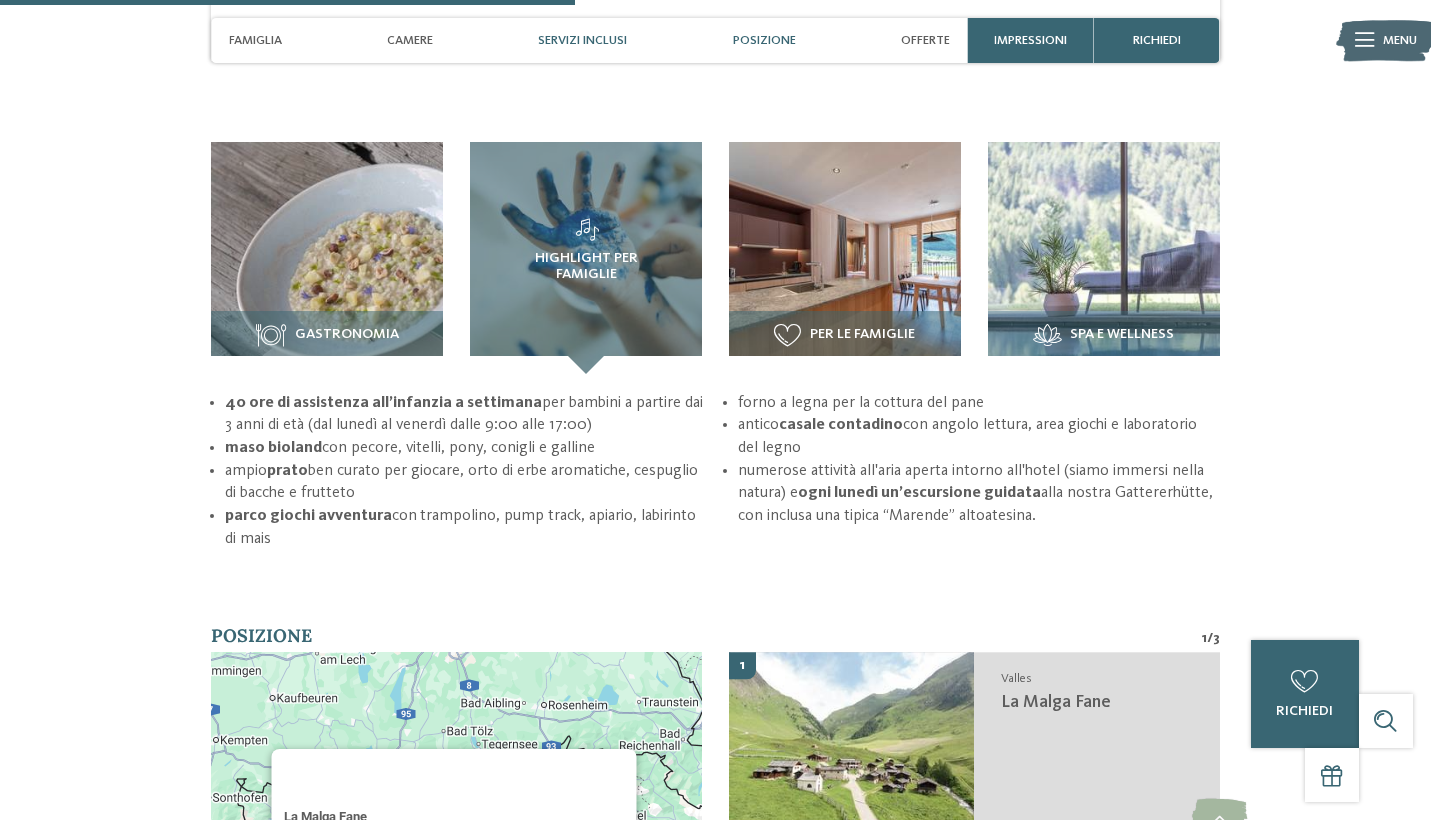 click on "Posizione" at bounding box center [764, 40] 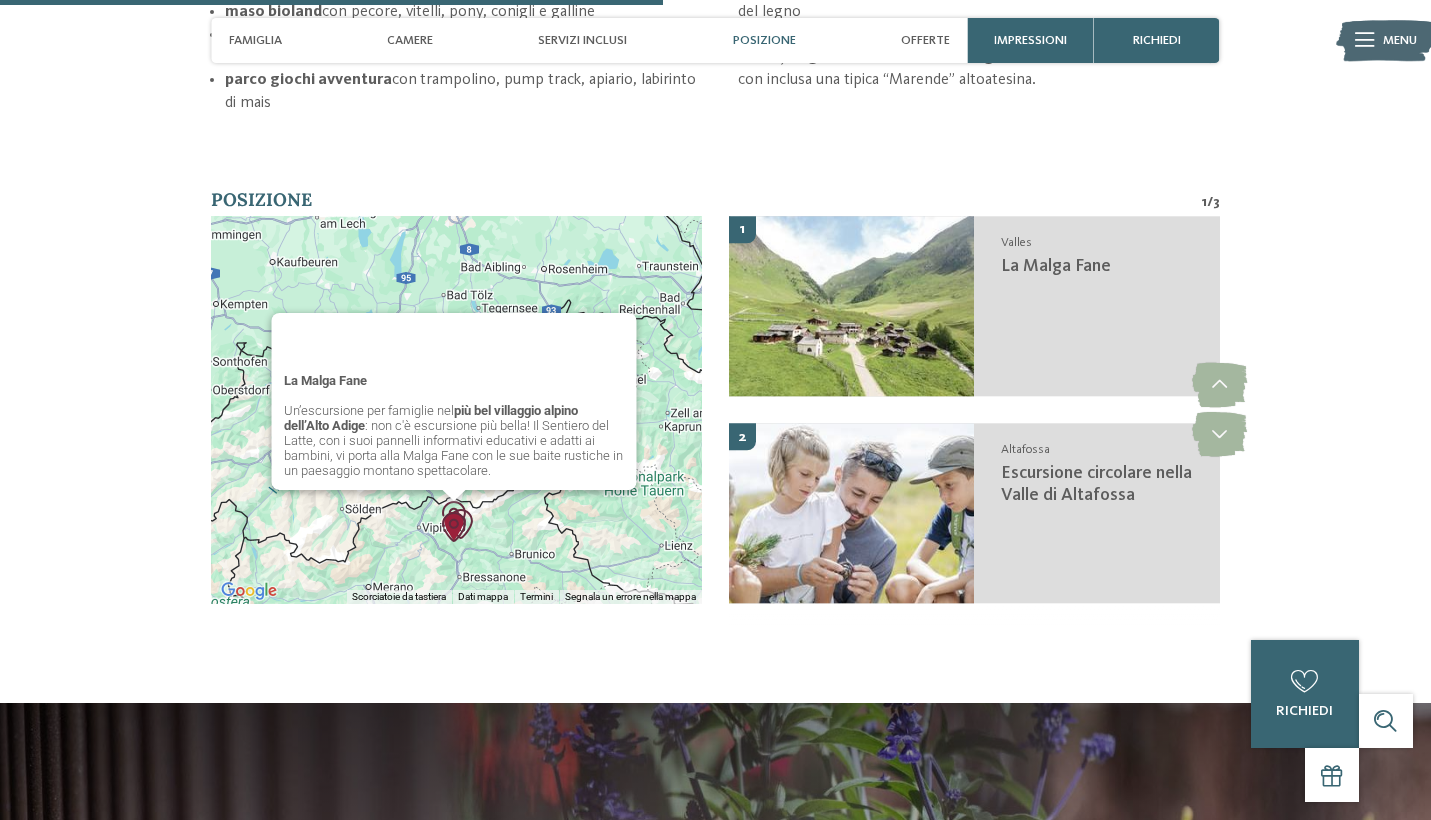 scroll, scrollTop: 2787, scrollLeft: 0, axis: vertical 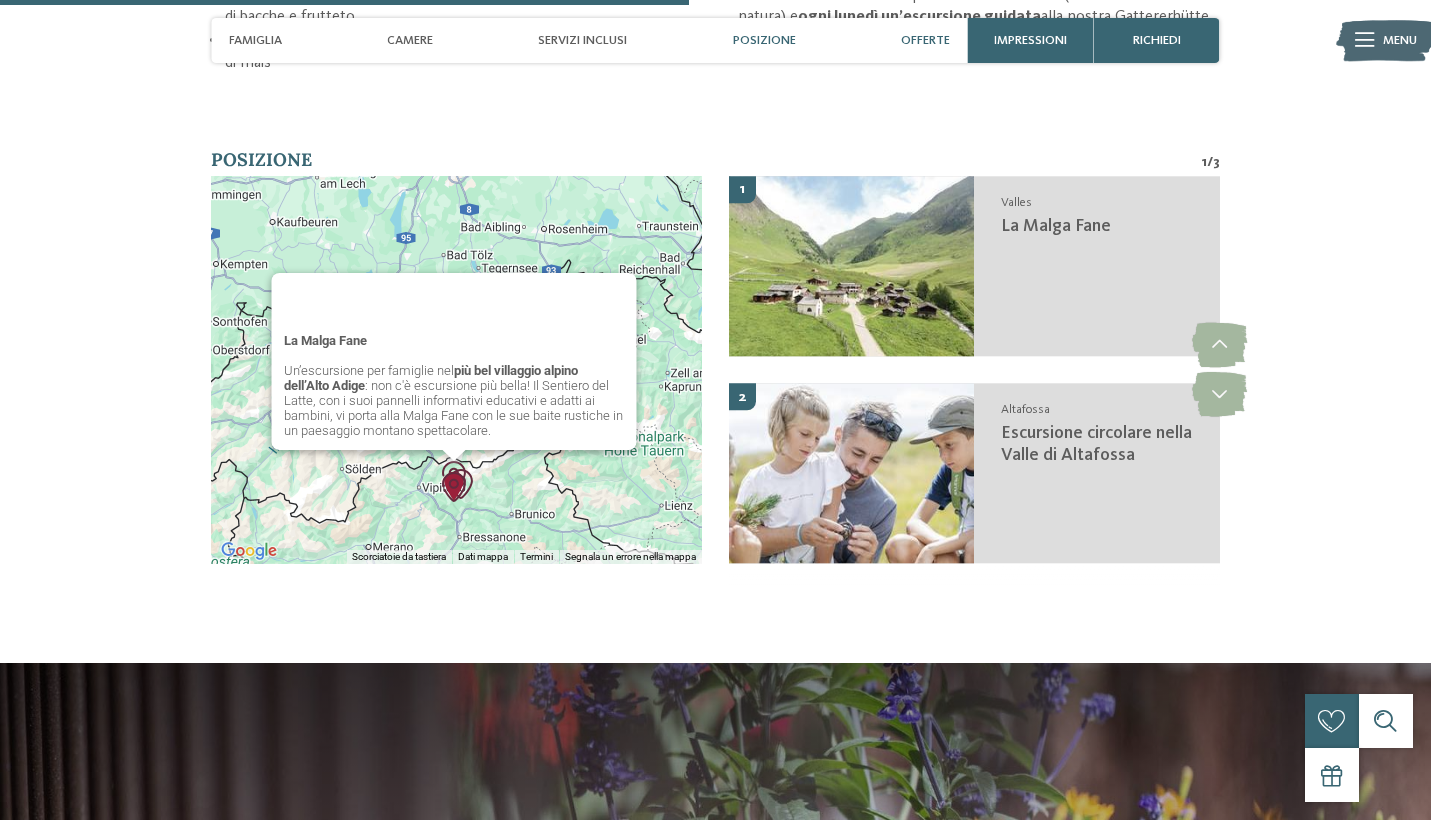 click on "Offerte" at bounding box center [925, 40] 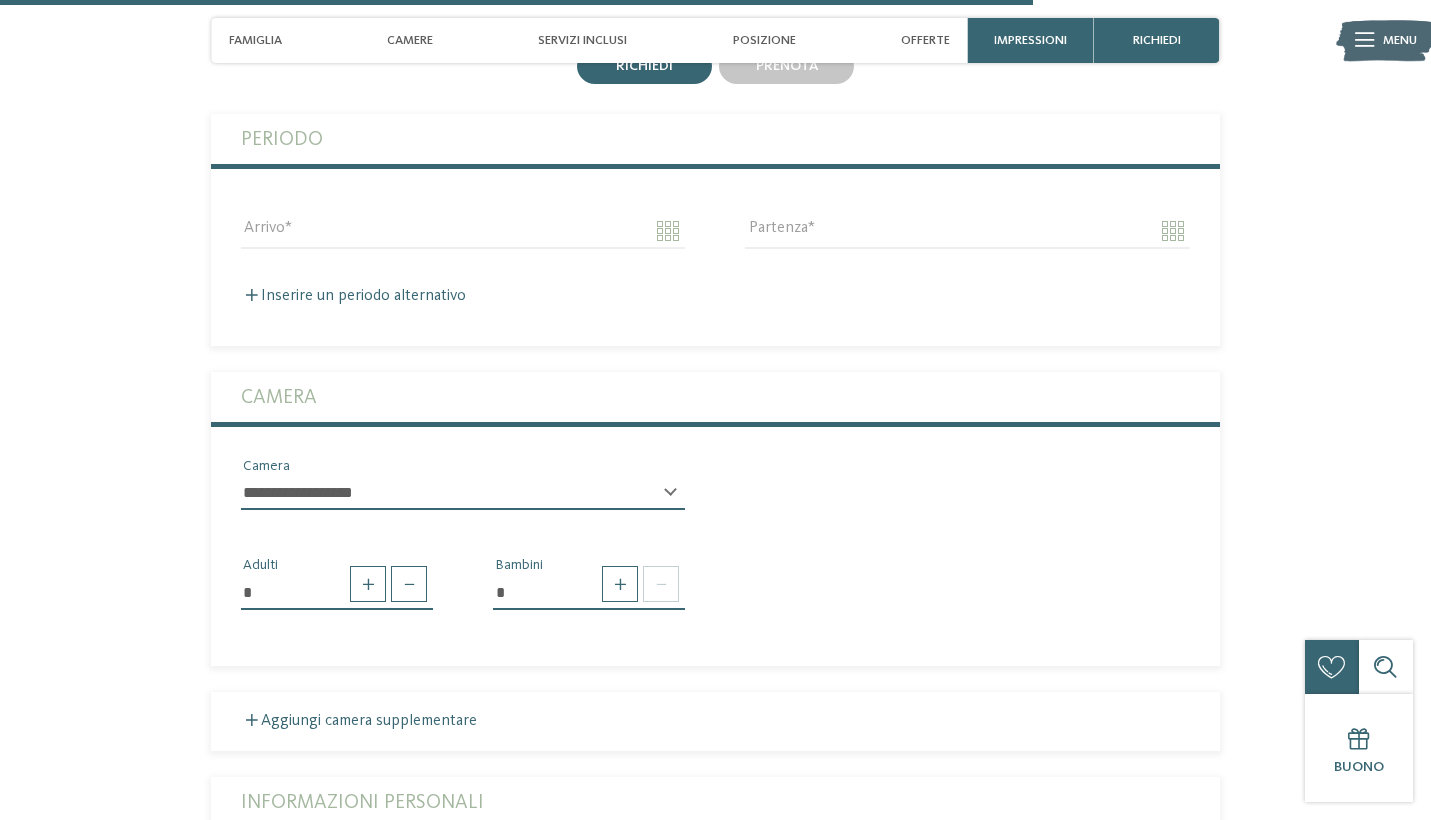 scroll, scrollTop: 4181, scrollLeft: 0, axis: vertical 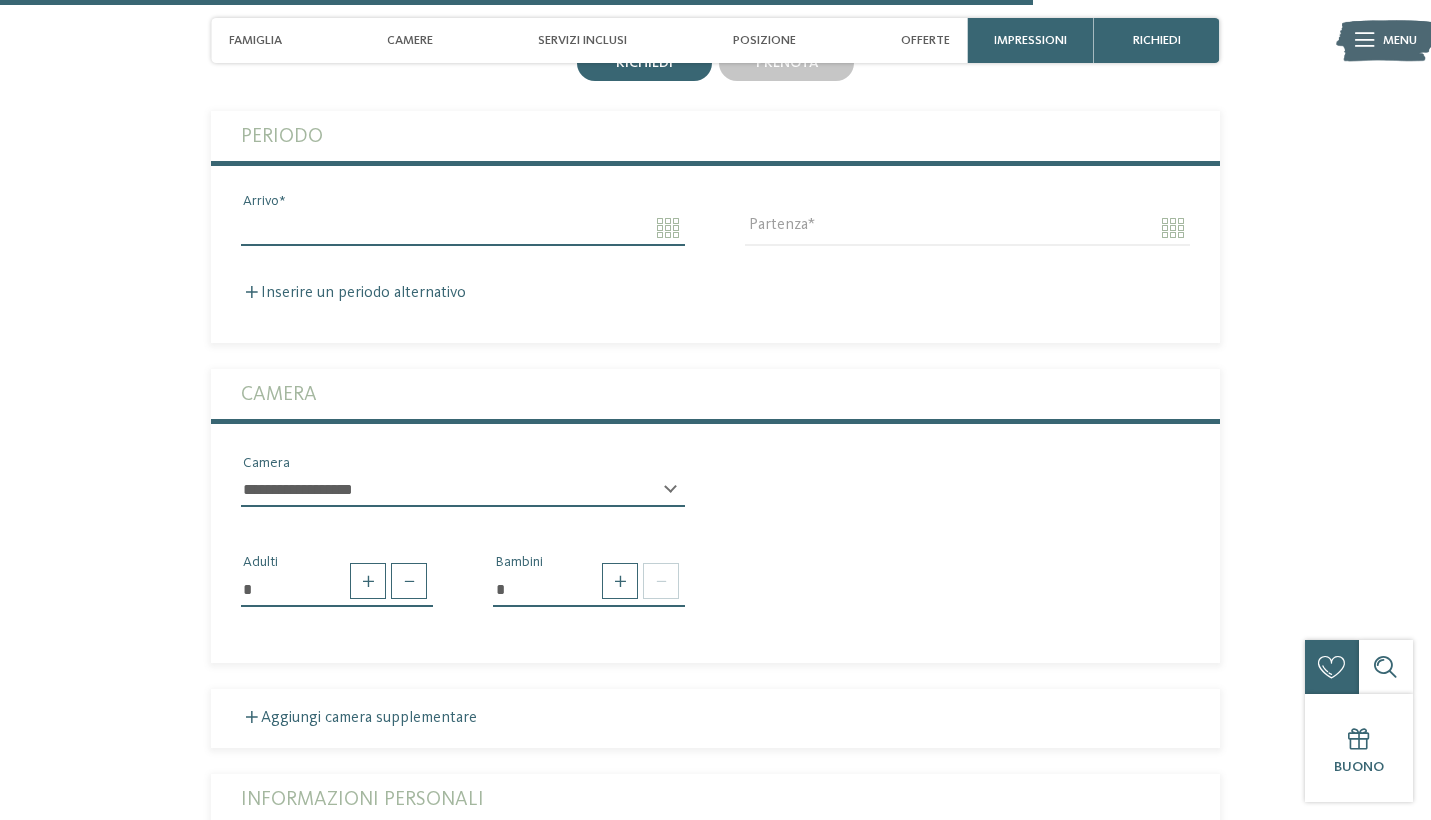 click on "Arrivo" at bounding box center (463, 228) 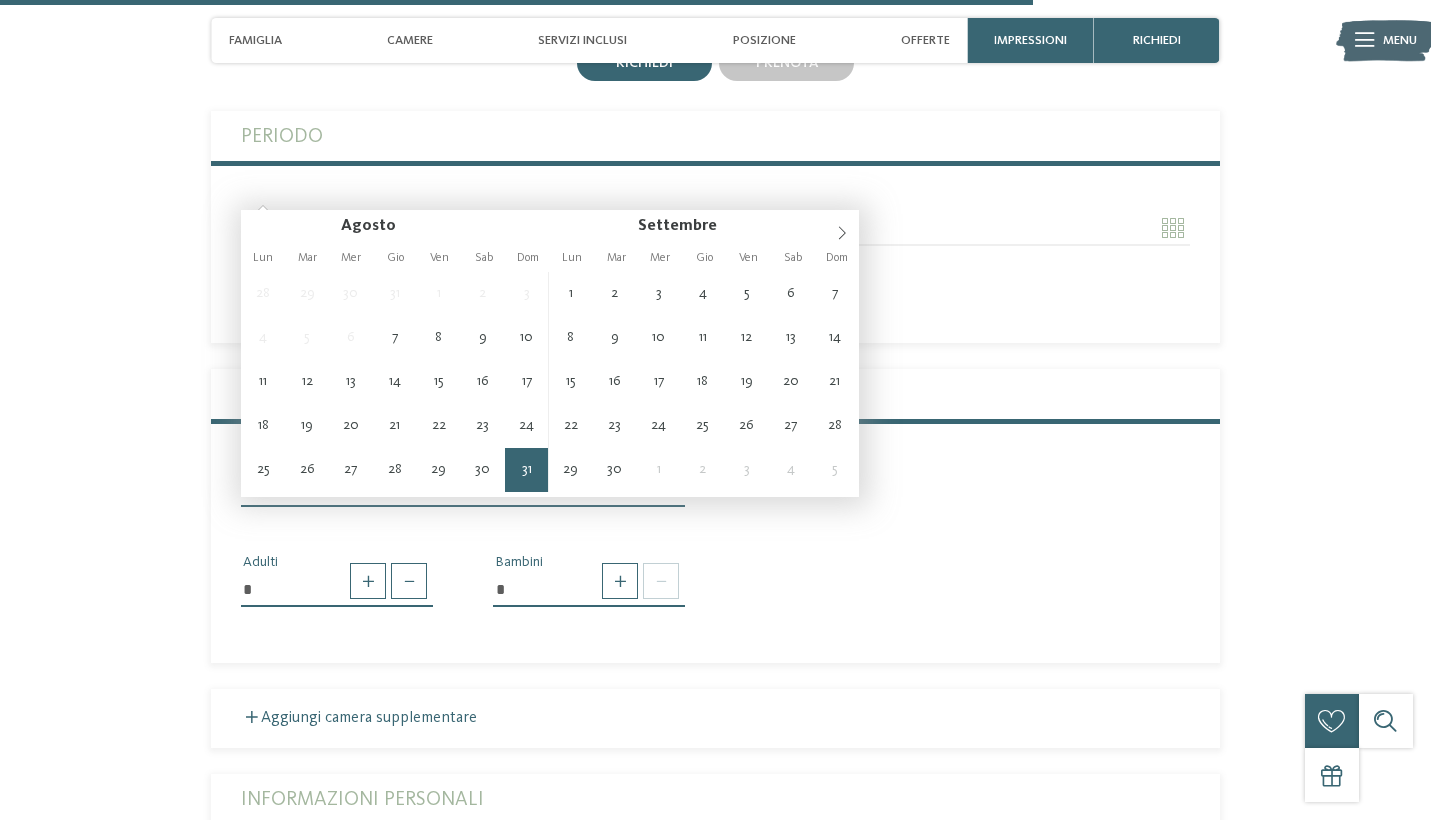 type on "**********" 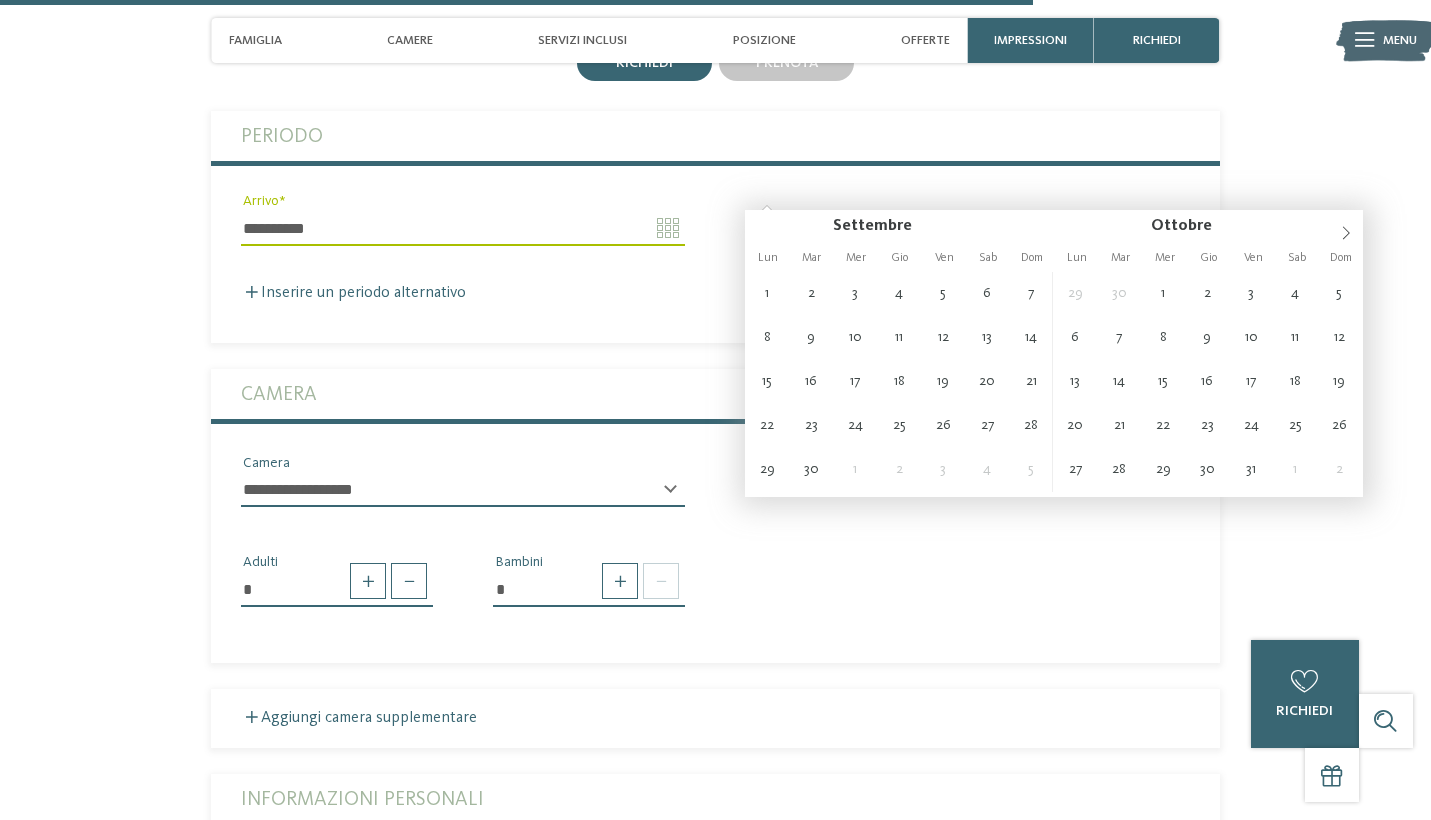 click on "Inserire un periodo alternativo" at bounding box center [715, 293] 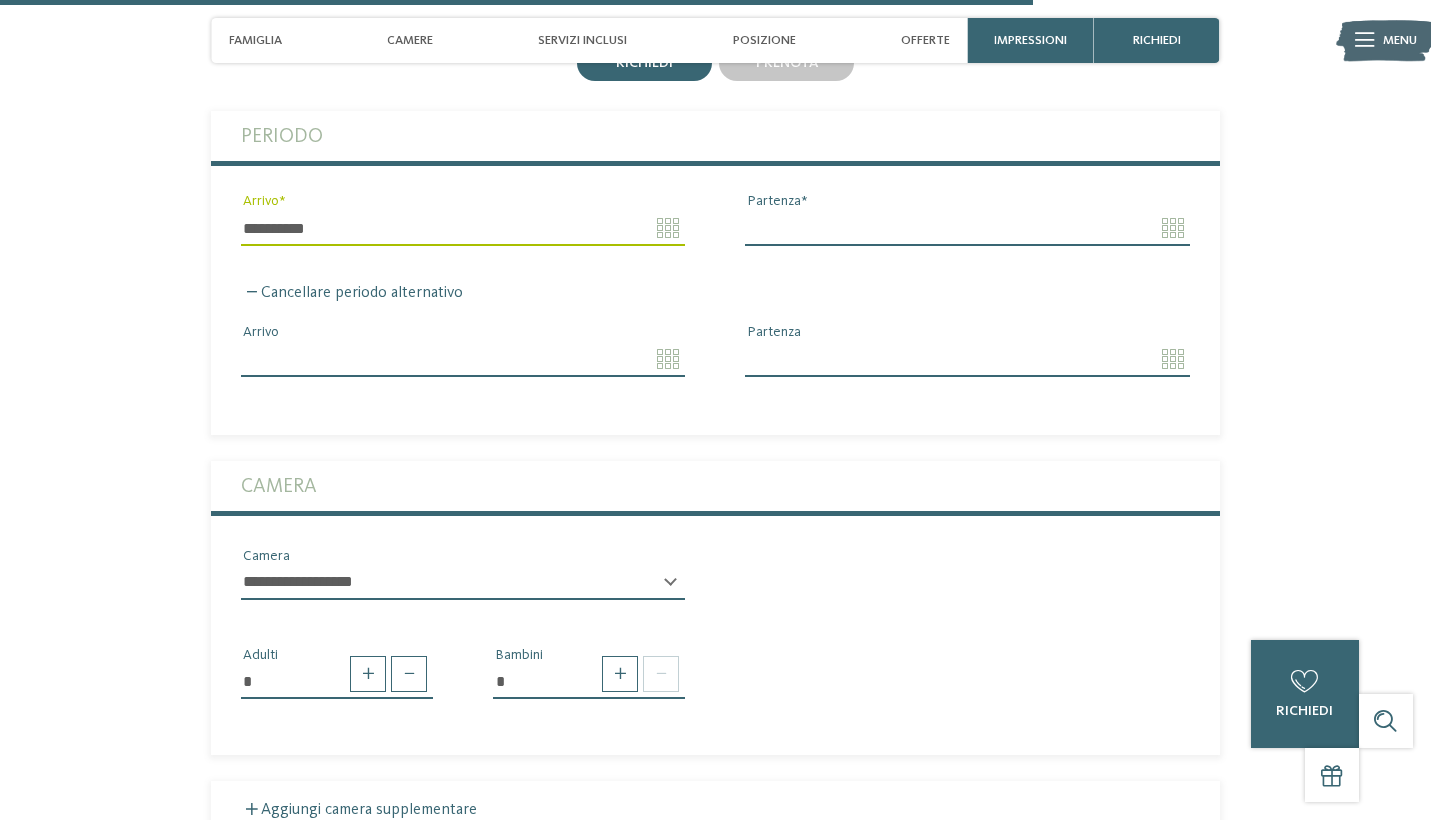 click on "Partenza" at bounding box center [967, 228] 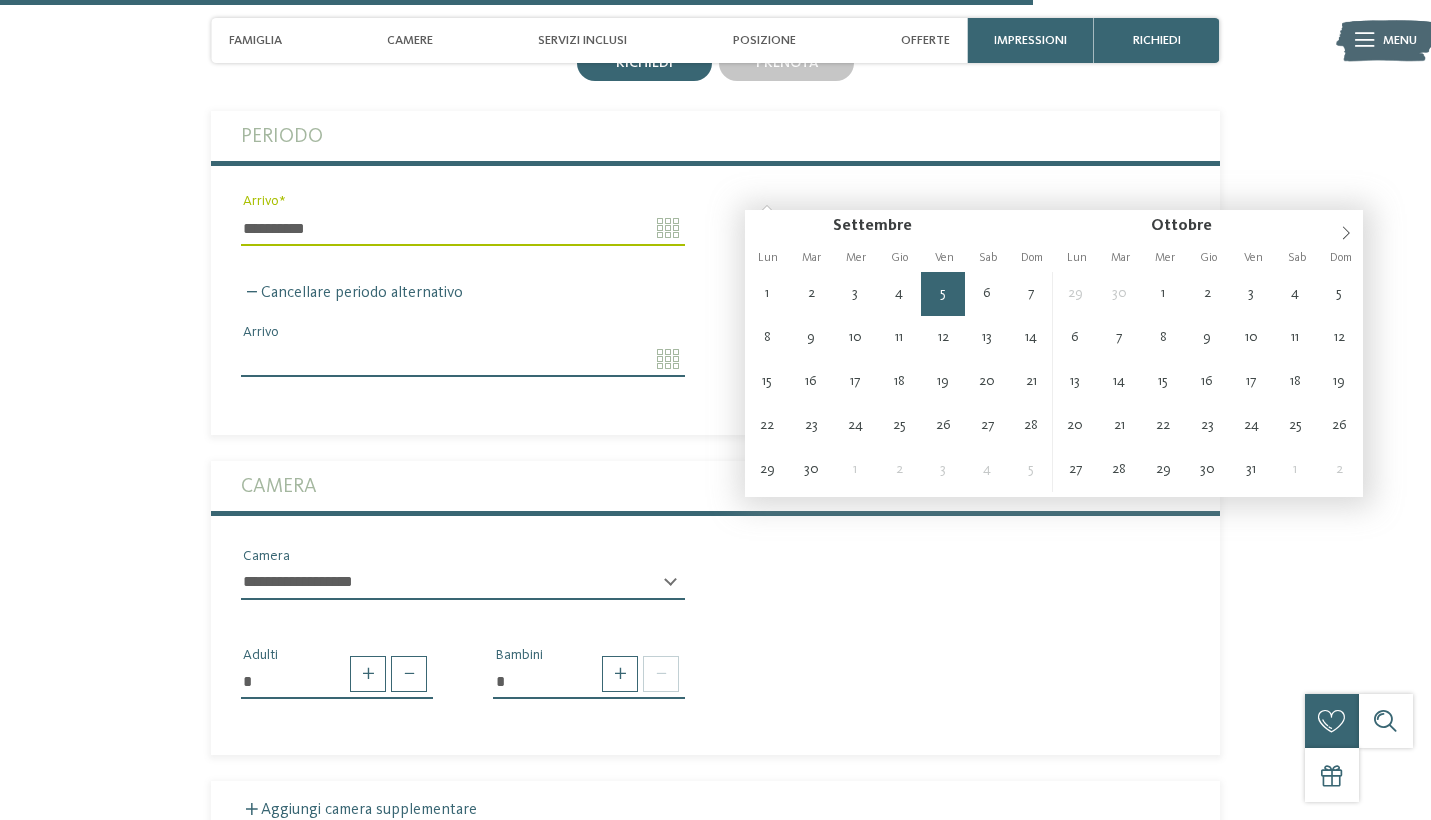 type on "**********" 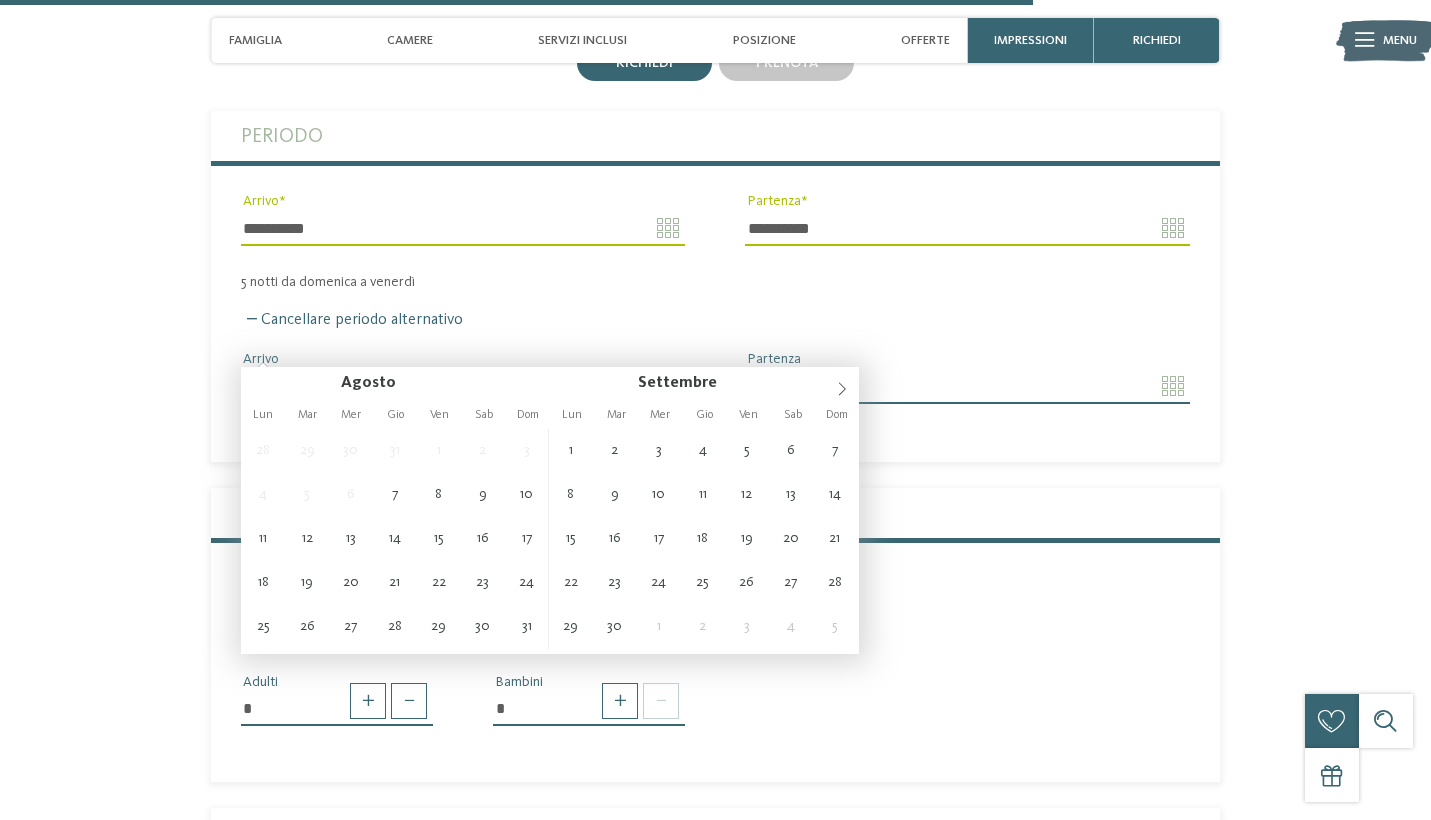 click on "Arrivo" at bounding box center (463, 386) 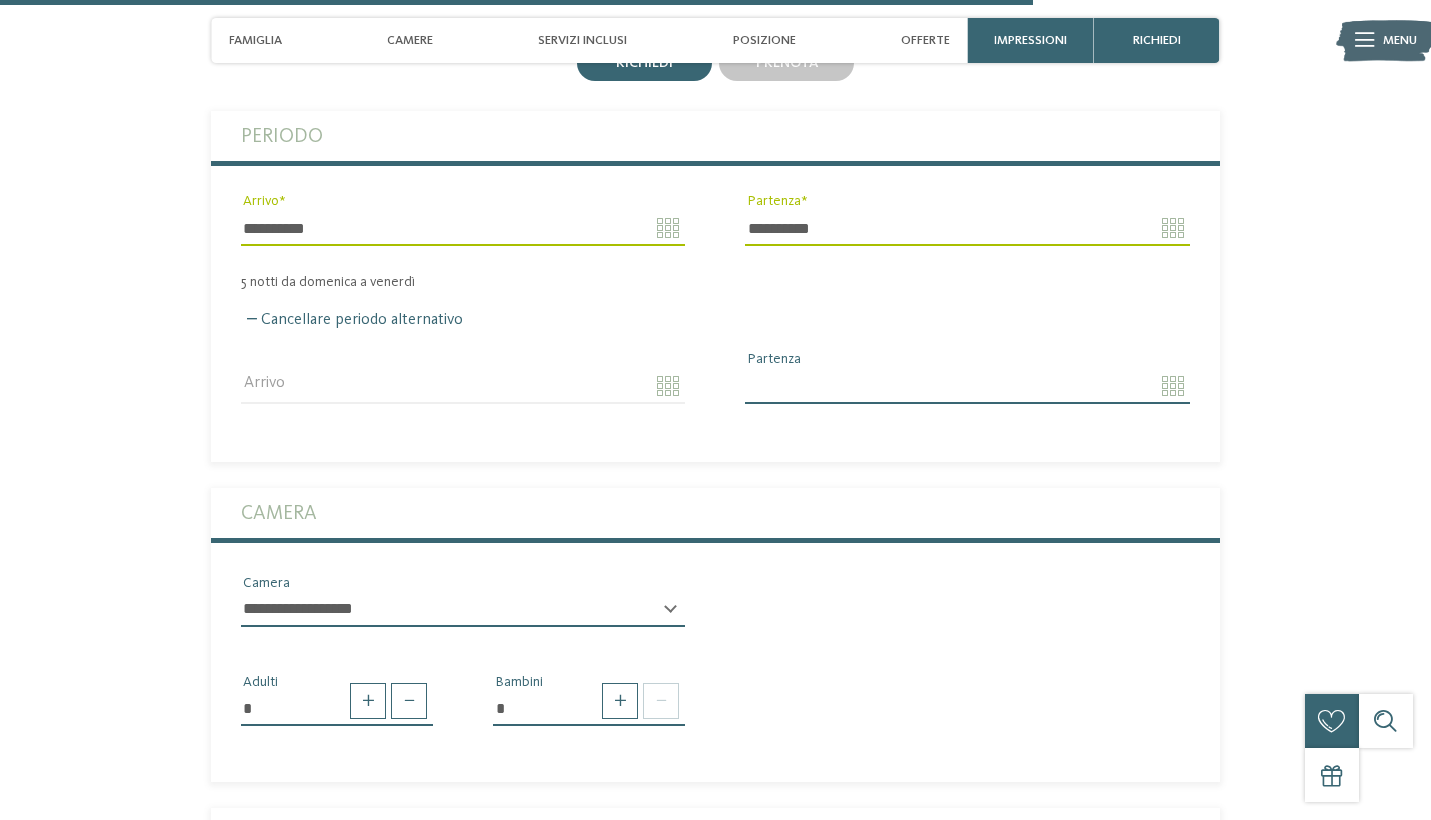 click on "Cancellare periodo alternativo" at bounding box center (715, 320) 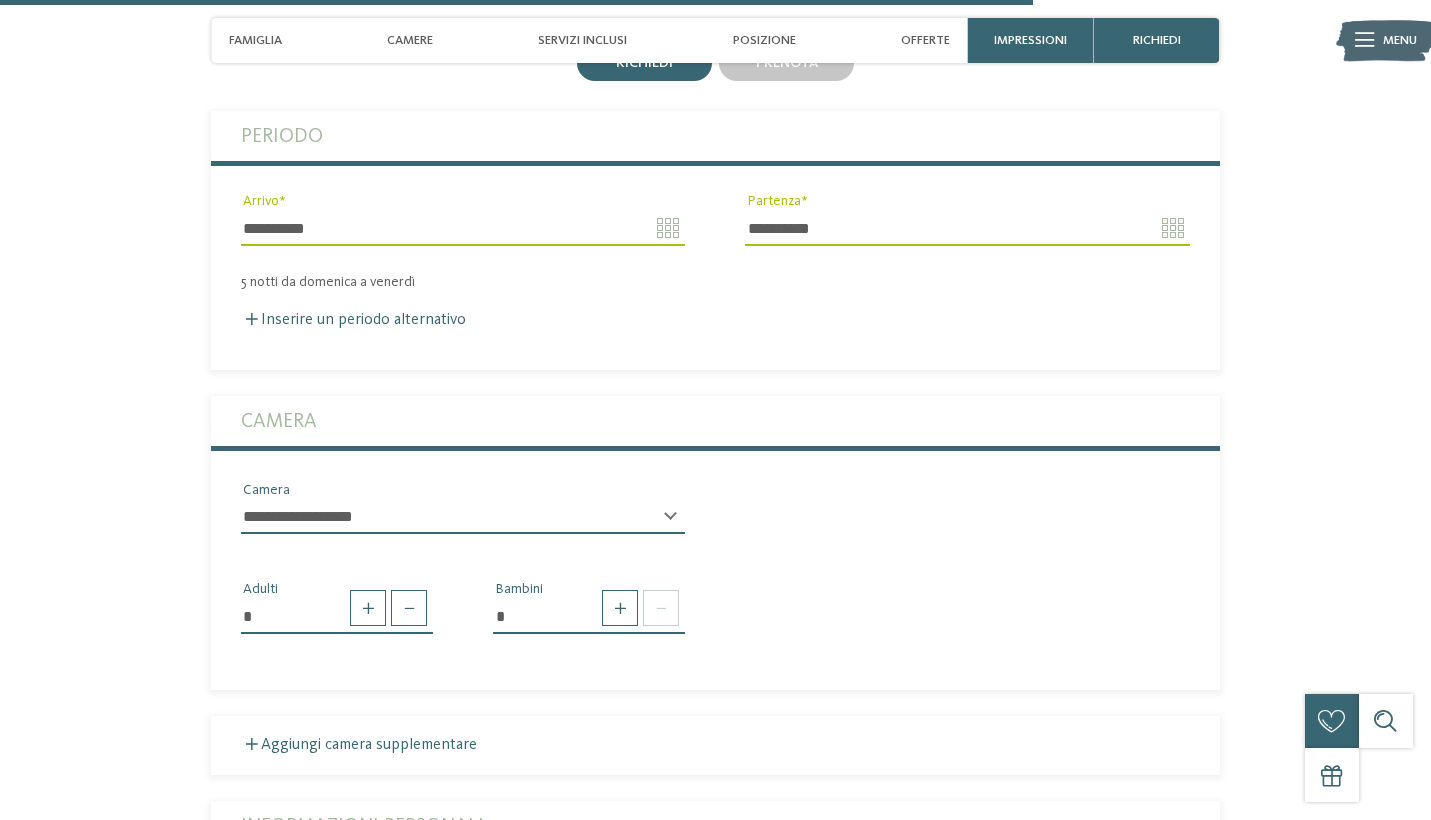 select on "*****" 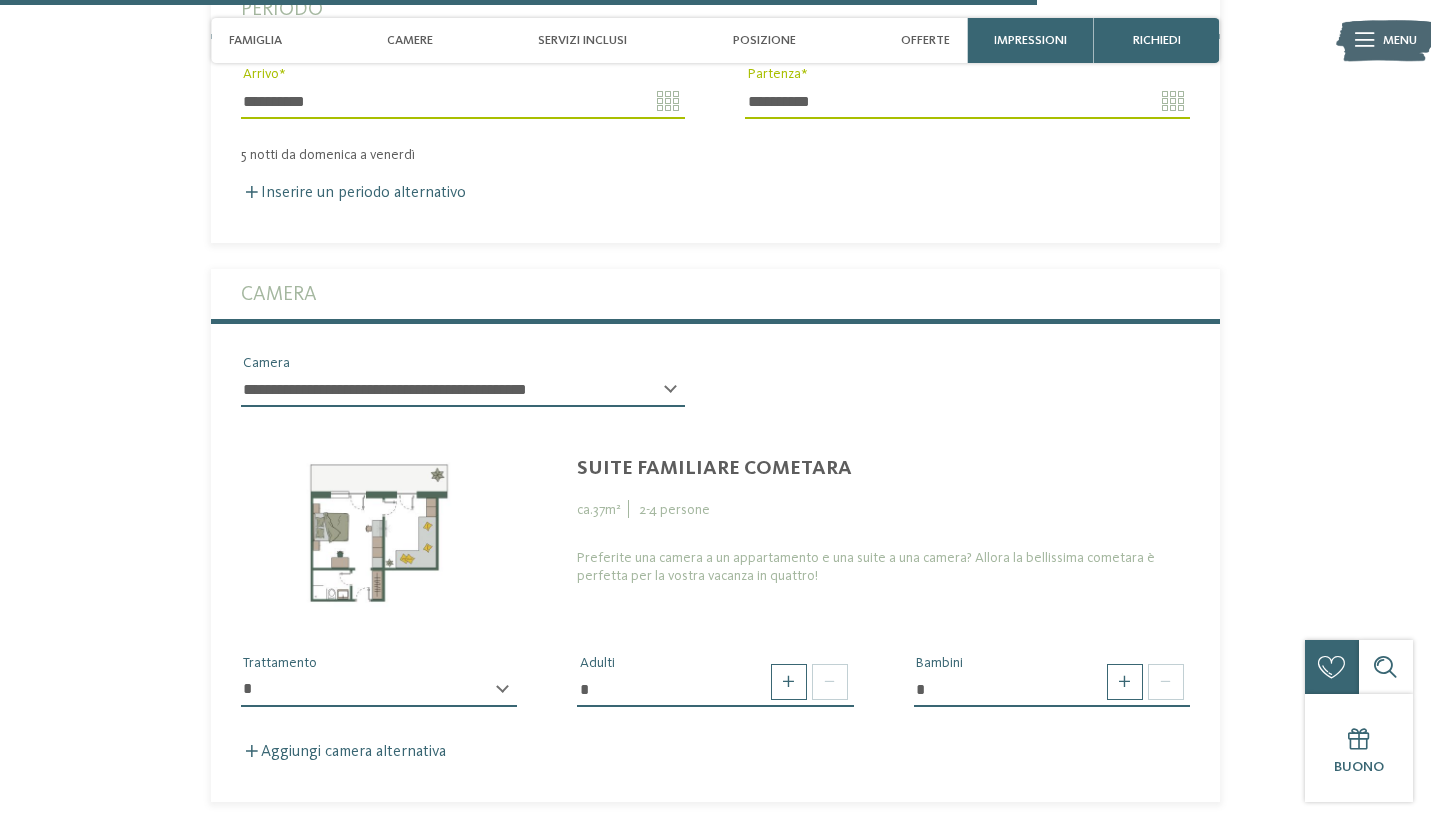 scroll, scrollTop: 4399, scrollLeft: 0, axis: vertical 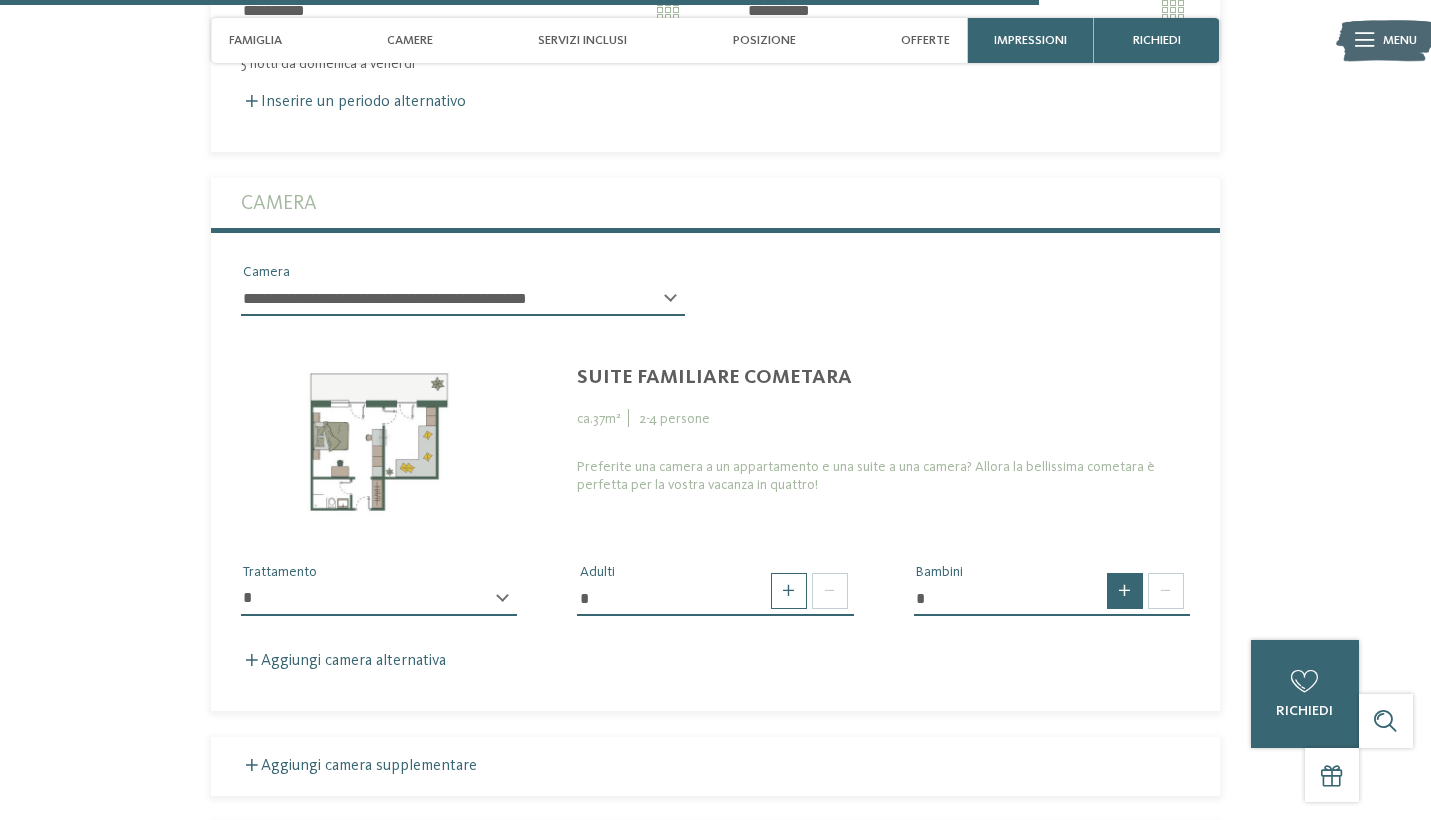 click at bounding box center [1125, 591] 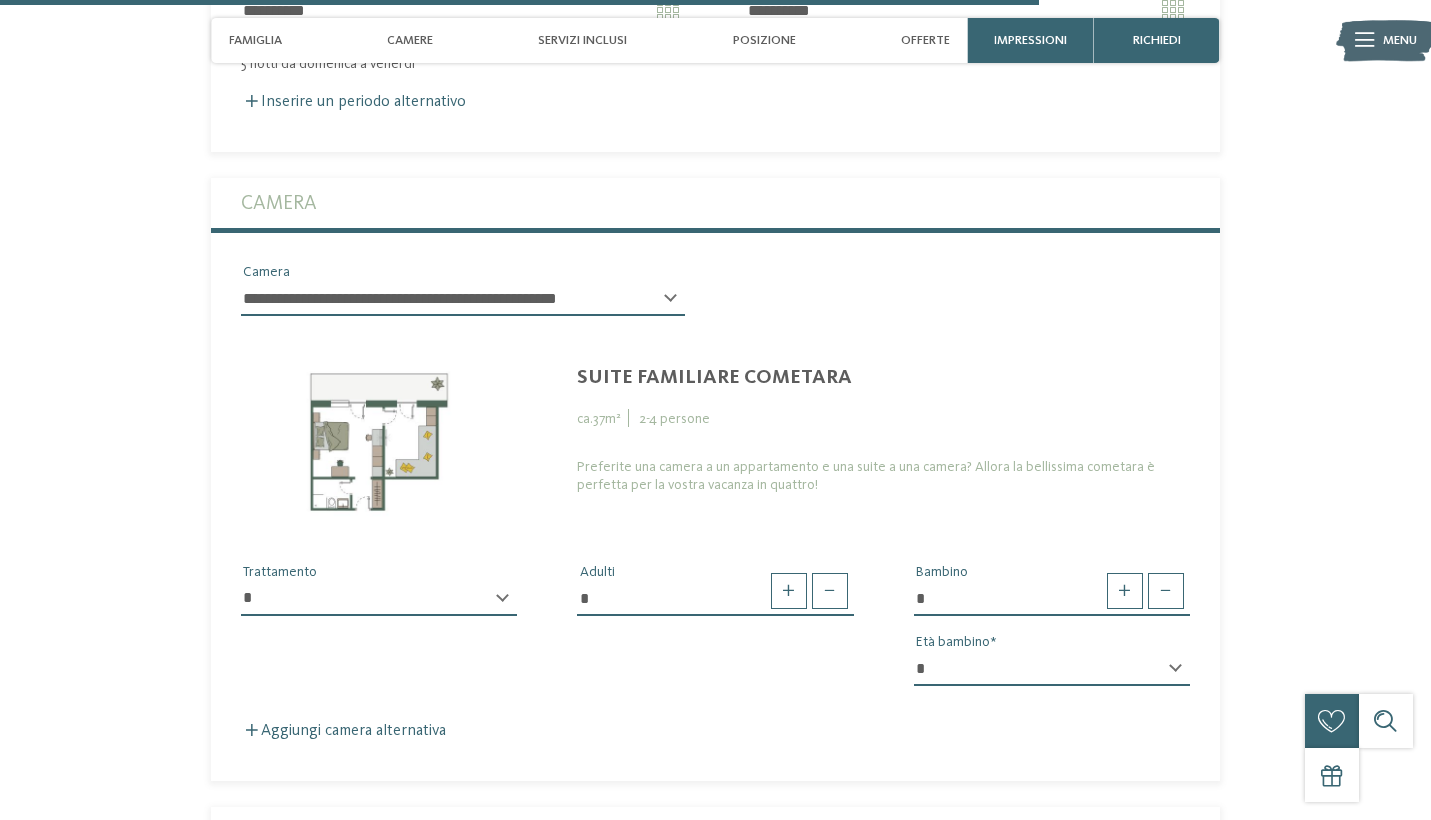 select on "*" 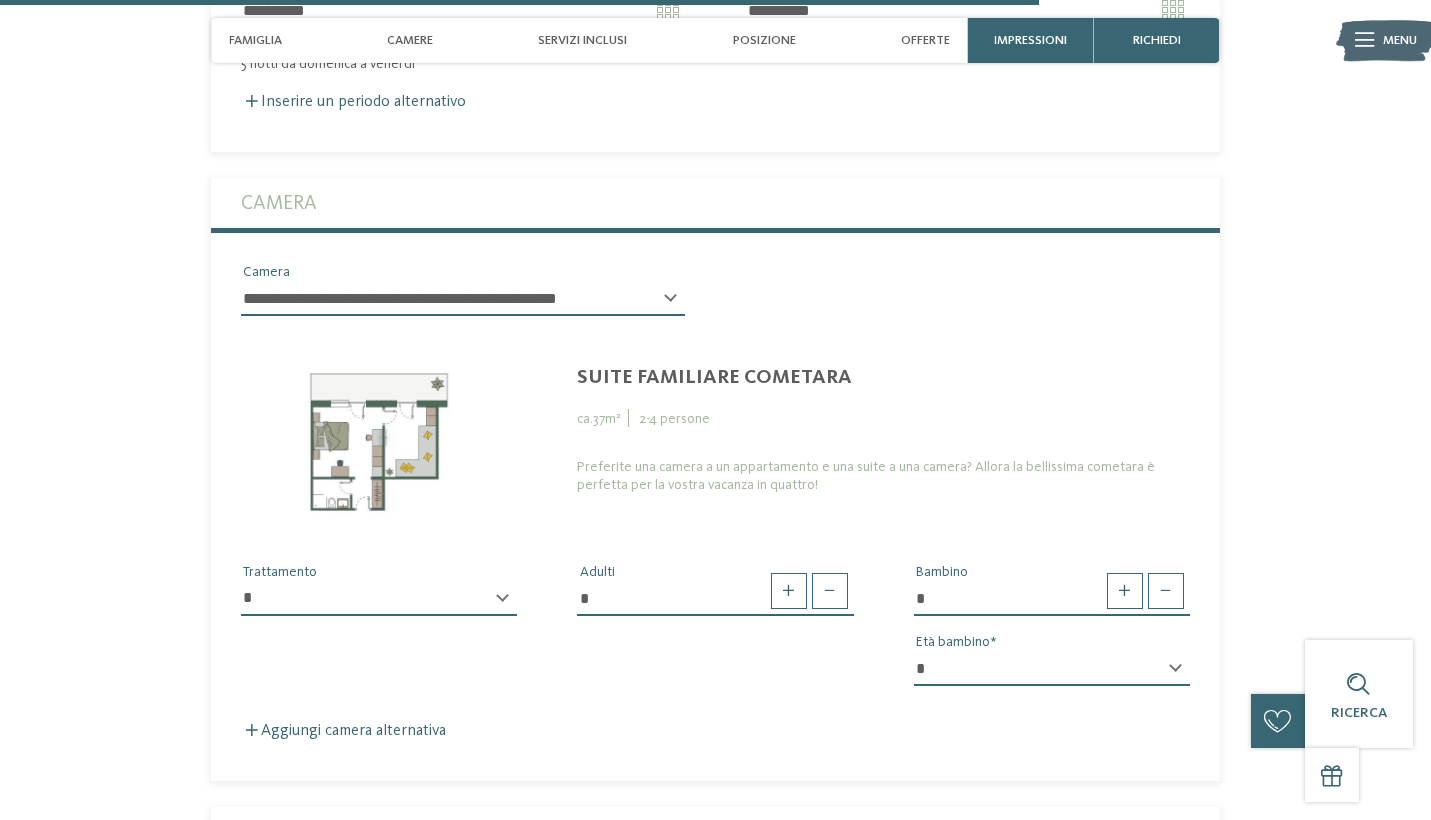 click on "*     Trattamento   *     Adulti           *     Bambino       * * * * * * * * * * * ** ** ** ** ** ** ** **     Età bambino" at bounding box center [715, 617] 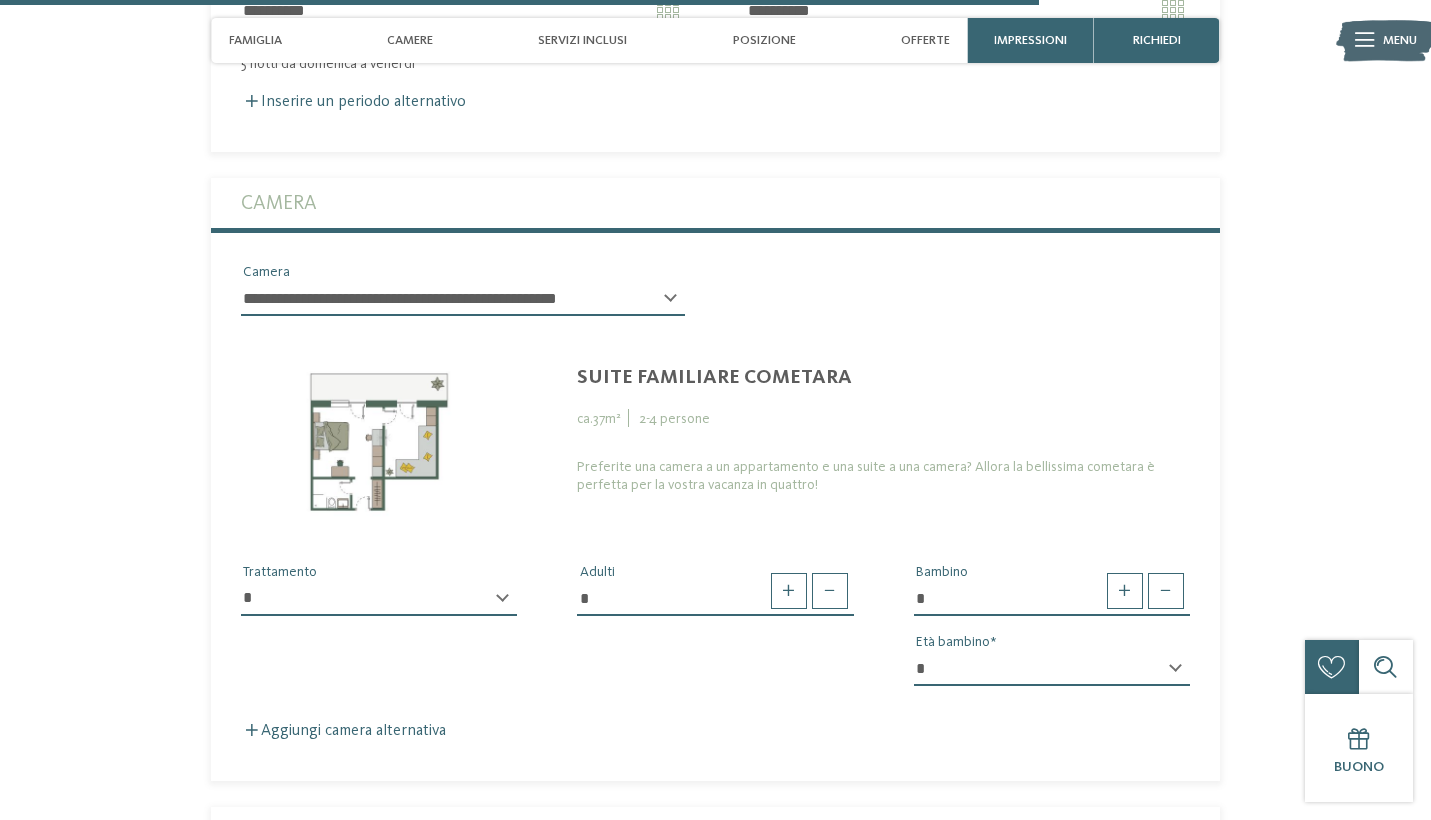 select on "*****" 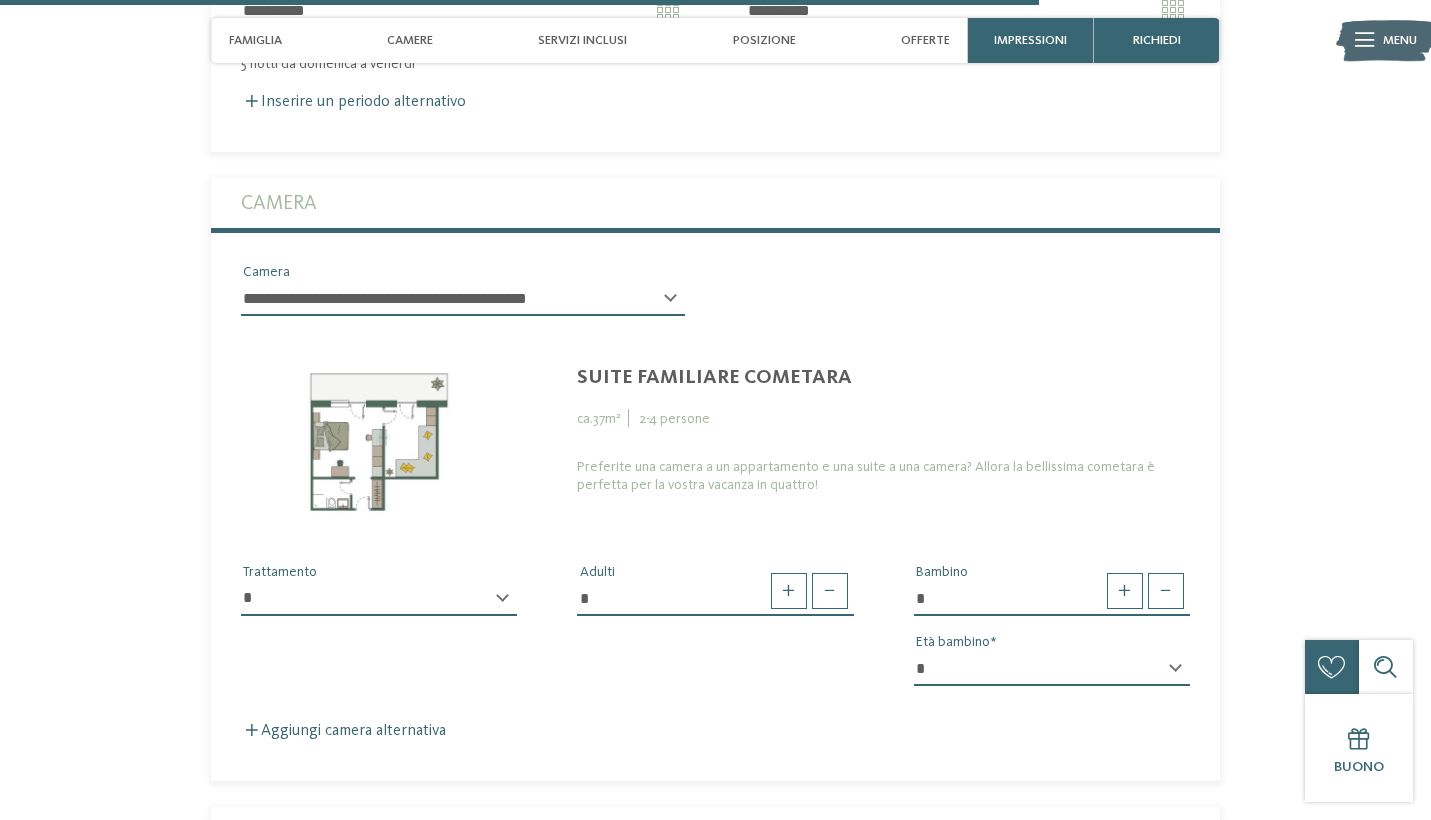 type on "*" 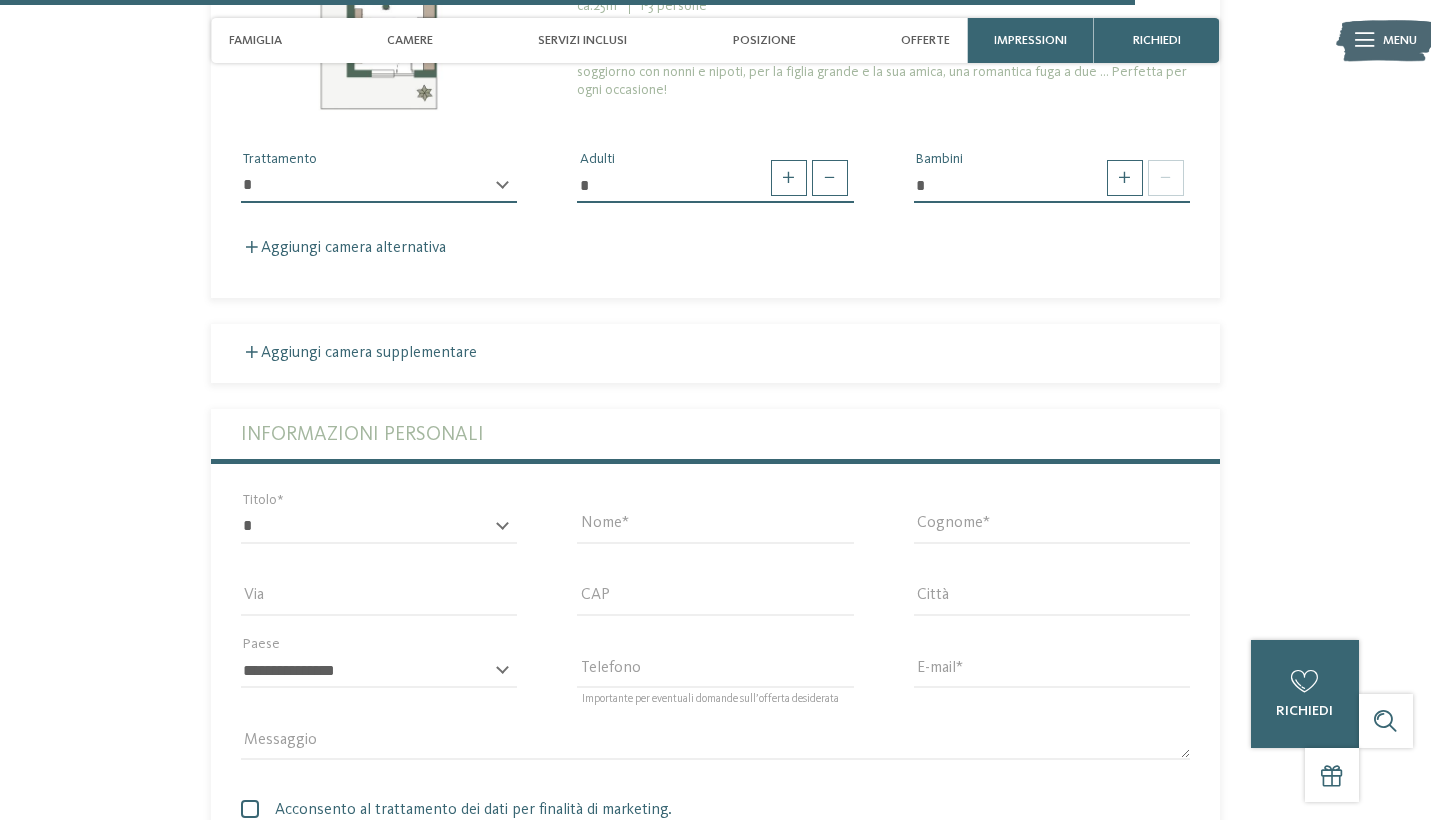 scroll, scrollTop: 4824, scrollLeft: 0, axis: vertical 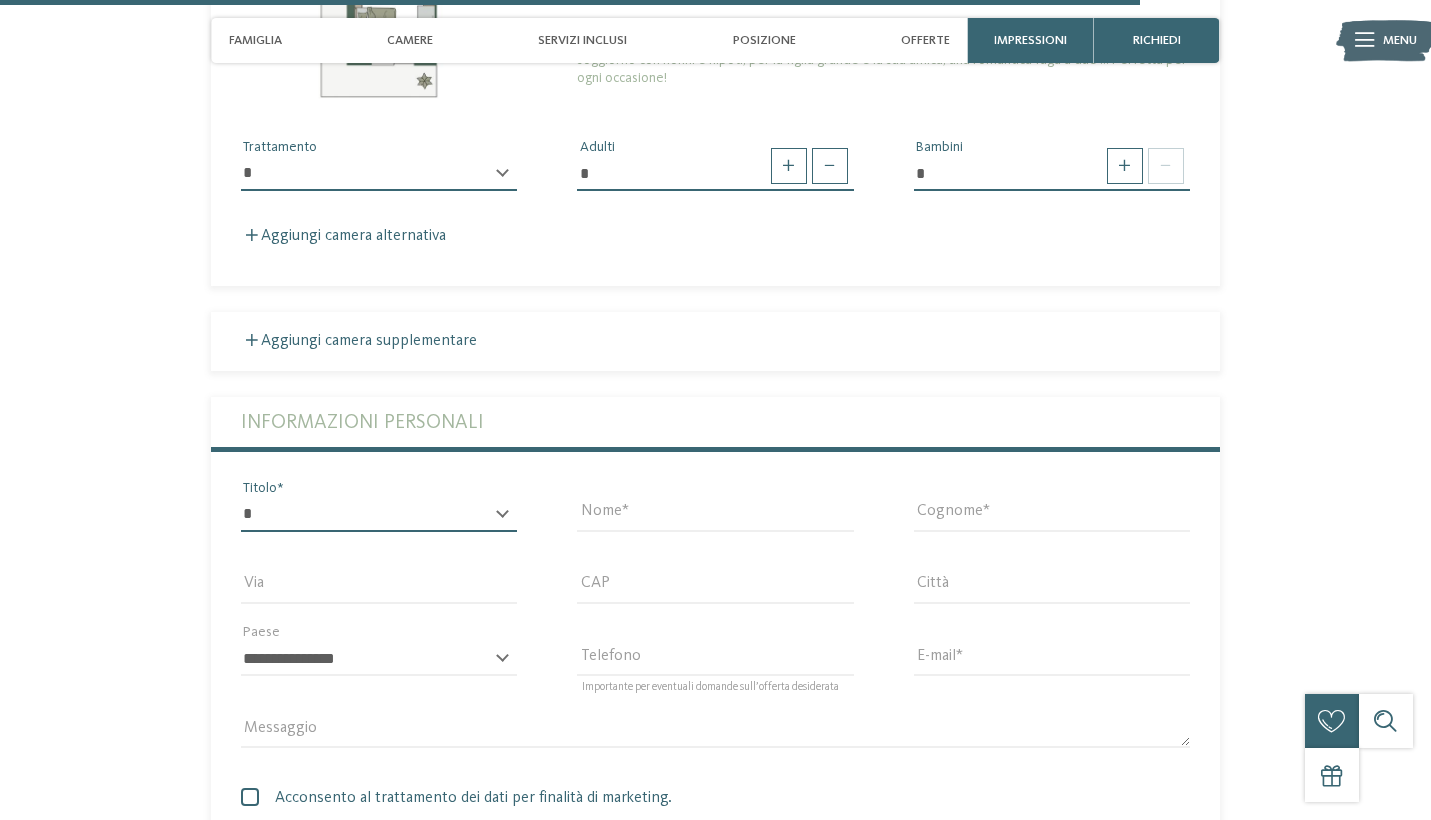 select on "*" 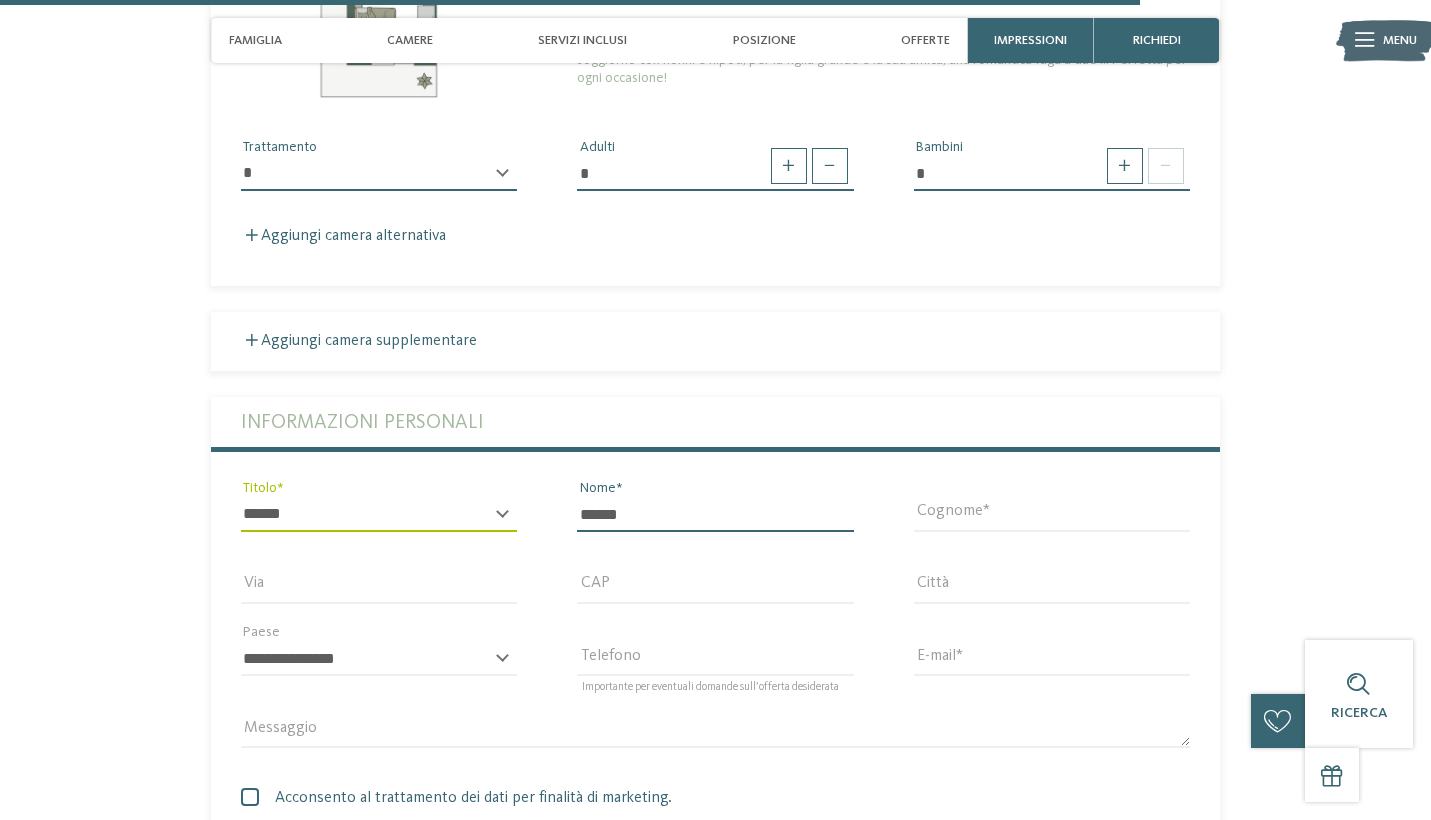 type on "******" 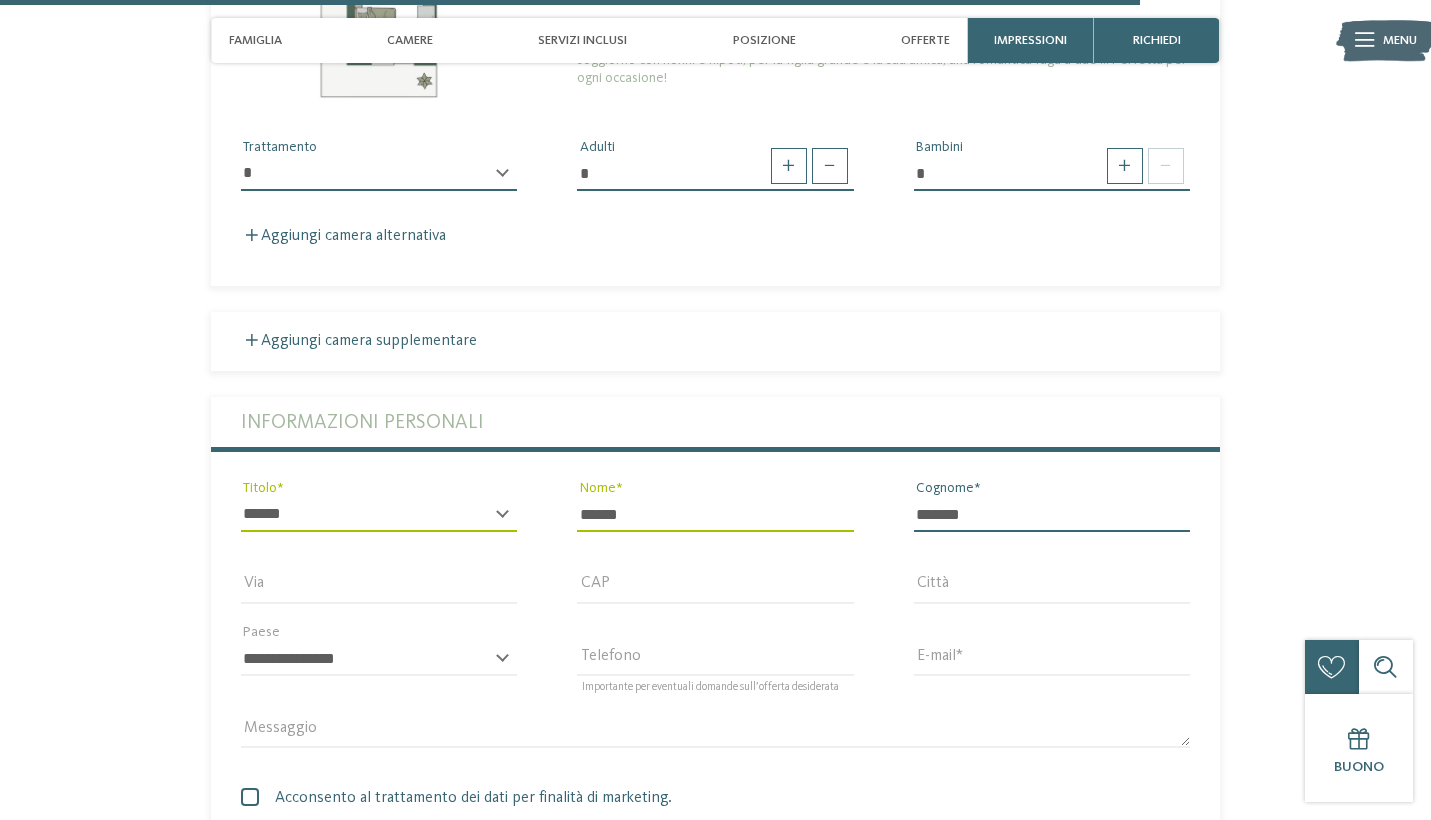 type on "*******" 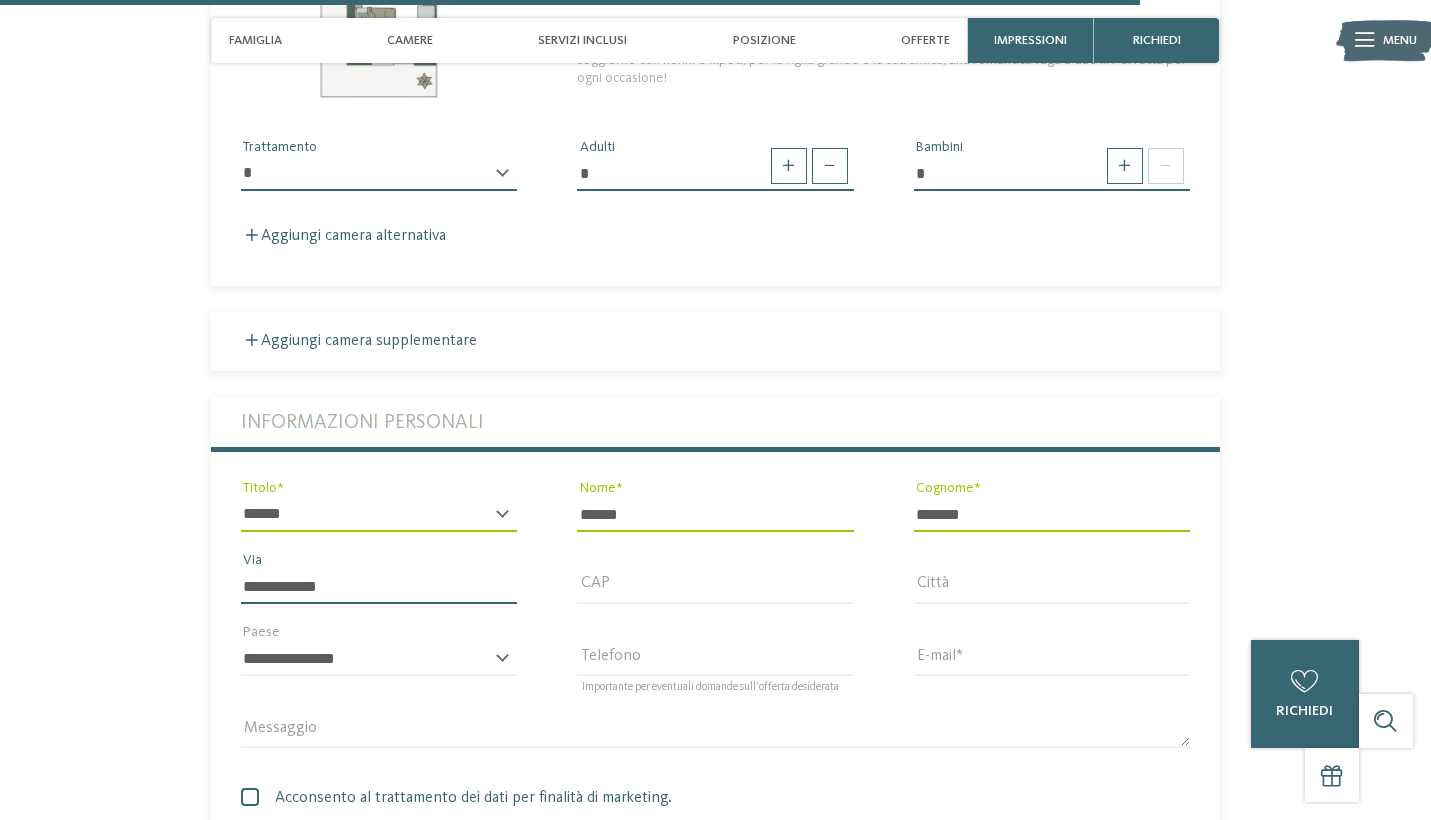 type on "**********" 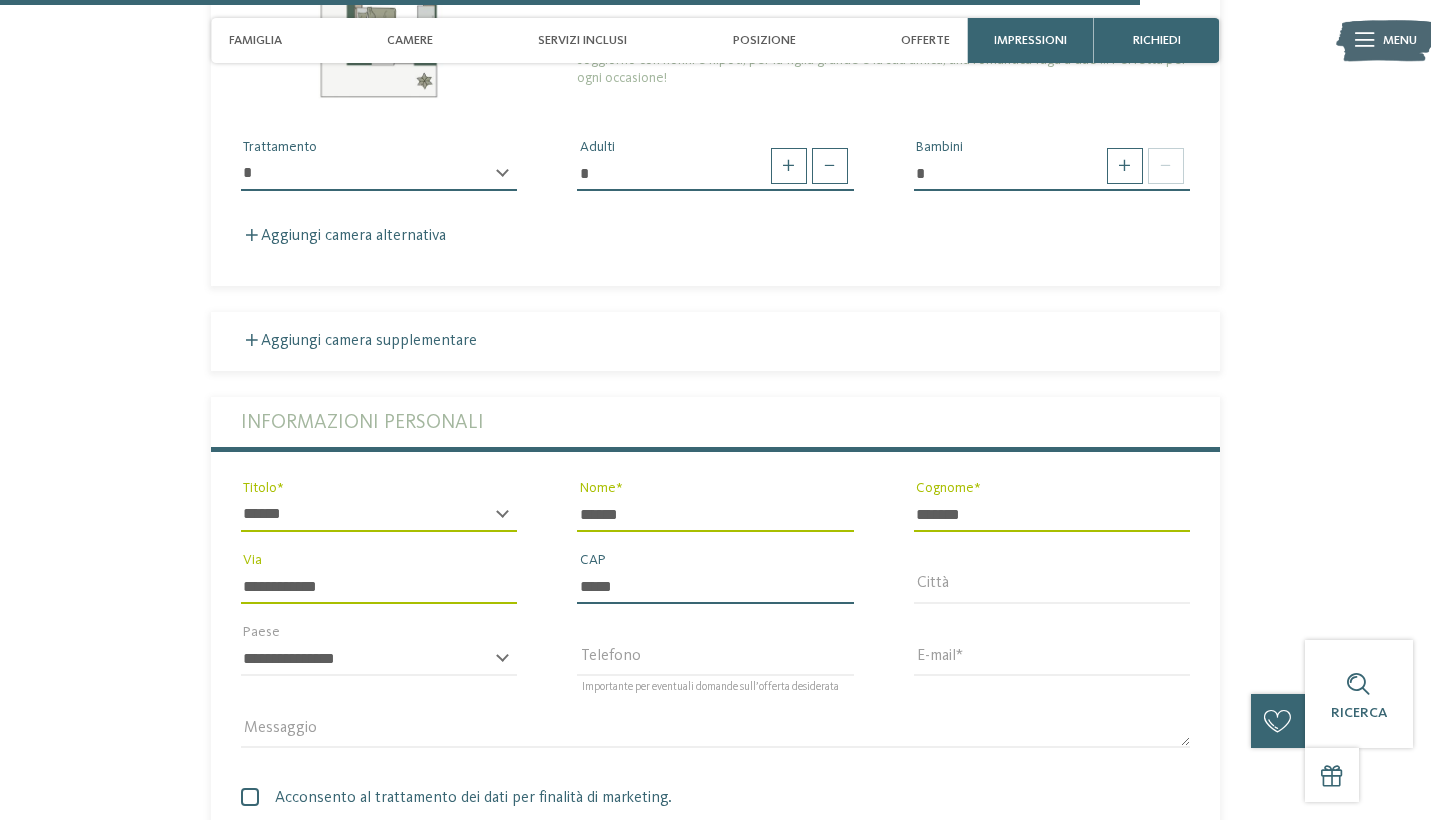 type on "*****" 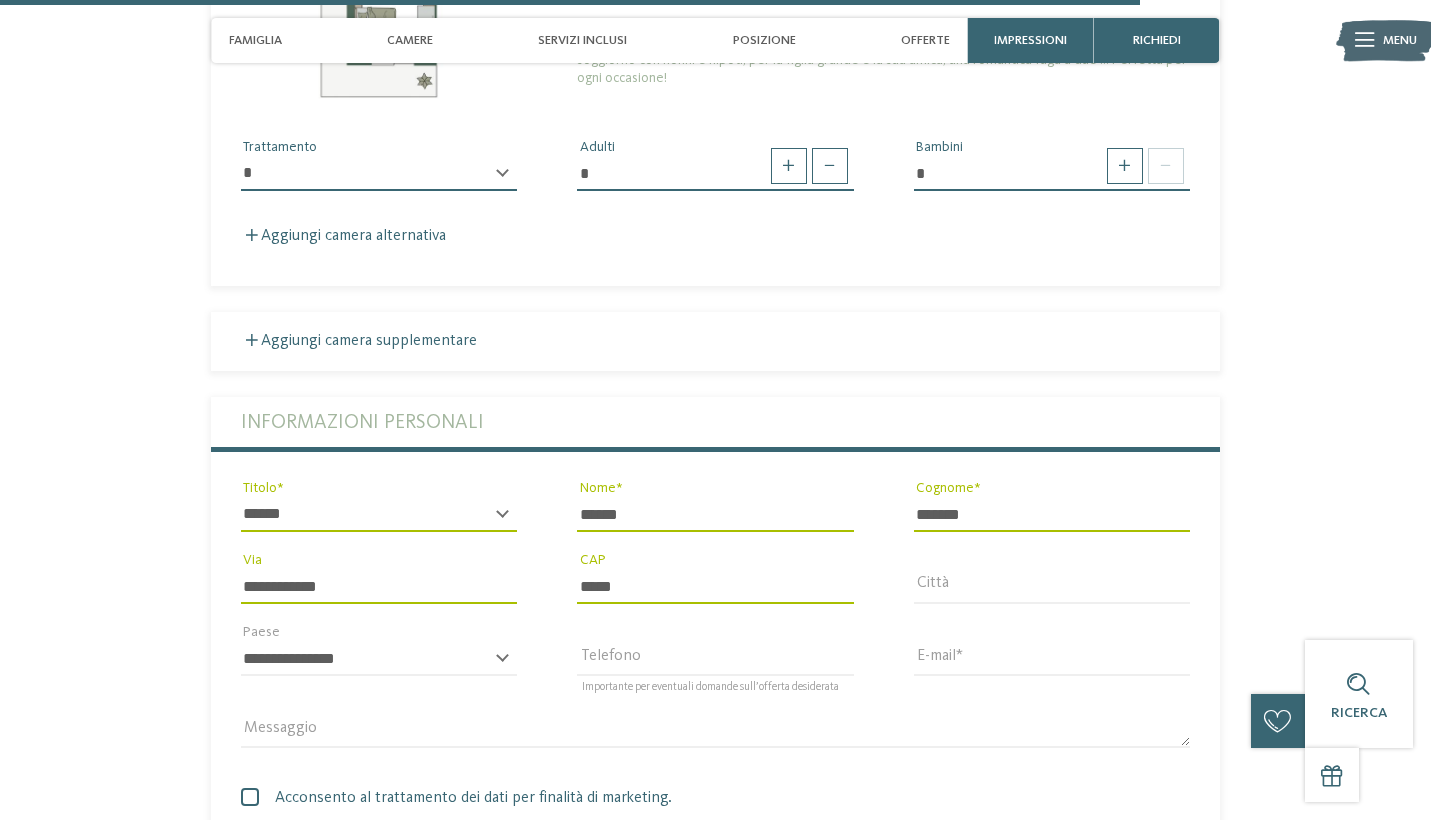 click on "Richiedi ora senza impegno o prenota subito!
richiedi
prenota 5" at bounding box center (715, 175) 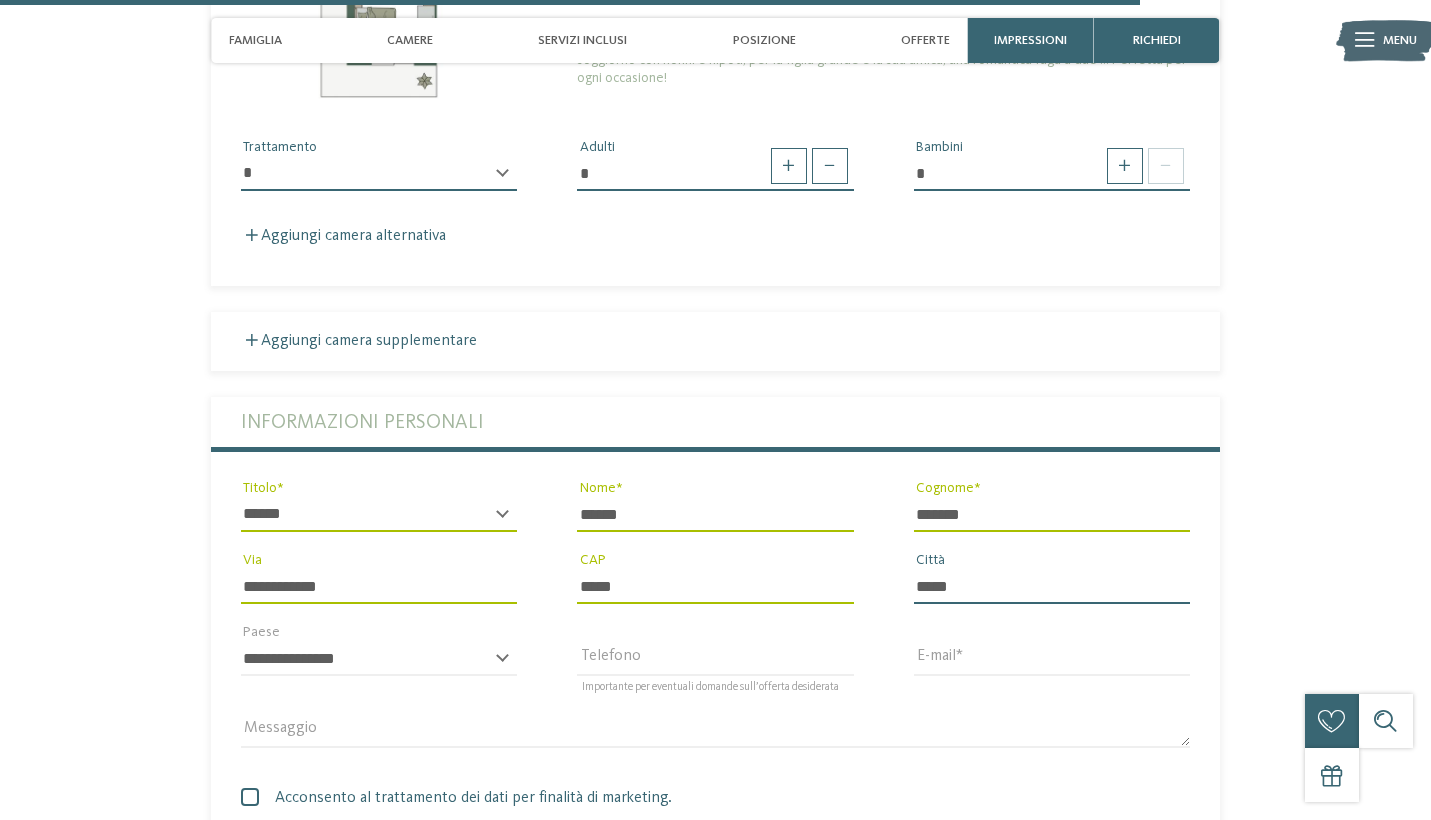 type on "*****" 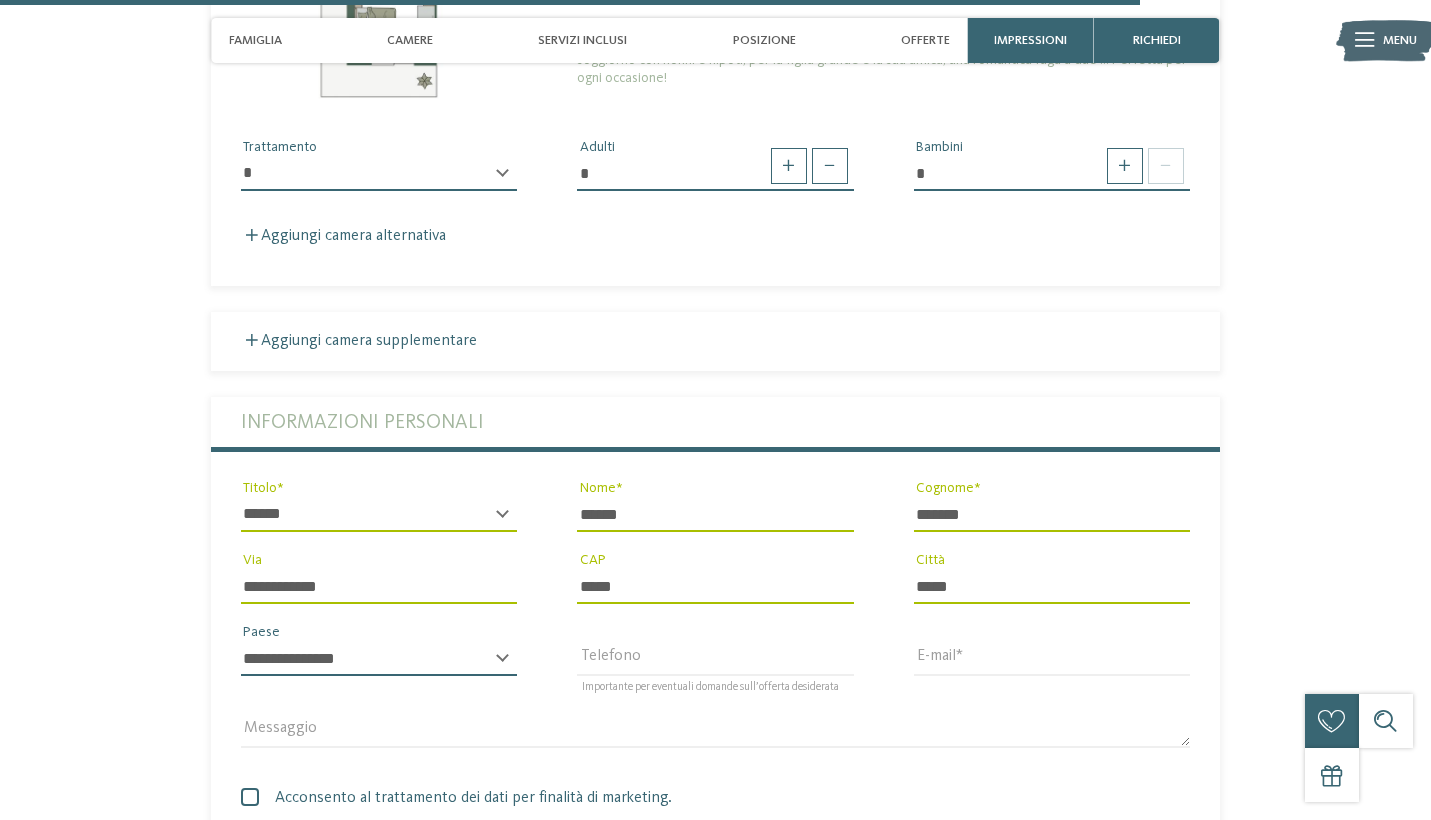 select on "**" 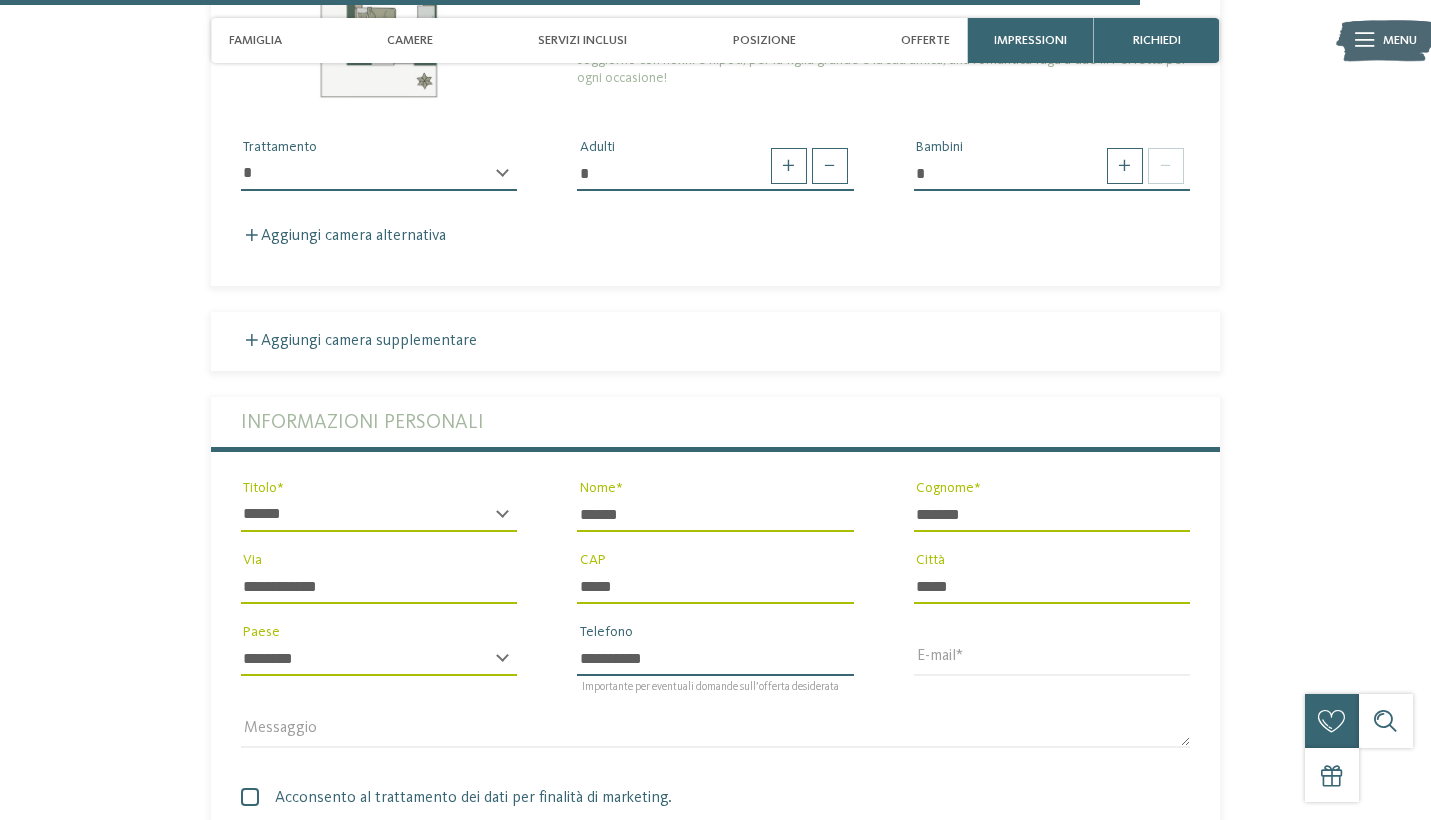 type on "**********" 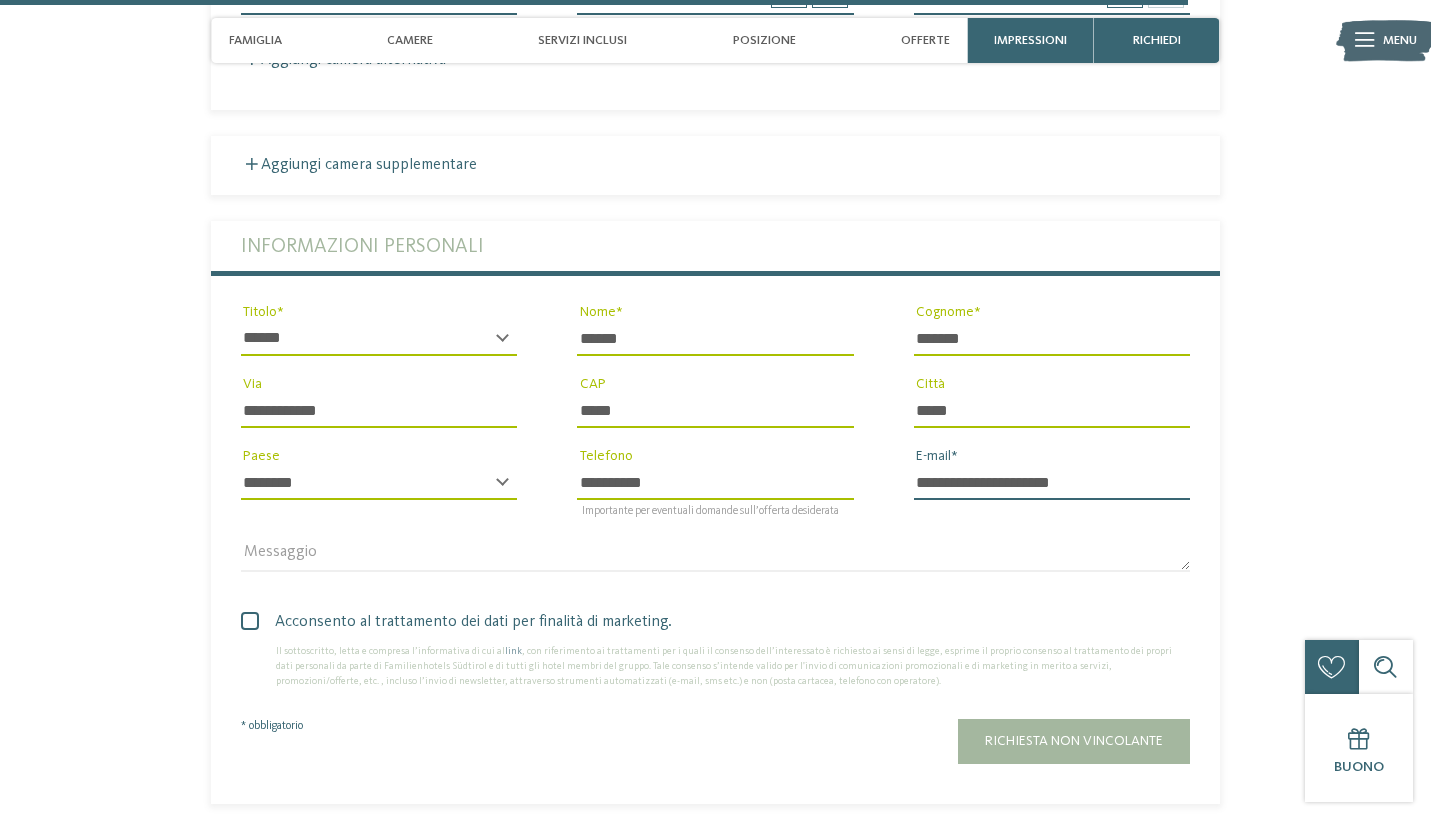 scroll, scrollTop: 5145, scrollLeft: 0, axis: vertical 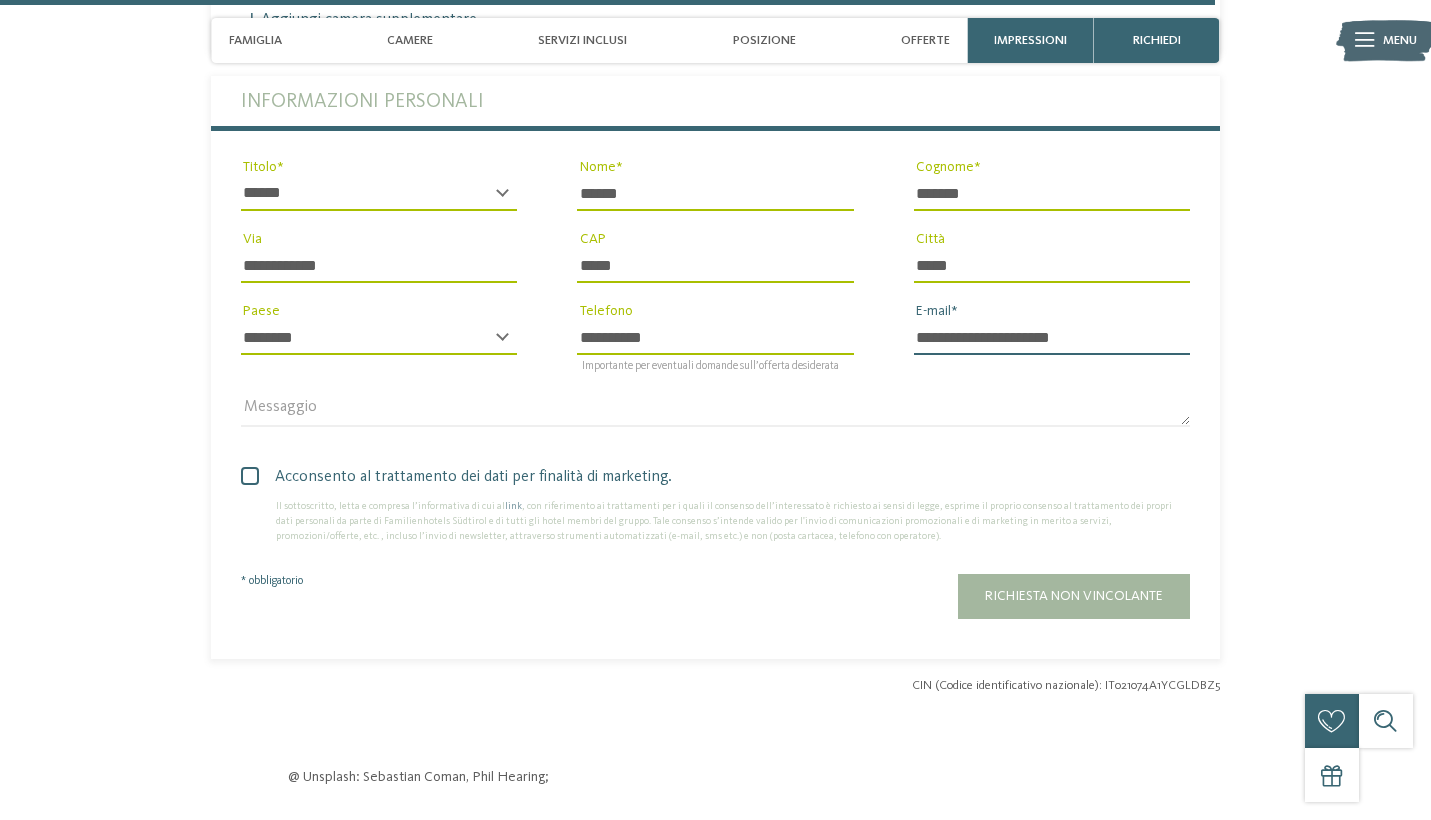 type on "**********" 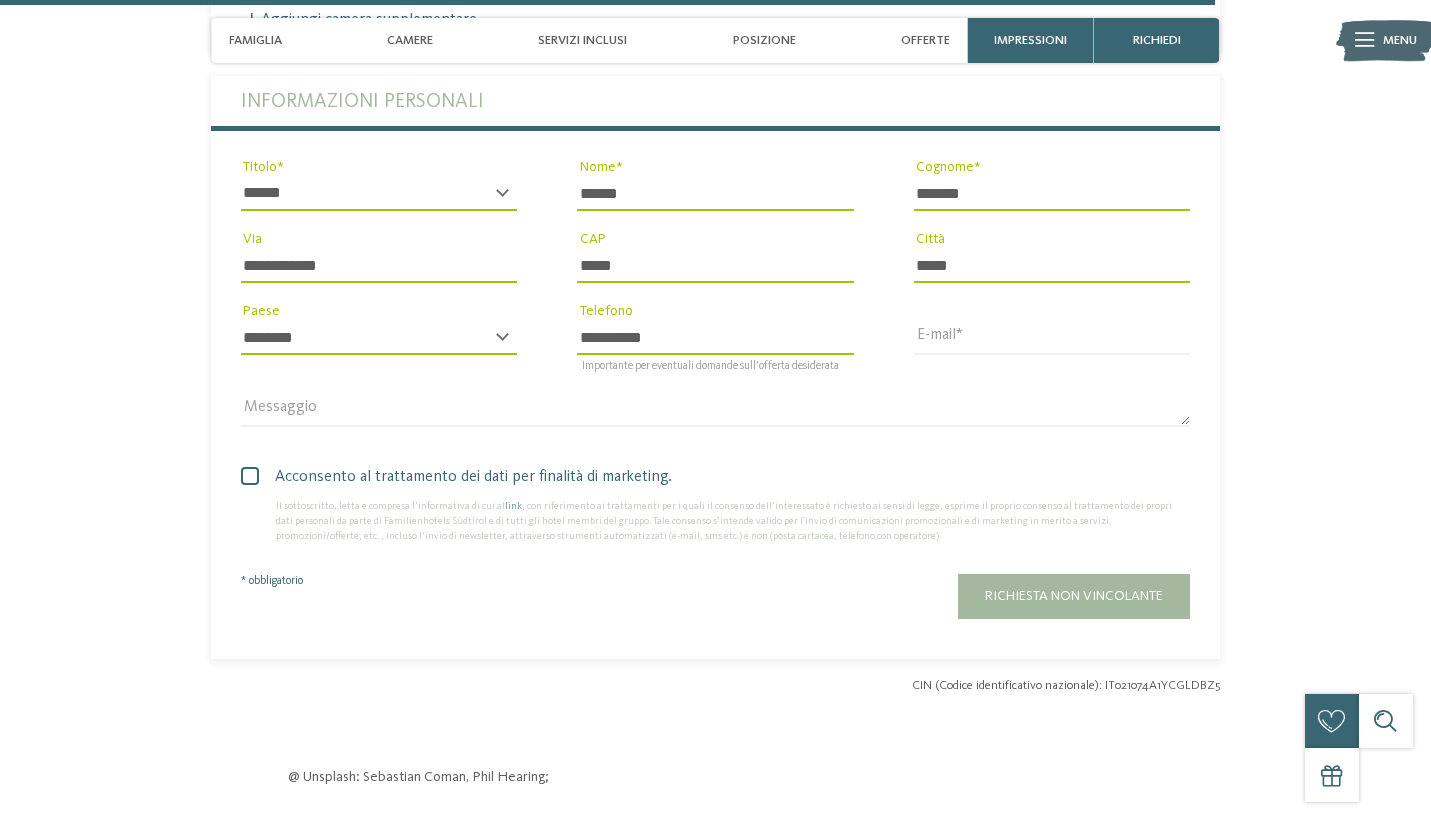 click at bounding box center [250, 476] 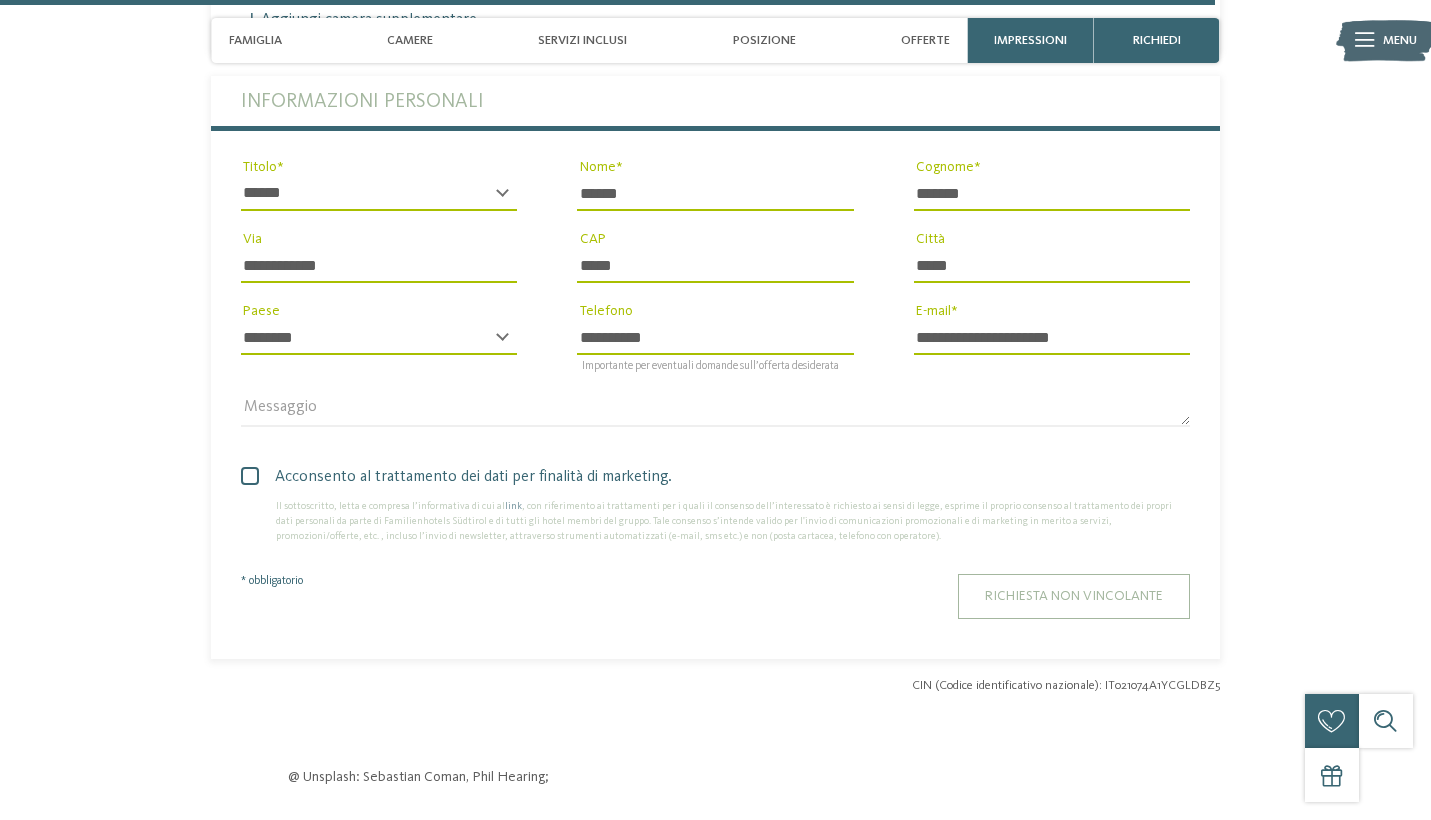 click on "Richiesta non vincolante" at bounding box center [1074, 596] 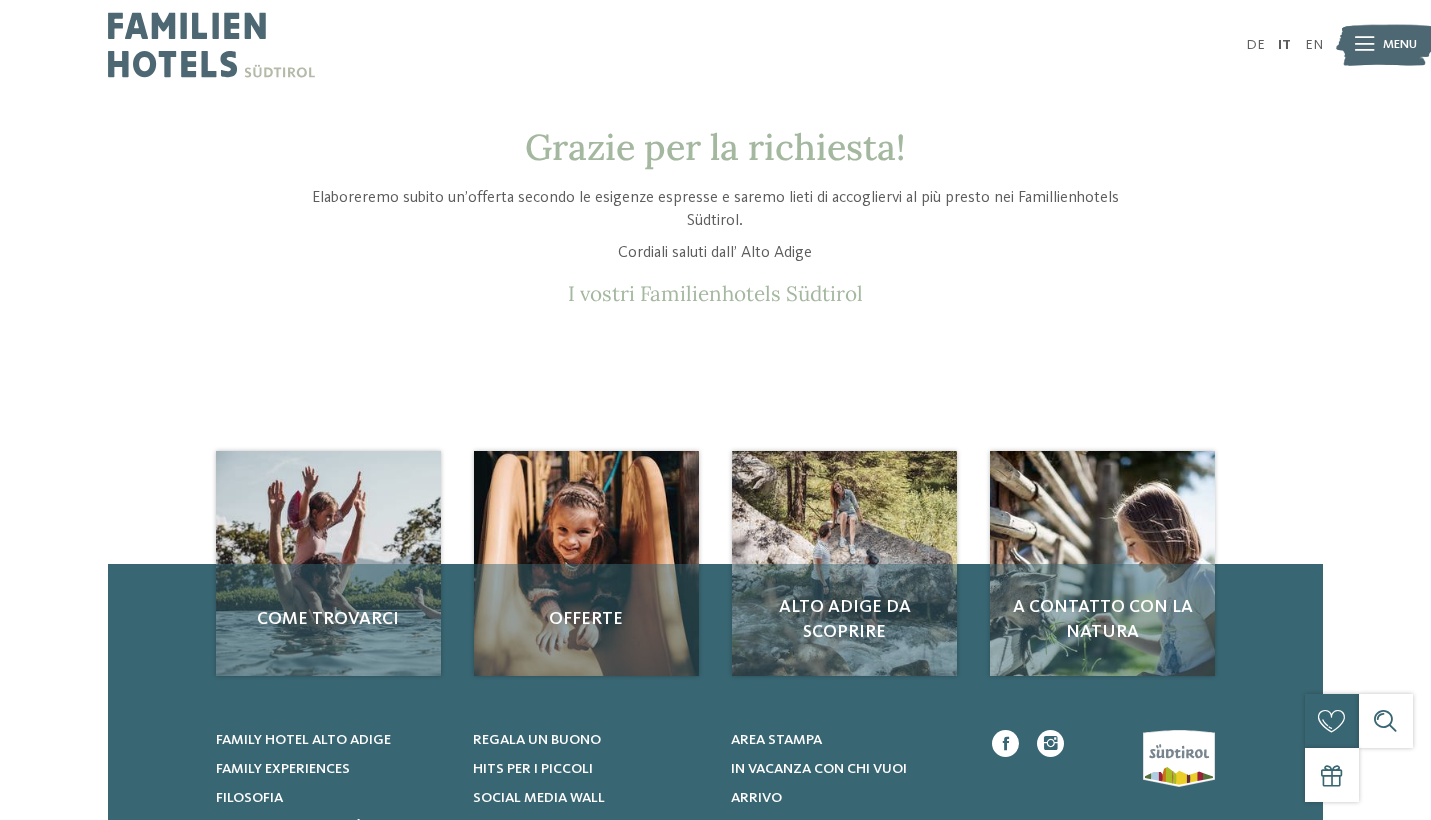 scroll, scrollTop: -2, scrollLeft: 0, axis: vertical 